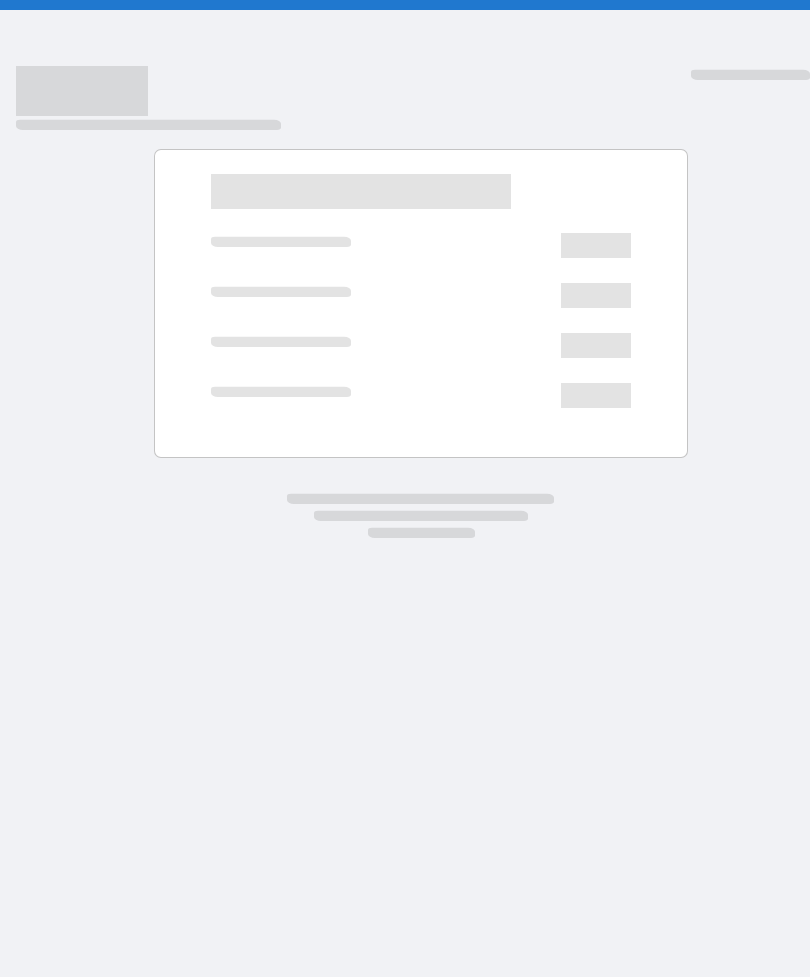 scroll, scrollTop: 0, scrollLeft: 0, axis: both 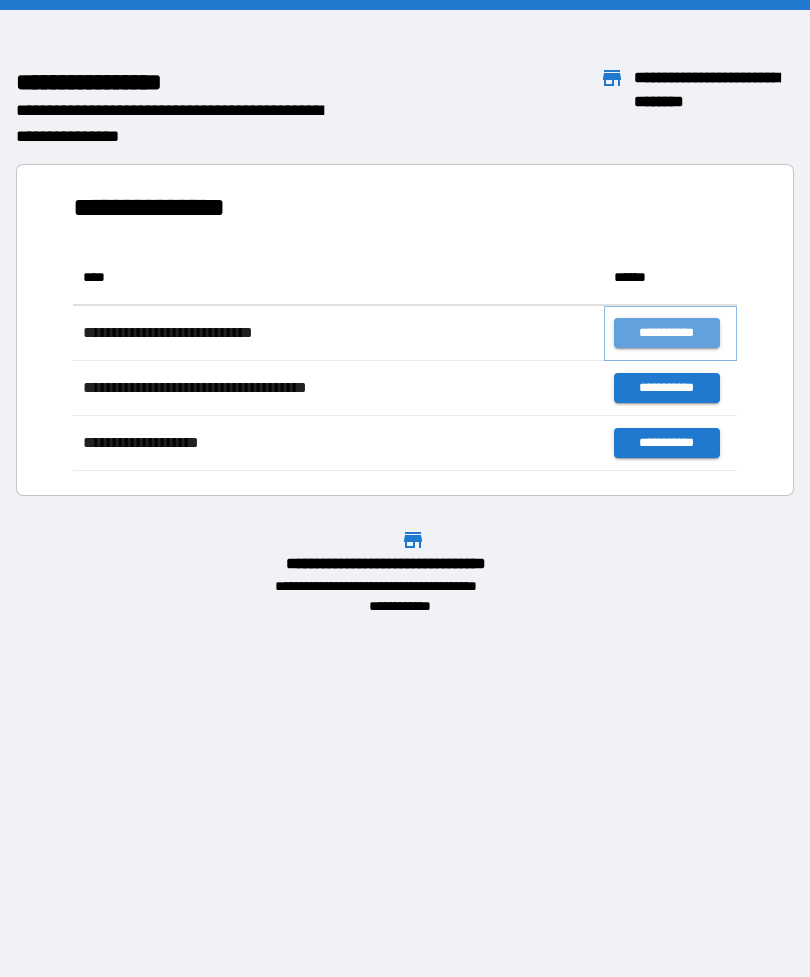 click on "**********" at bounding box center [666, 333] 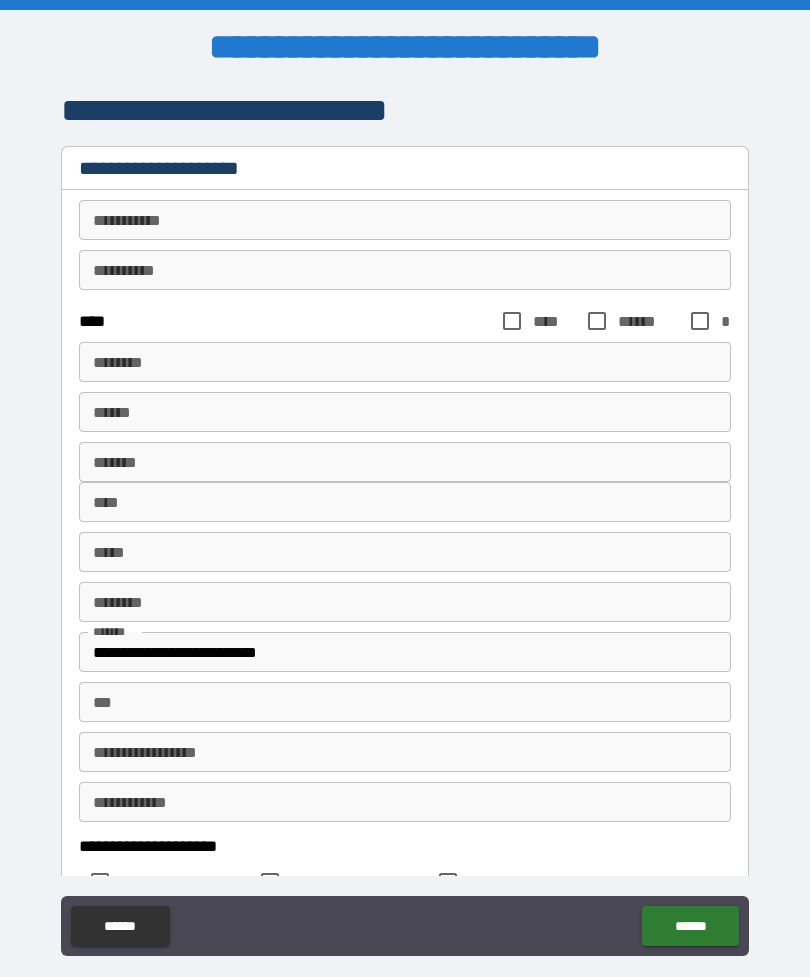 click on "*********   *" at bounding box center [405, 220] 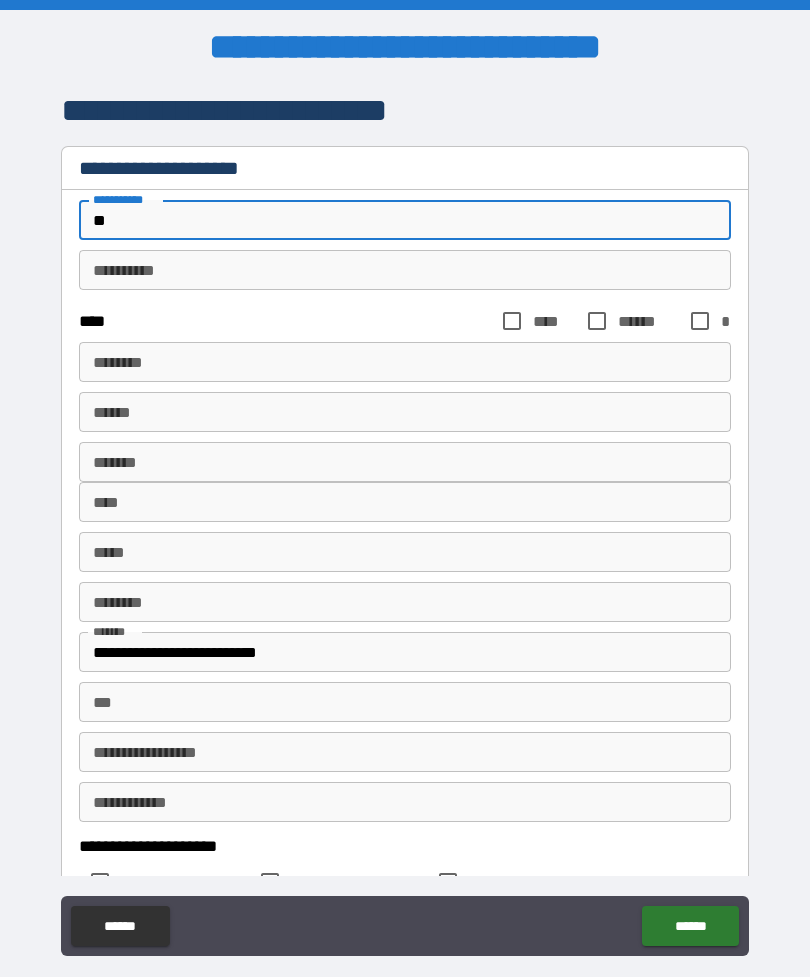 type on "*" 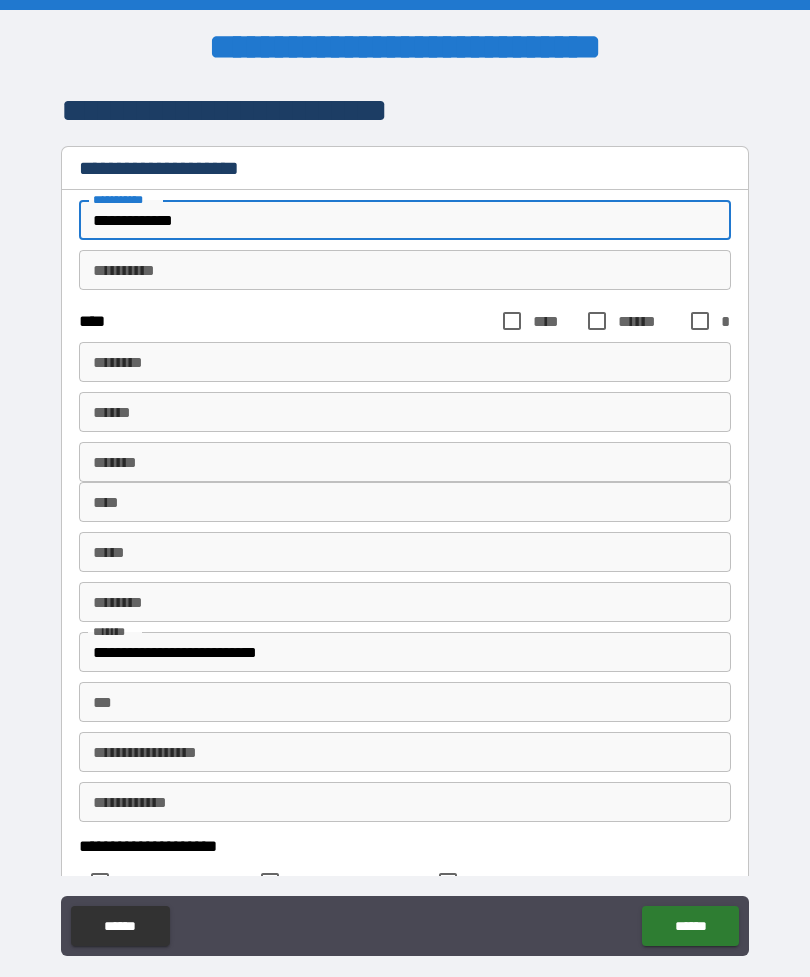 type on "**********" 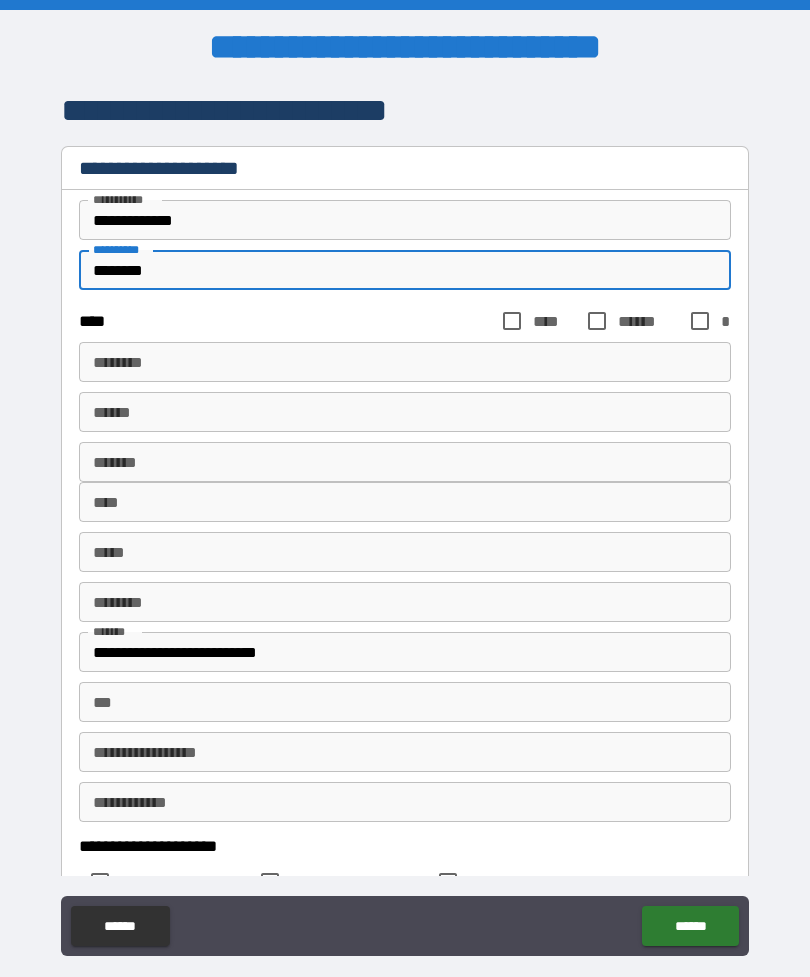type on "********" 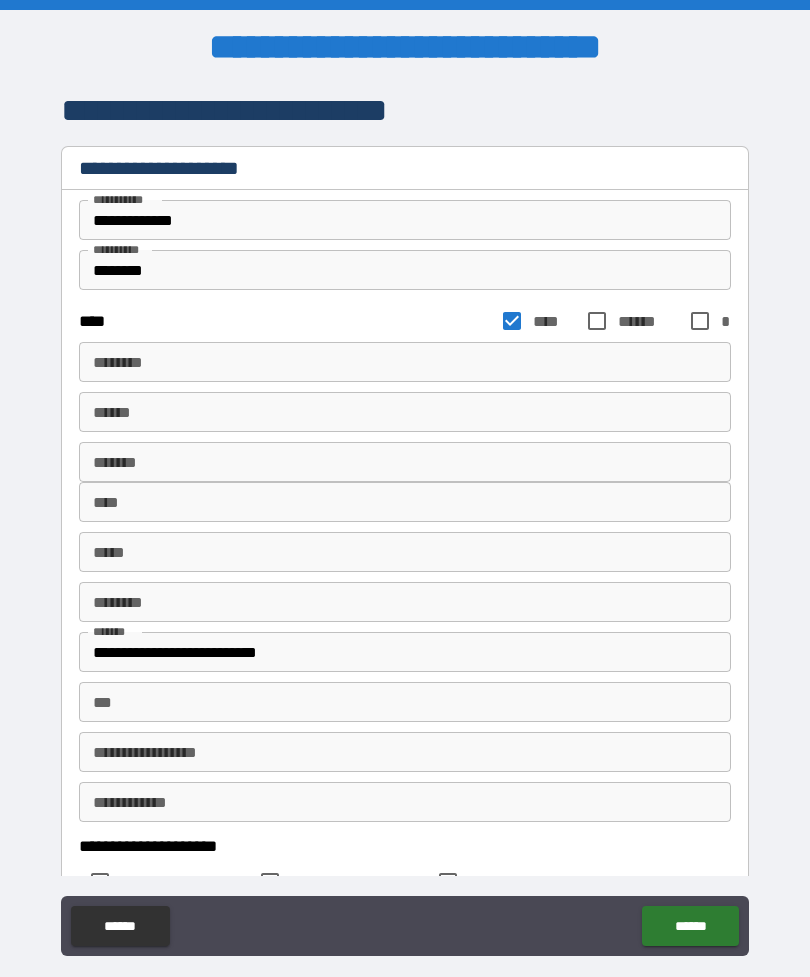 click on "******   *" at bounding box center (405, 362) 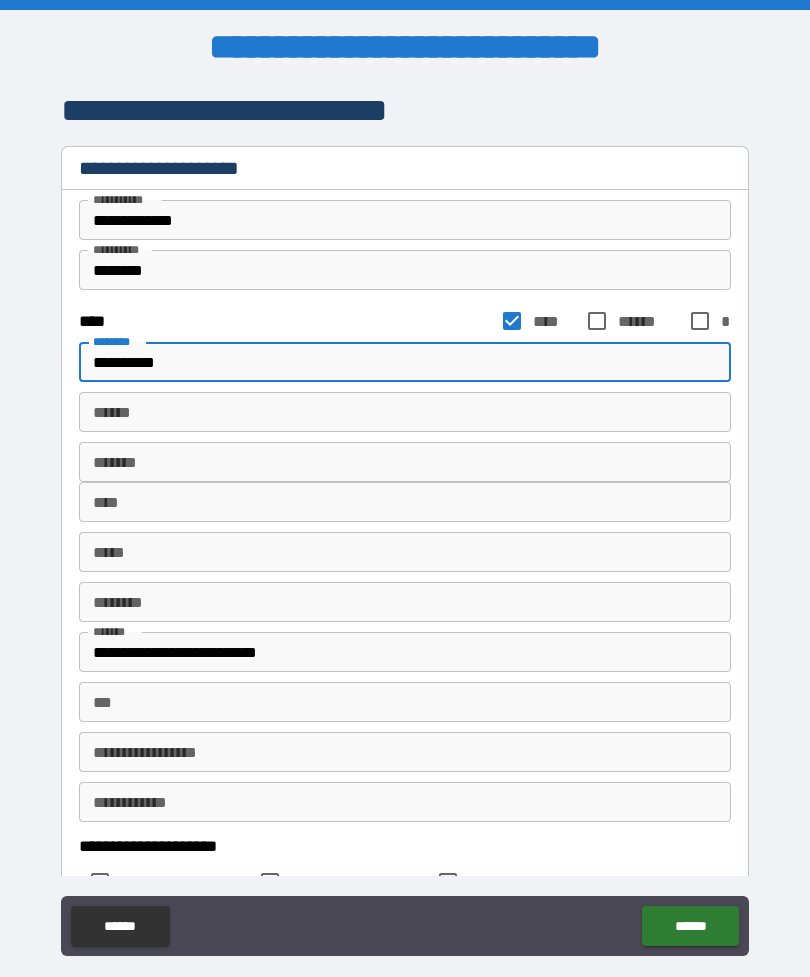 type on "**********" 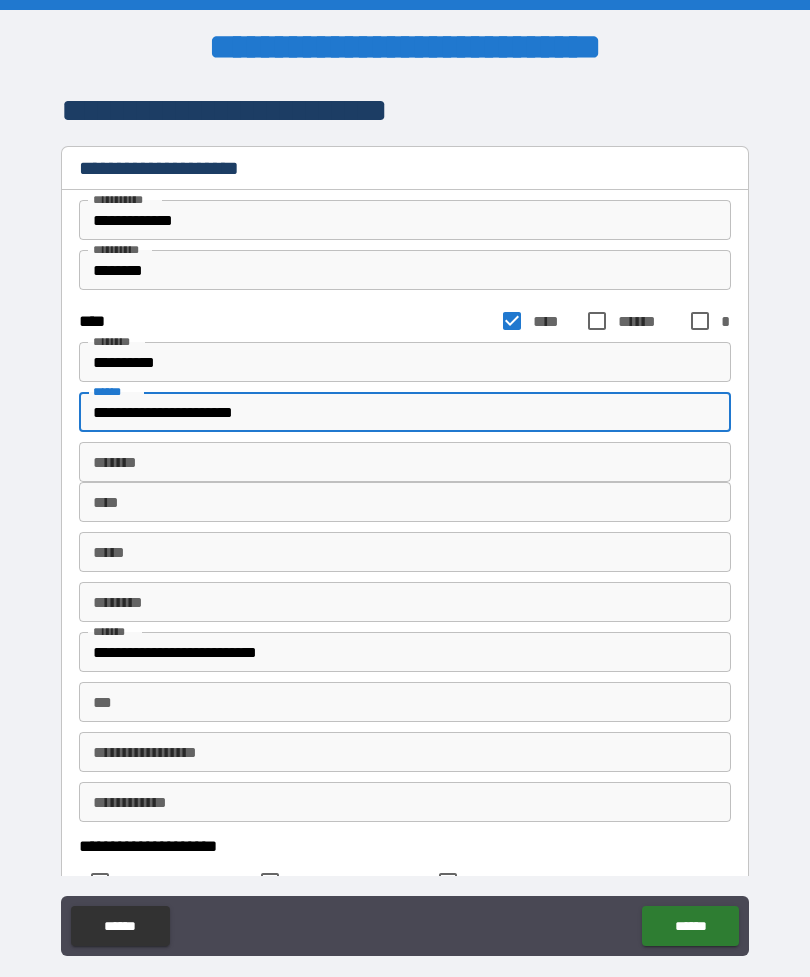 type on "**********" 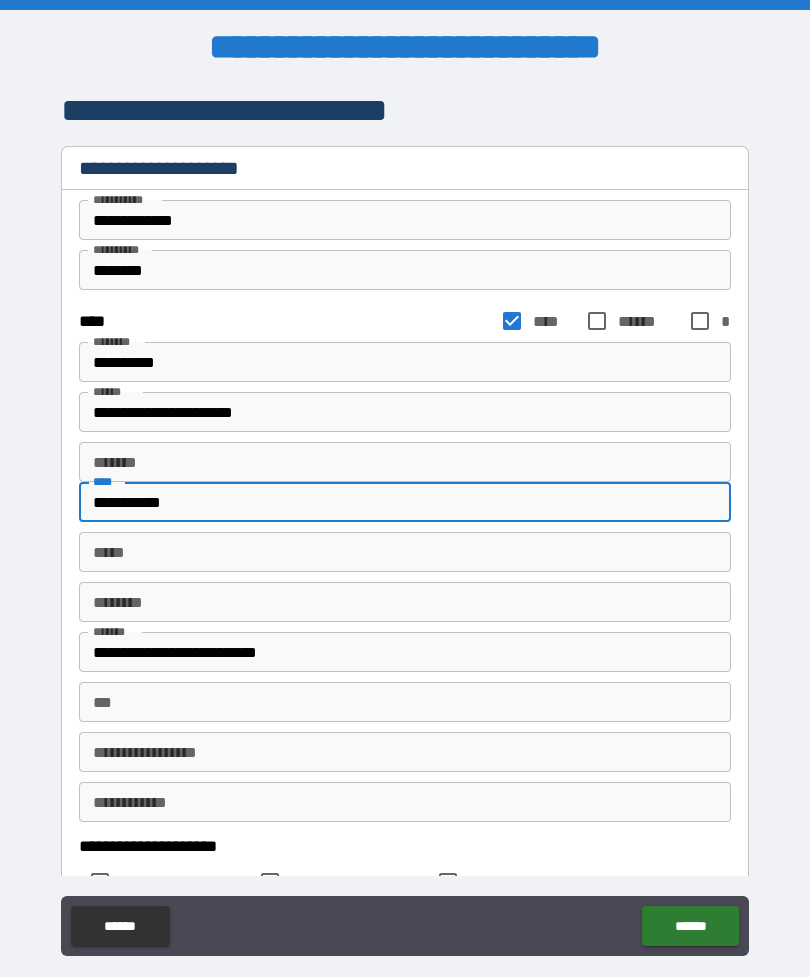 type on "**********" 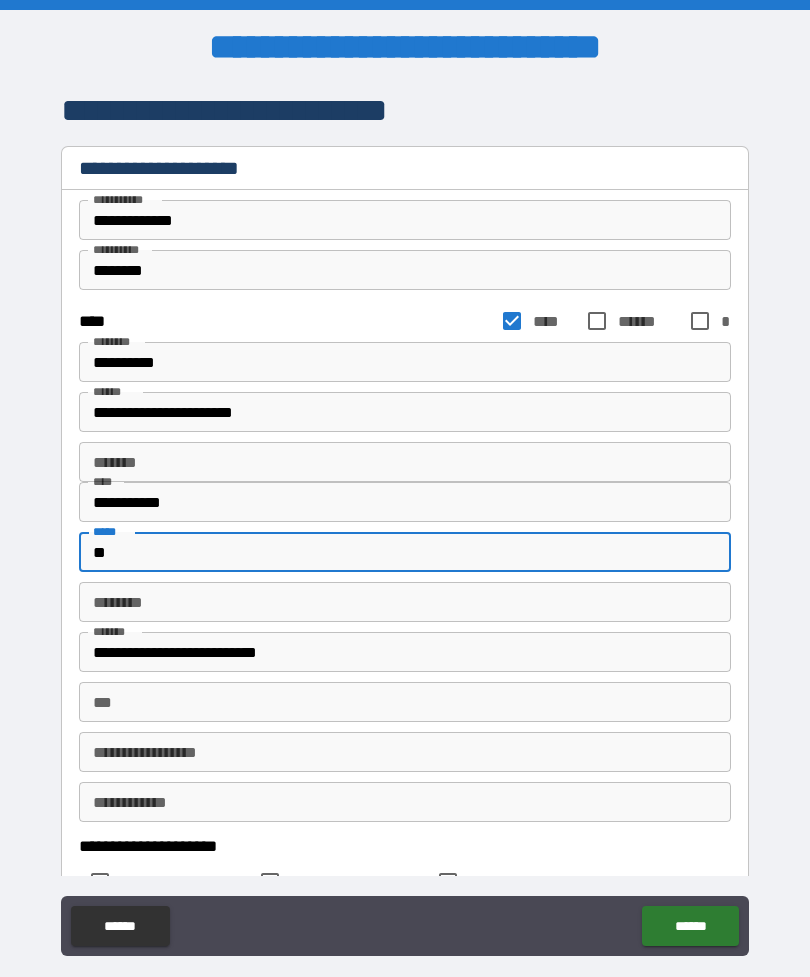 type on "**" 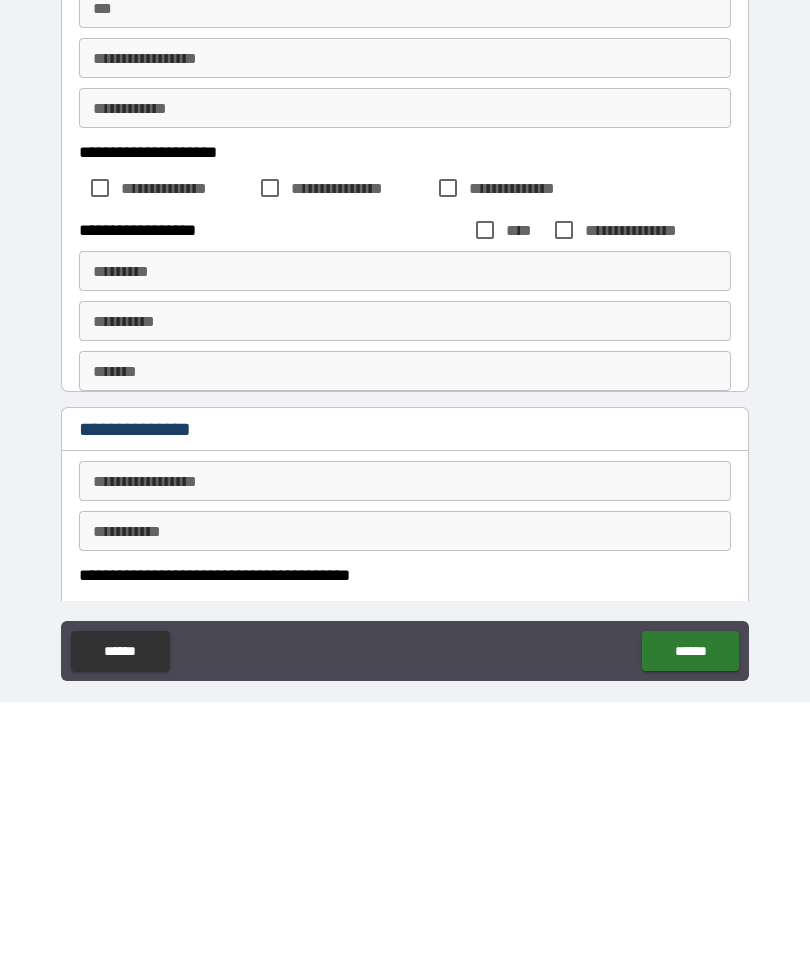 scroll, scrollTop: 415, scrollLeft: 0, axis: vertical 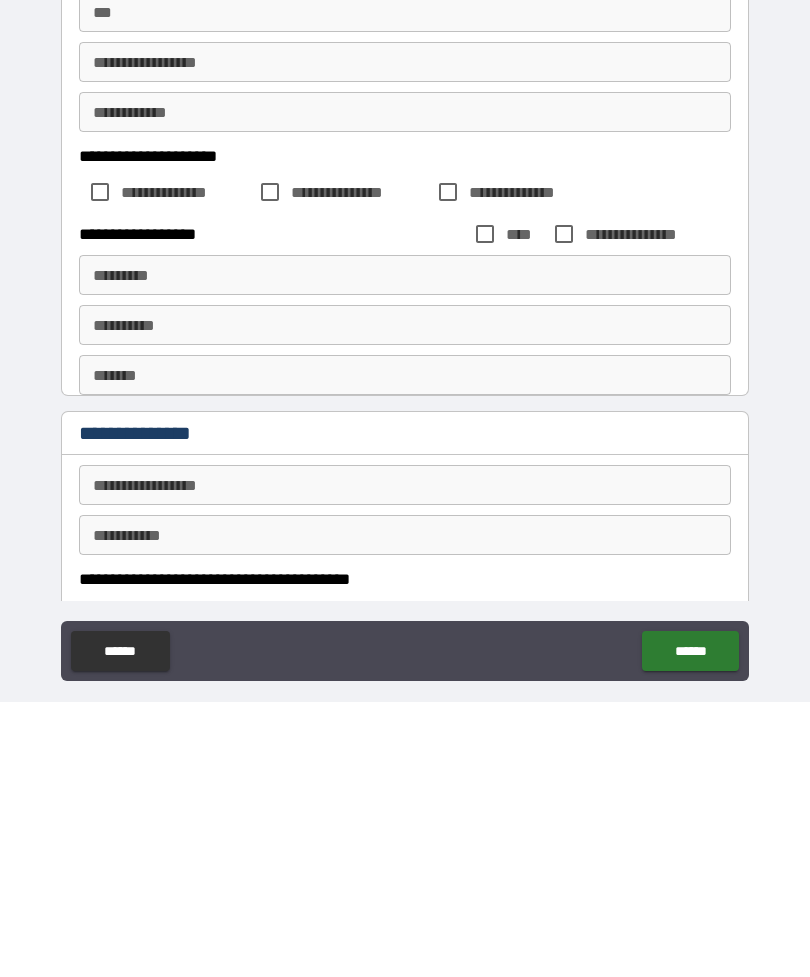 type on "*****" 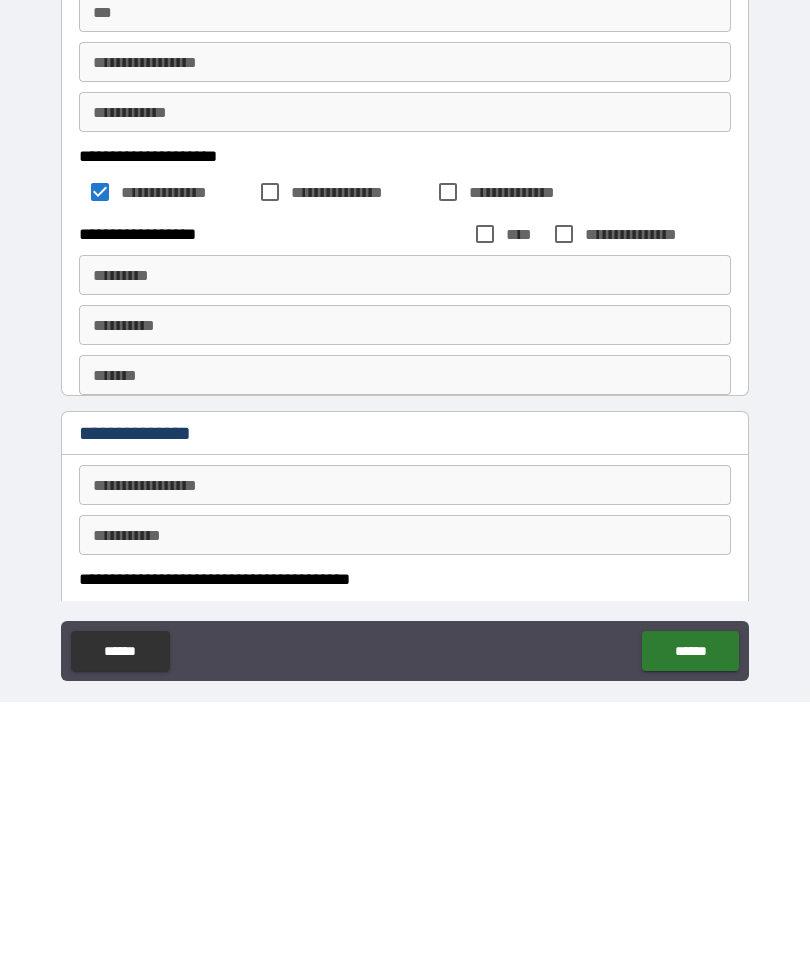 scroll, scrollTop: 64, scrollLeft: 0, axis: vertical 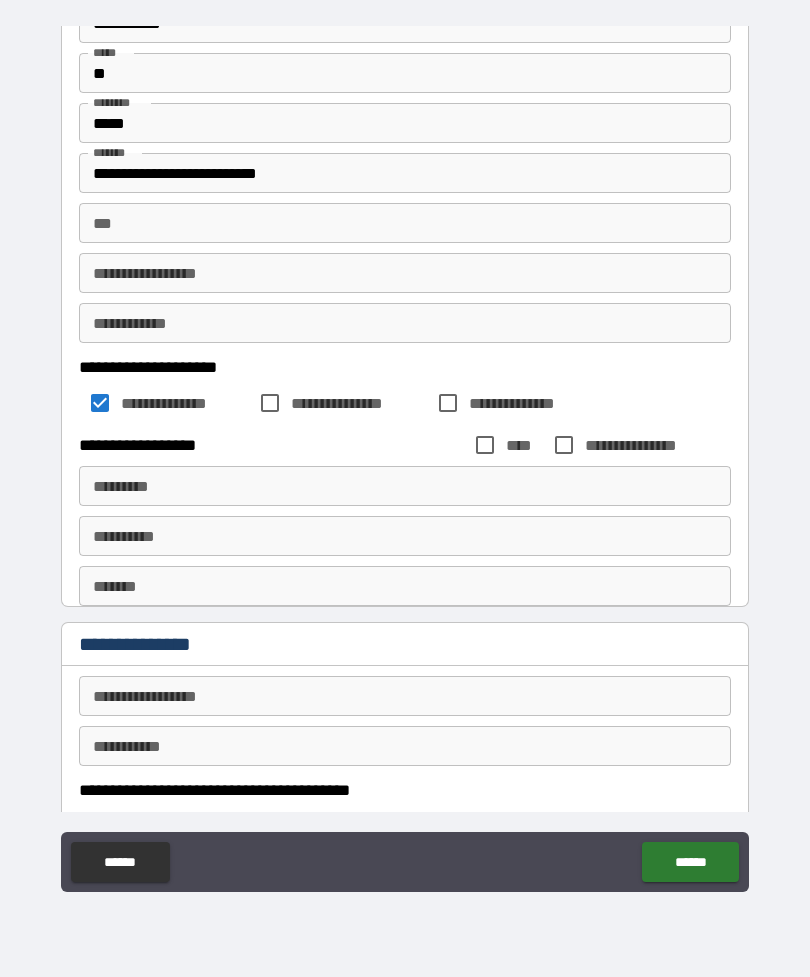 click on "*********" at bounding box center [405, 486] 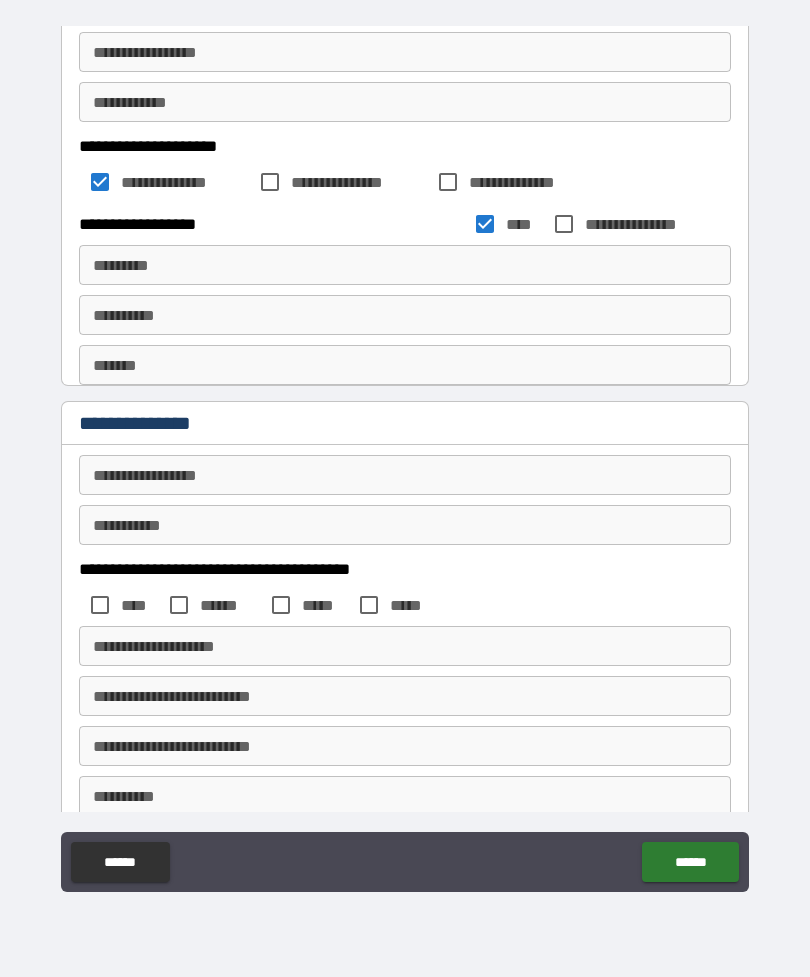 scroll, scrollTop: 639, scrollLeft: 0, axis: vertical 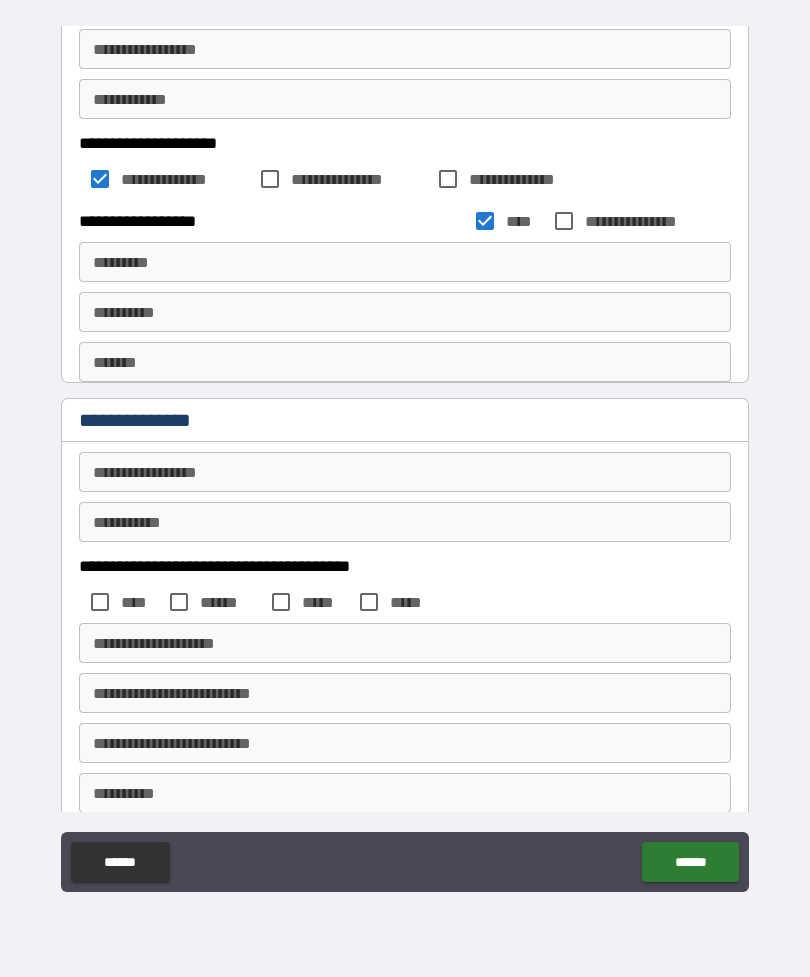 click on "**********" at bounding box center (405, 472) 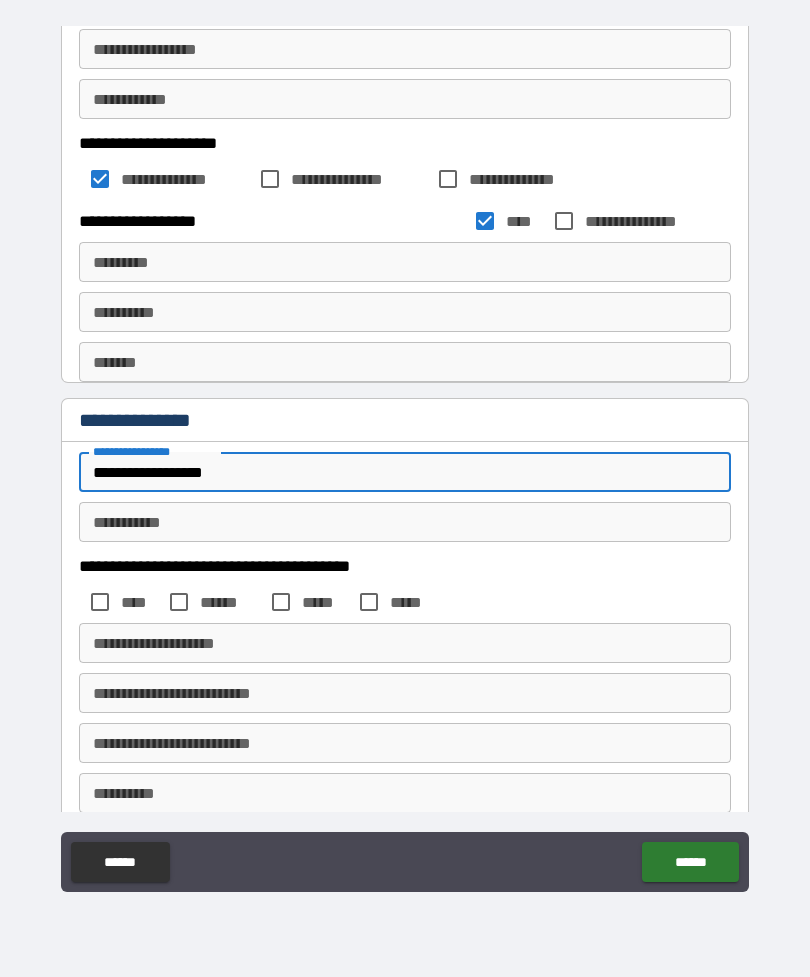 type on "**********" 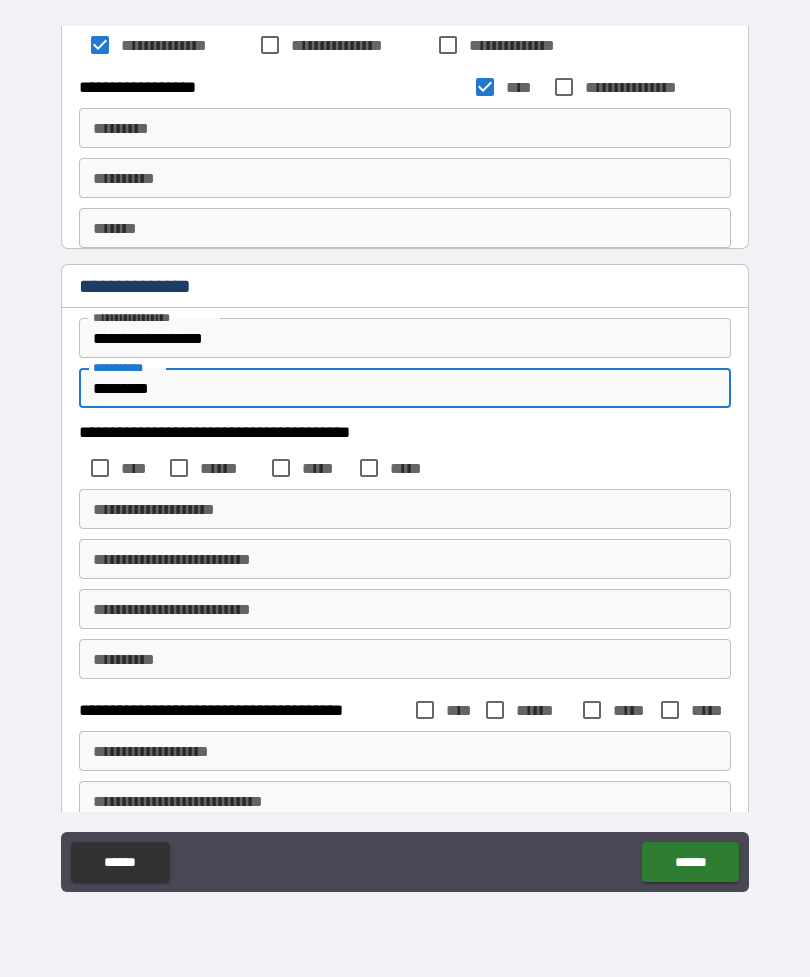 scroll, scrollTop: 776, scrollLeft: 0, axis: vertical 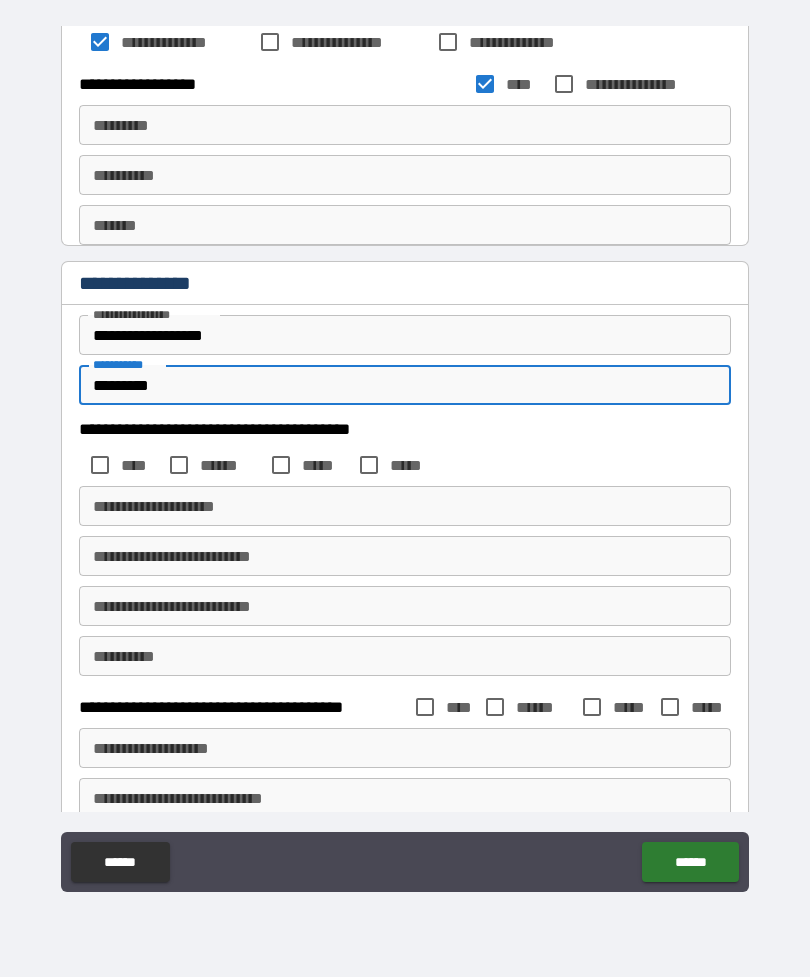 type on "*********" 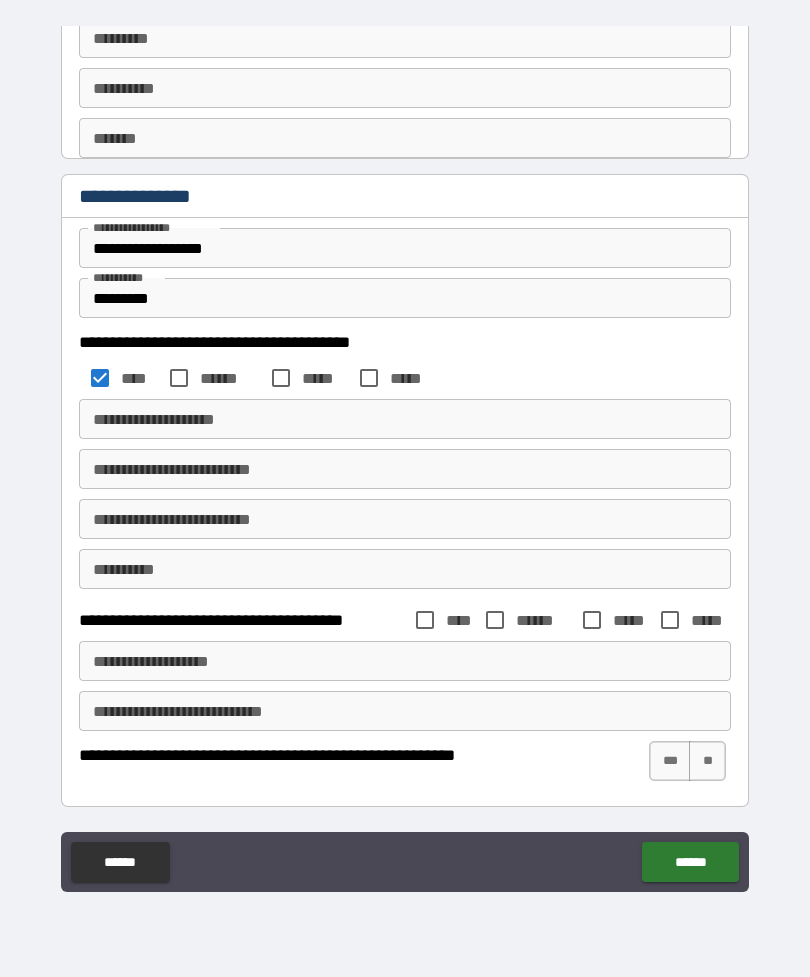 scroll, scrollTop: 863, scrollLeft: 0, axis: vertical 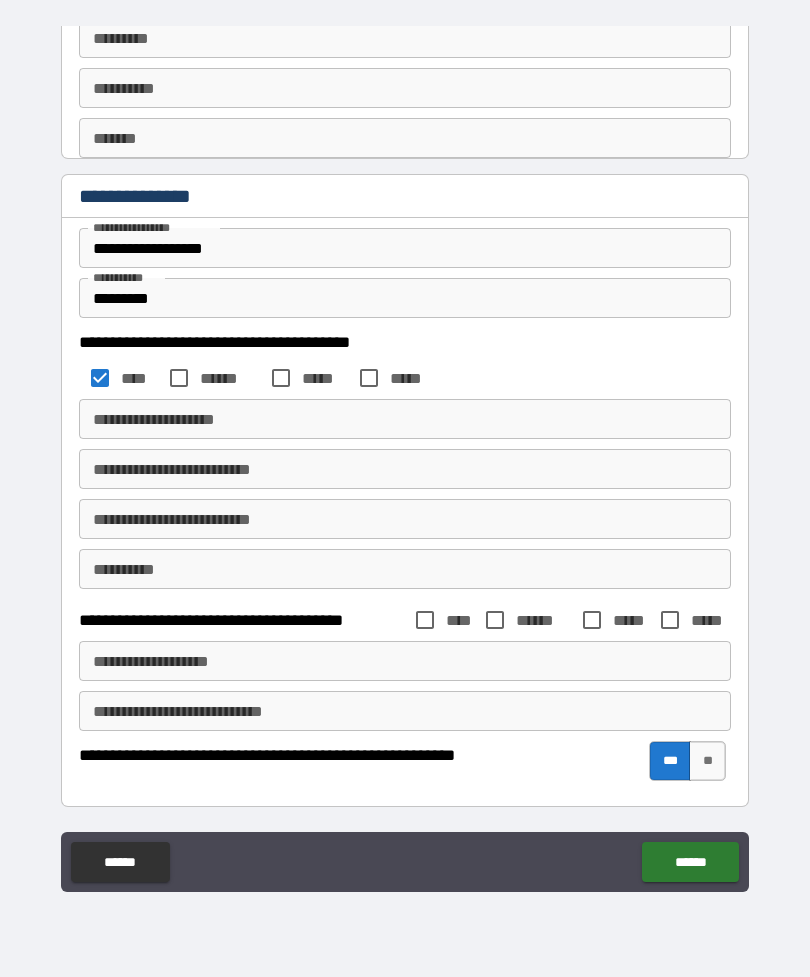 click on "******" at bounding box center [690, 862] 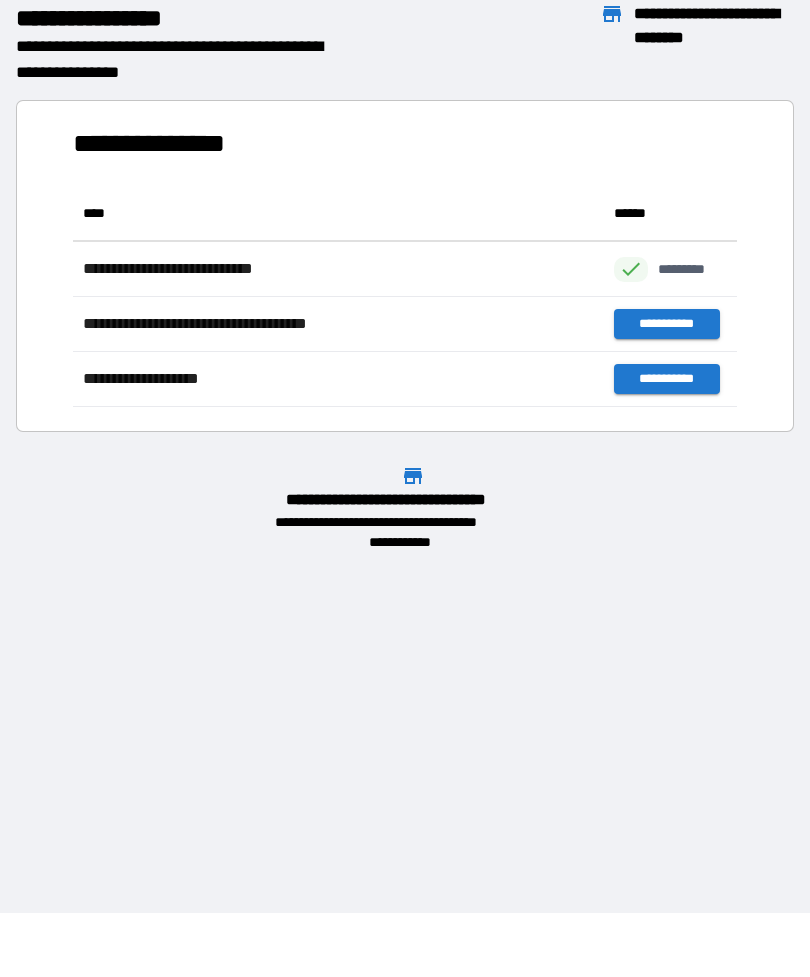 scroll, scrollTop: 1, scrollLeft: 1, axis: both 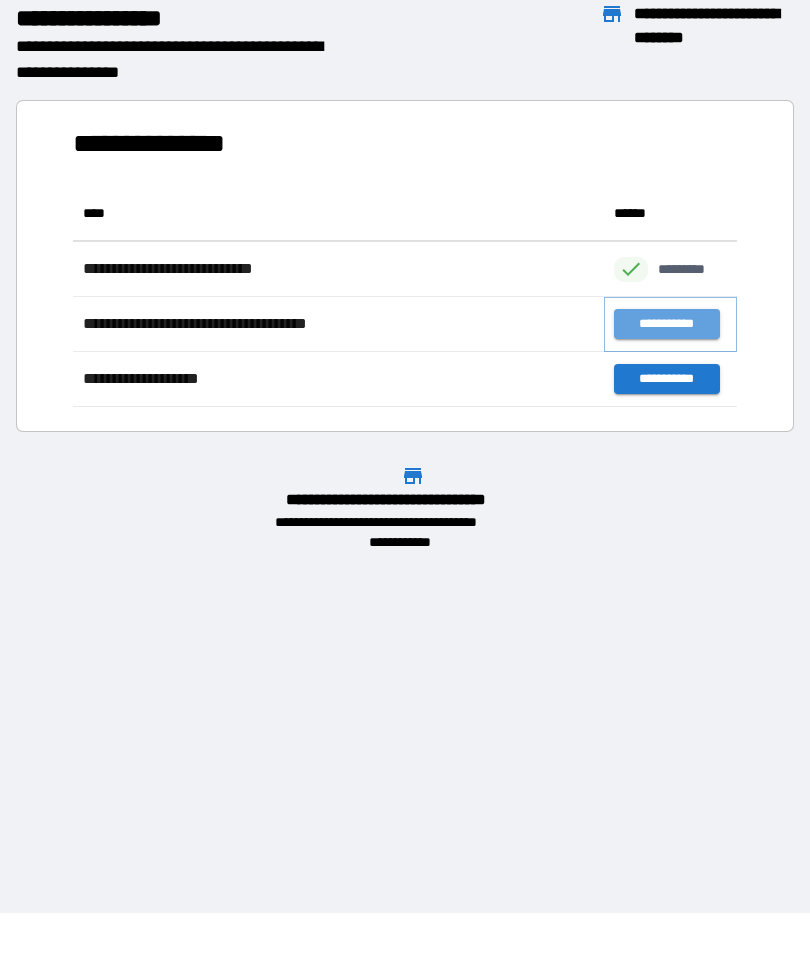 click on "**********" at bounding box center (666, 324) 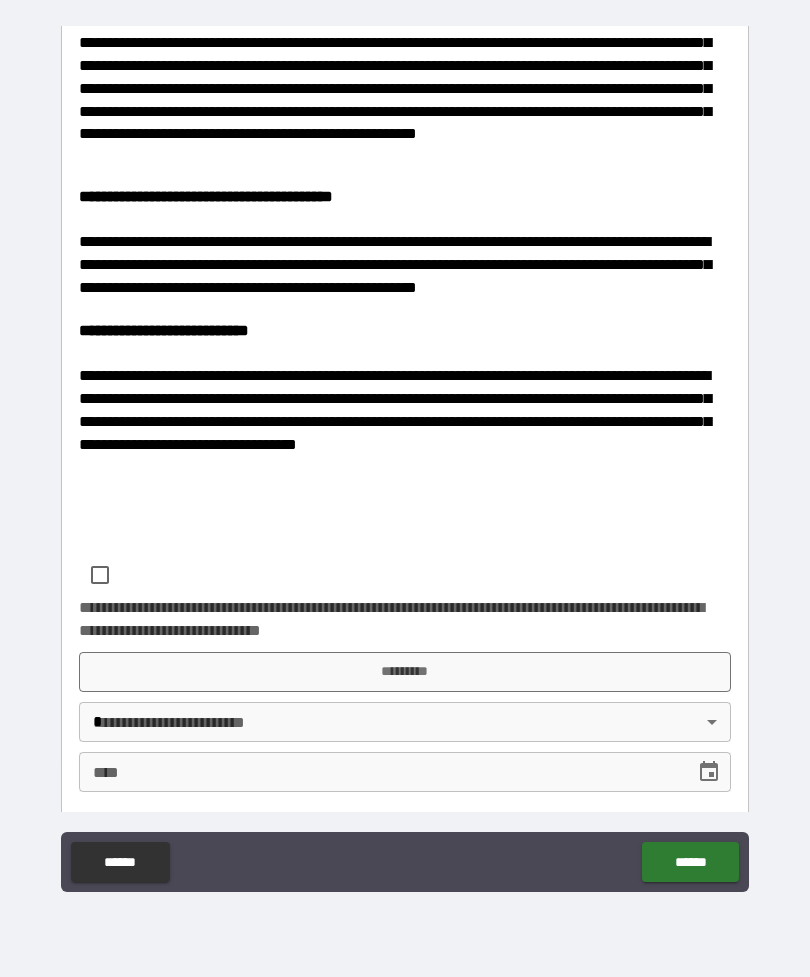 scroll, scrollTop: 490, scrollLeft: 0, axis: vertical 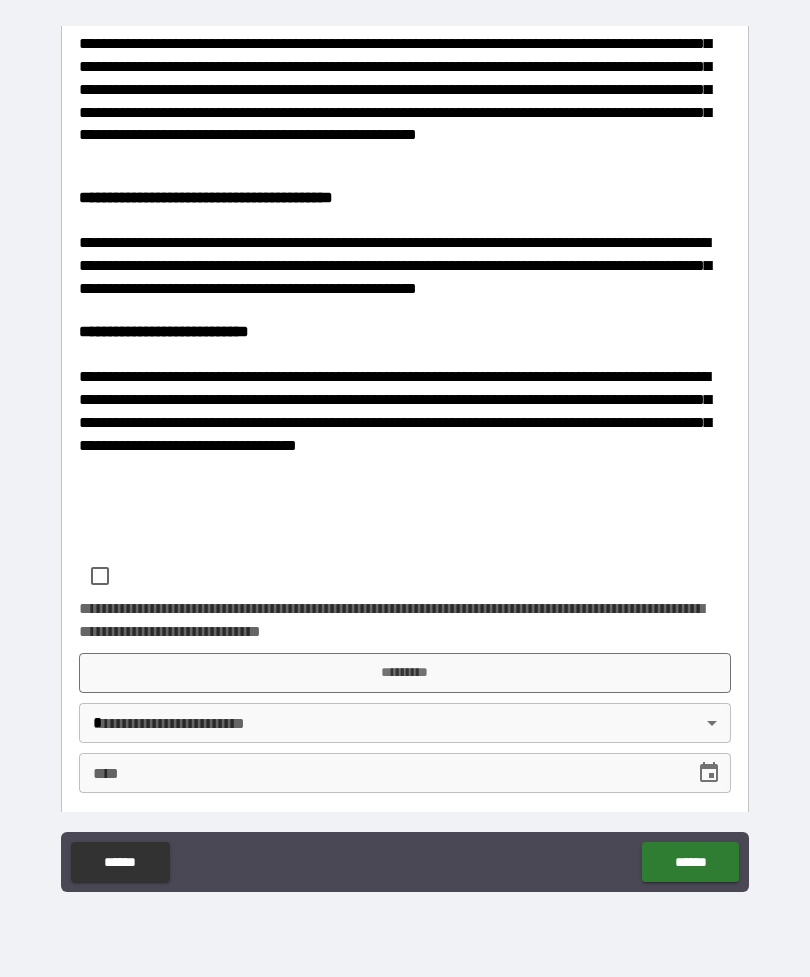 click on "**********" at bounding box center [405, 599] 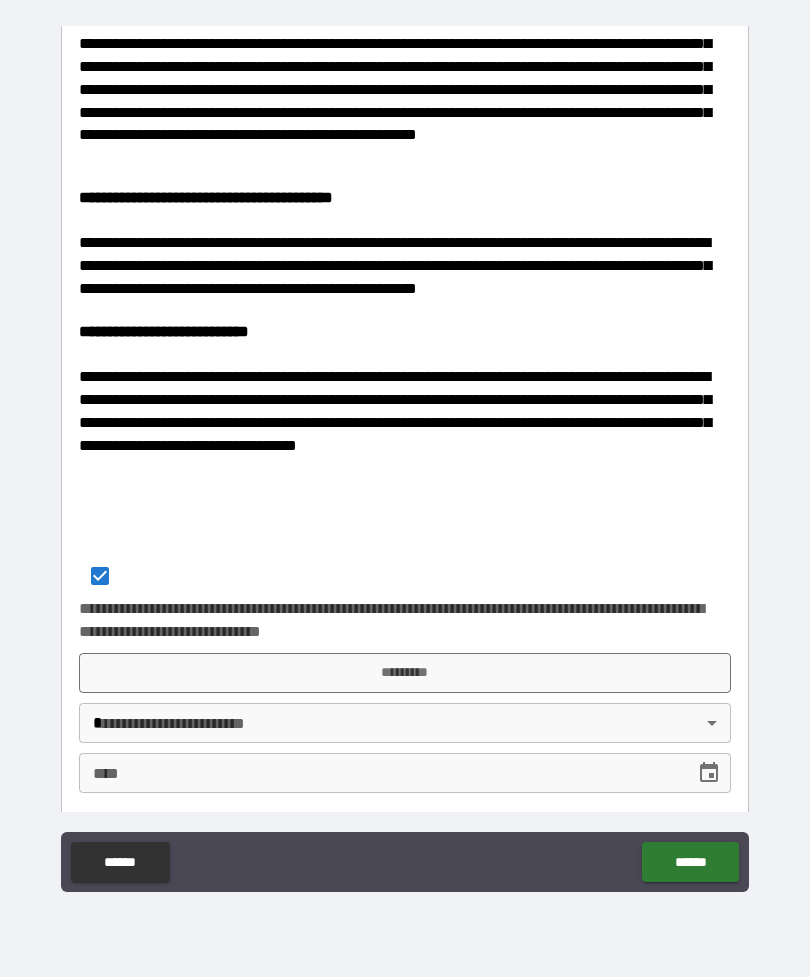 click on "*********" at bounding box center (405, 673) 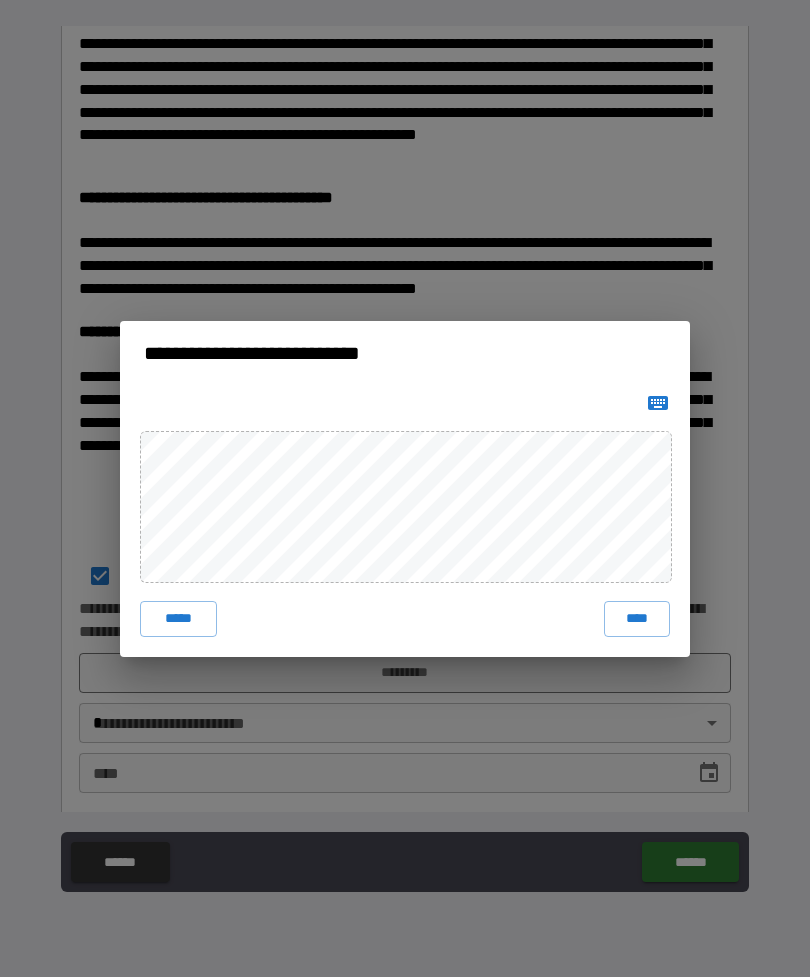 click on "****" at bounding box center [637, 619] 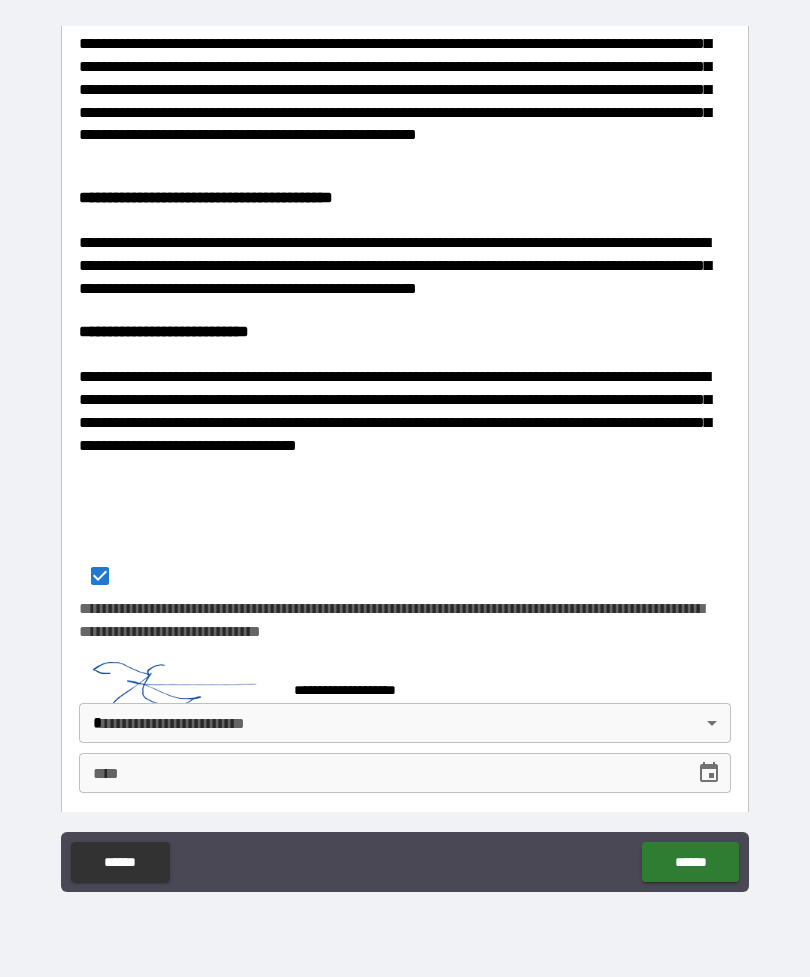 scroll, scrollTop: 480, scrollLeft: 0, axis: vertical 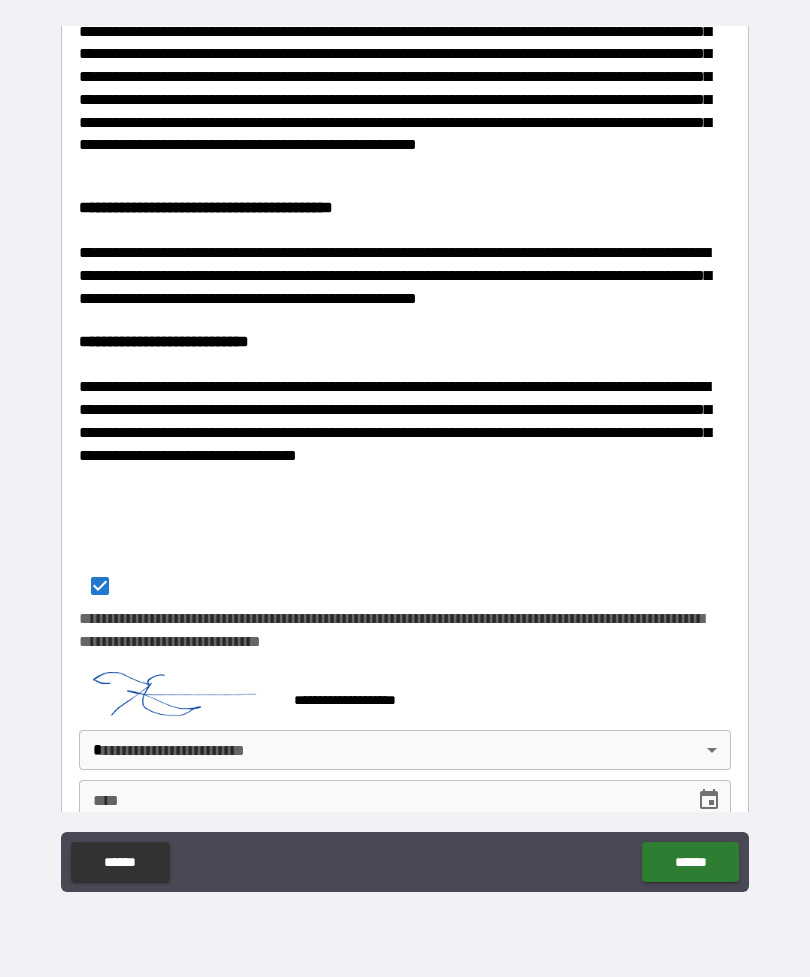 click on "[FIRST] [LAST] [STREET_NAME] [STREET_TYPE], [CITY], [STATE] [ZIP]" at bounding box center [405, 456] 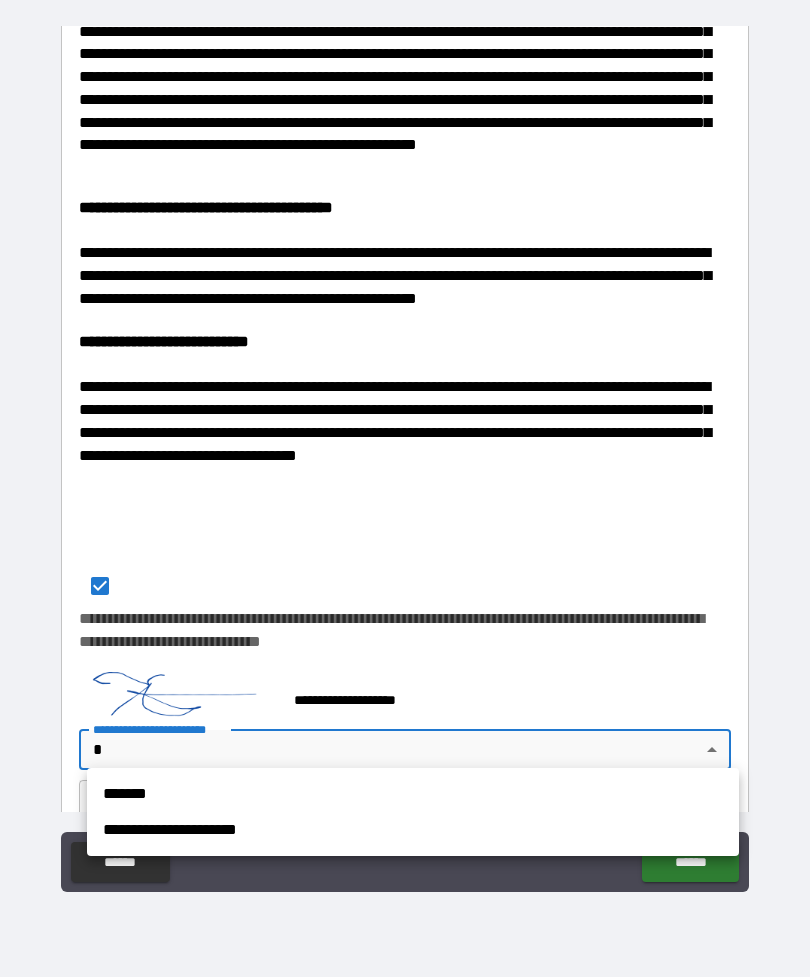 click on "*******" at bounding box center (413, 794) 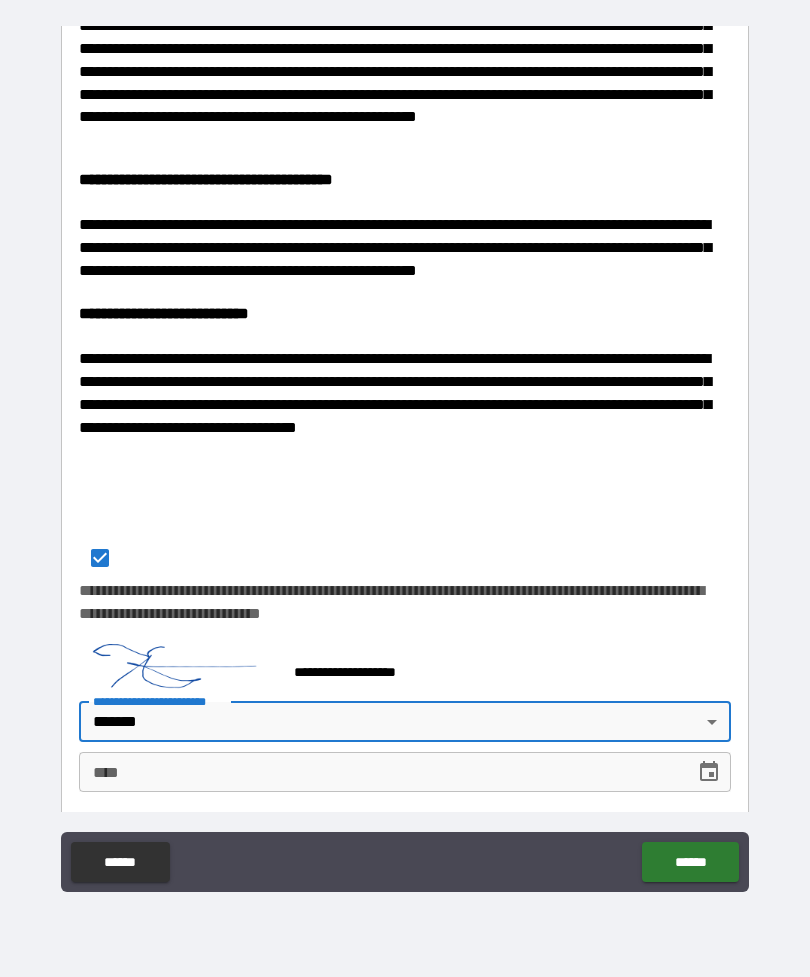 scroll, scrollTop: 507, scrollLeft: 0, axis: vertical 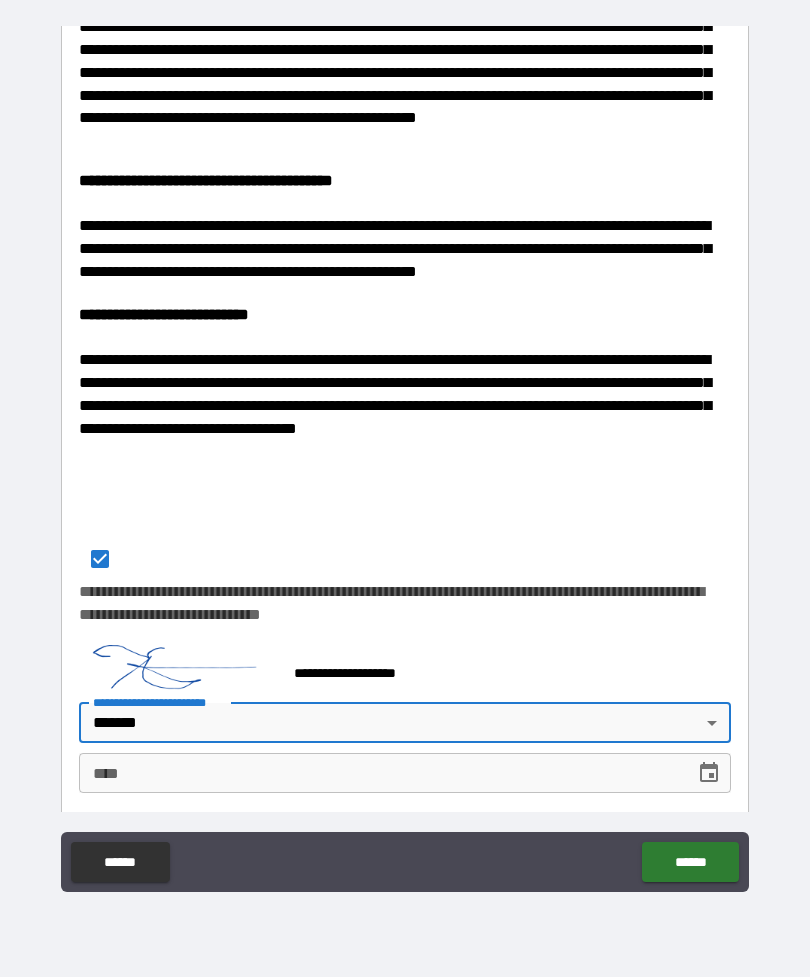 click on "****" at bounding box center [380, 773] 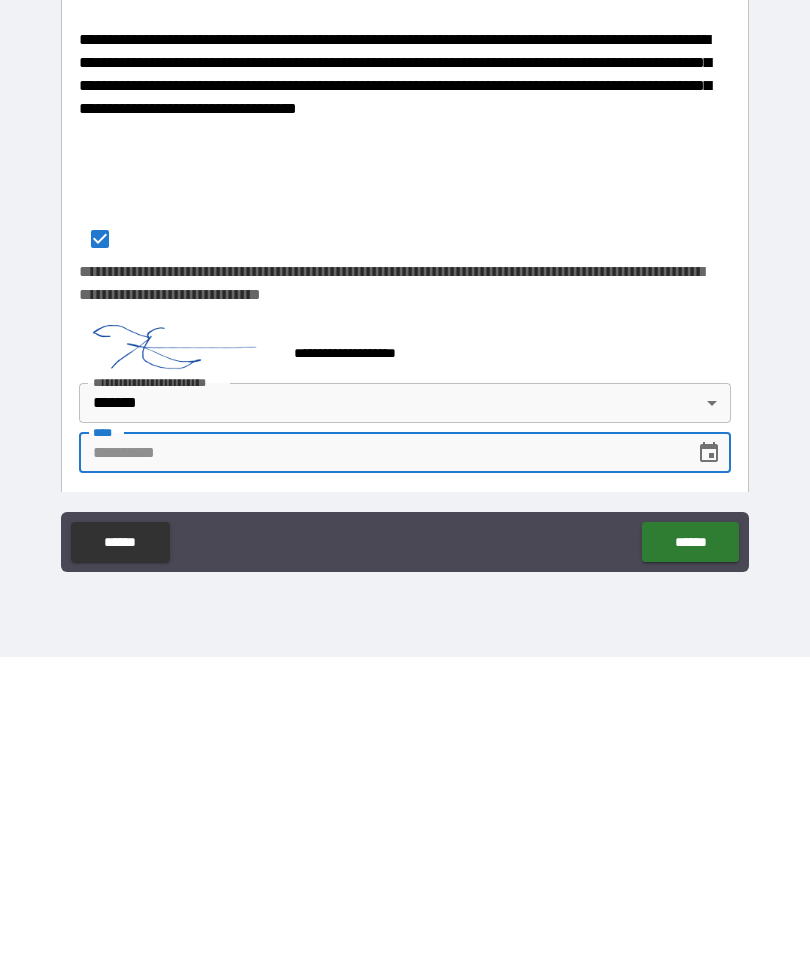click 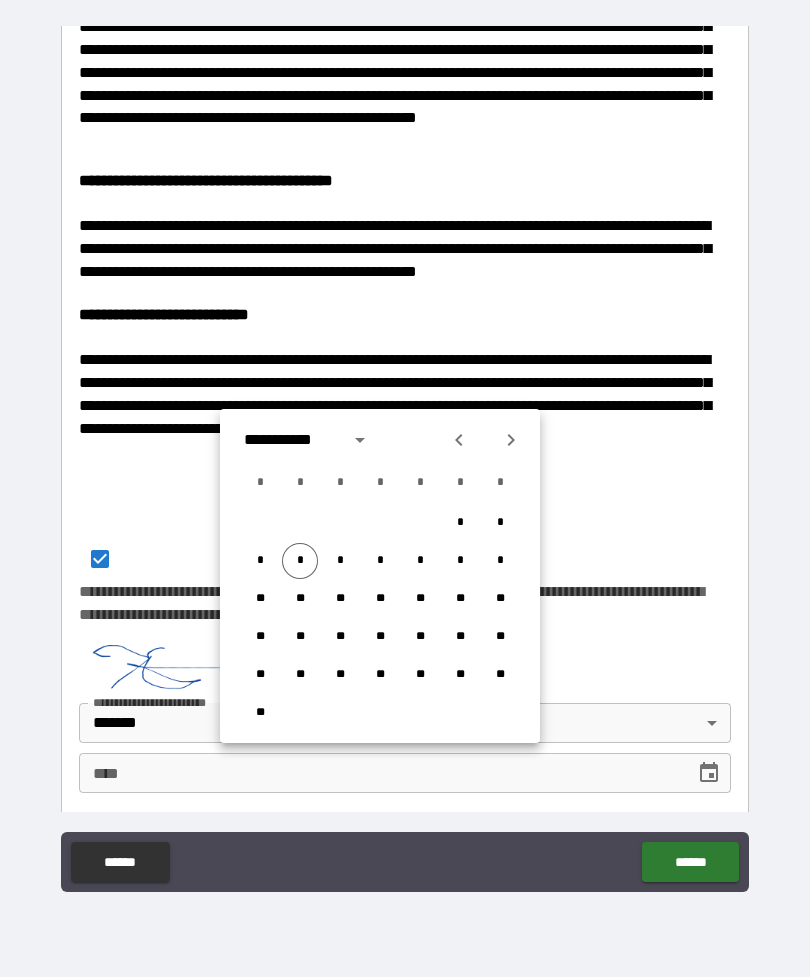 click on "*" at bounding box center [300, 561] 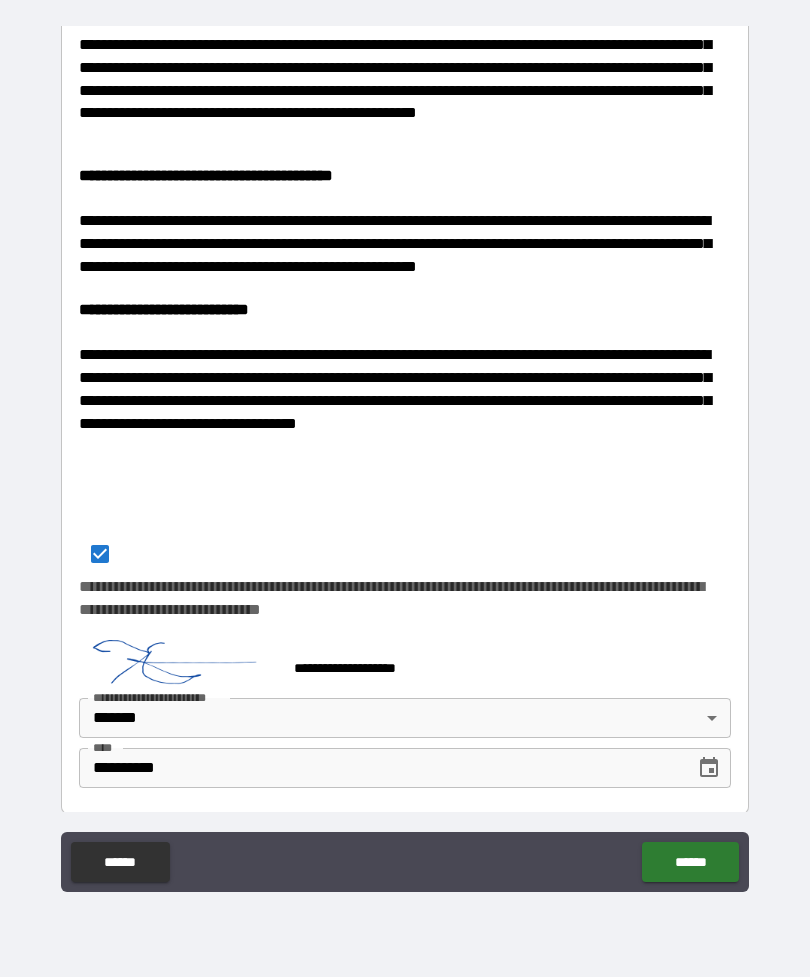 scroll, scrollTop: 508, scrollLeft: 0, axis: vertical 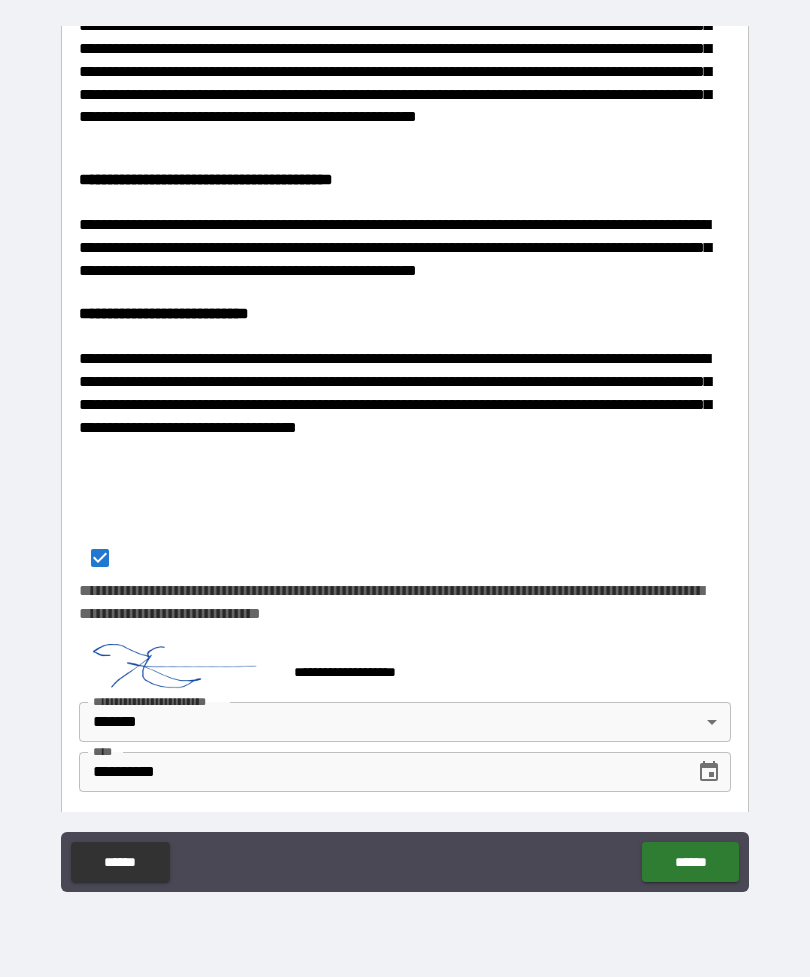 click on "******" at bounding box center [690, 862] 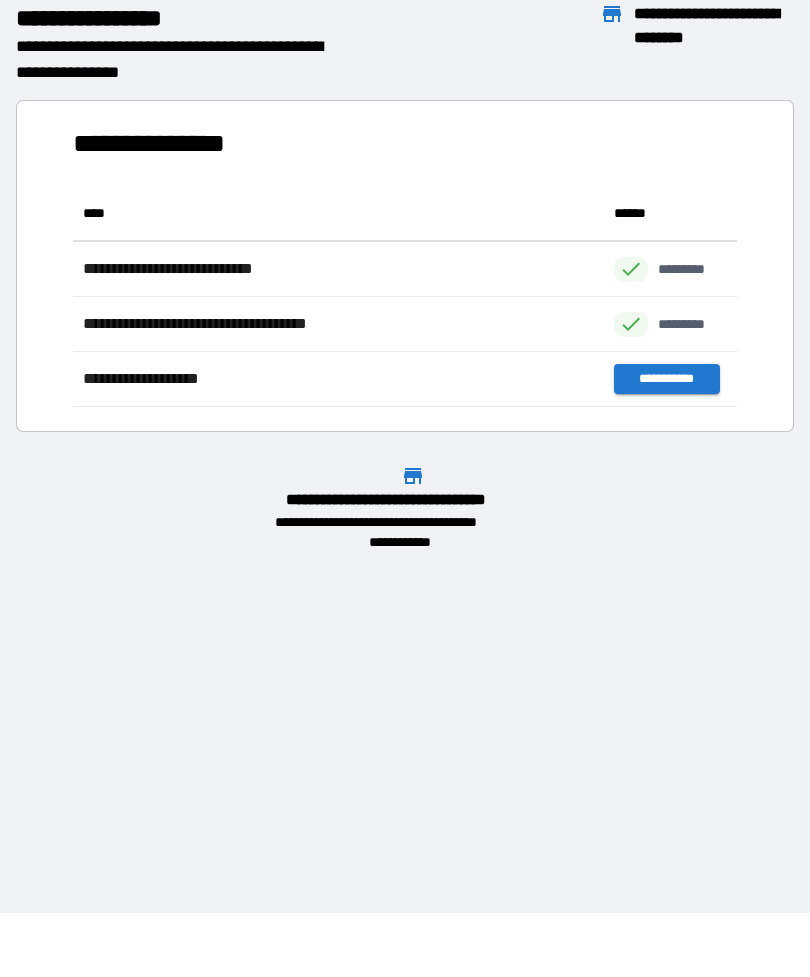 scroll, scrollTop: 1, scrollLeft: 1, axis: both 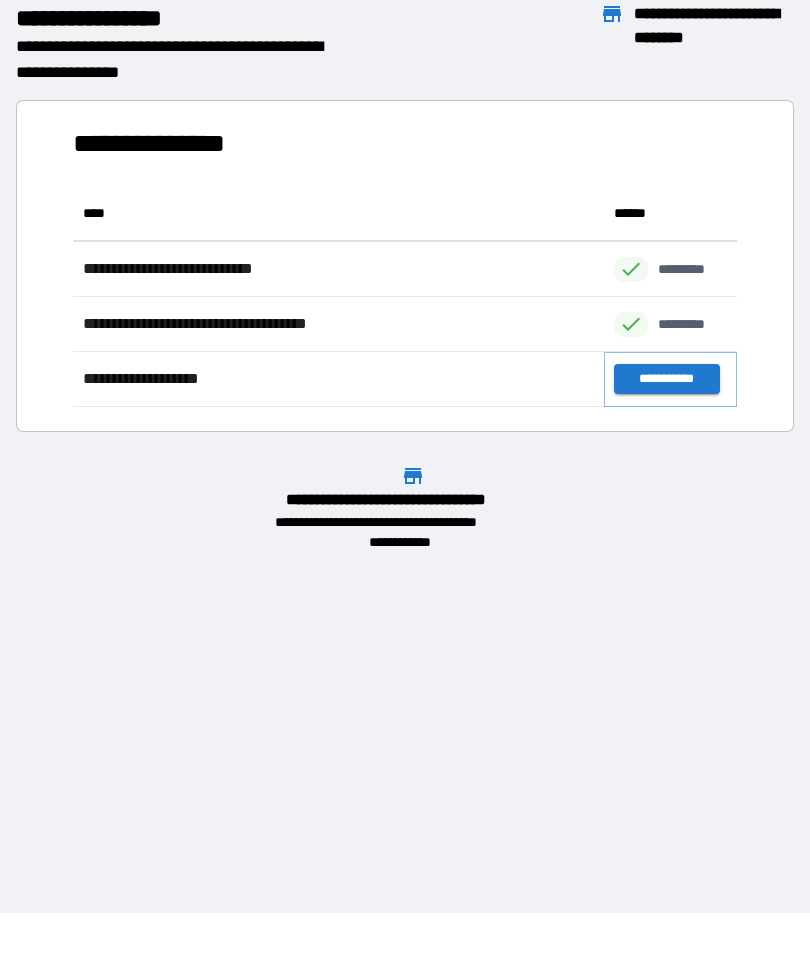 click on "**********" at bounding box center (666, 379) 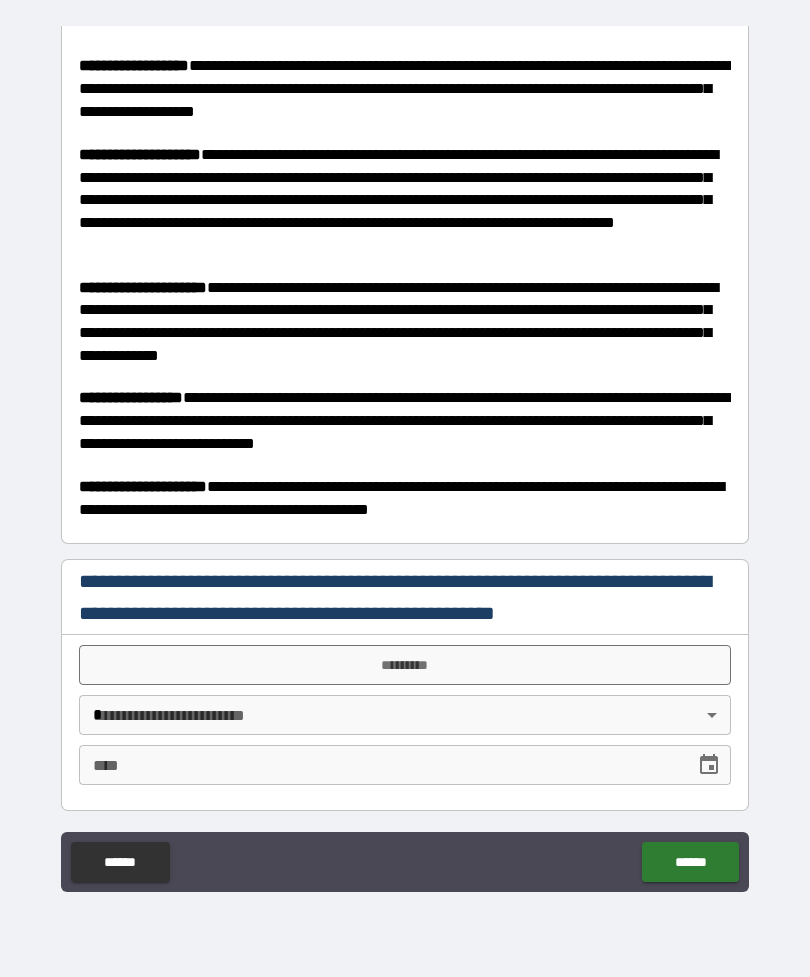 scroll, scrollTop: 531, scrollLeft: 0, axis: vertical 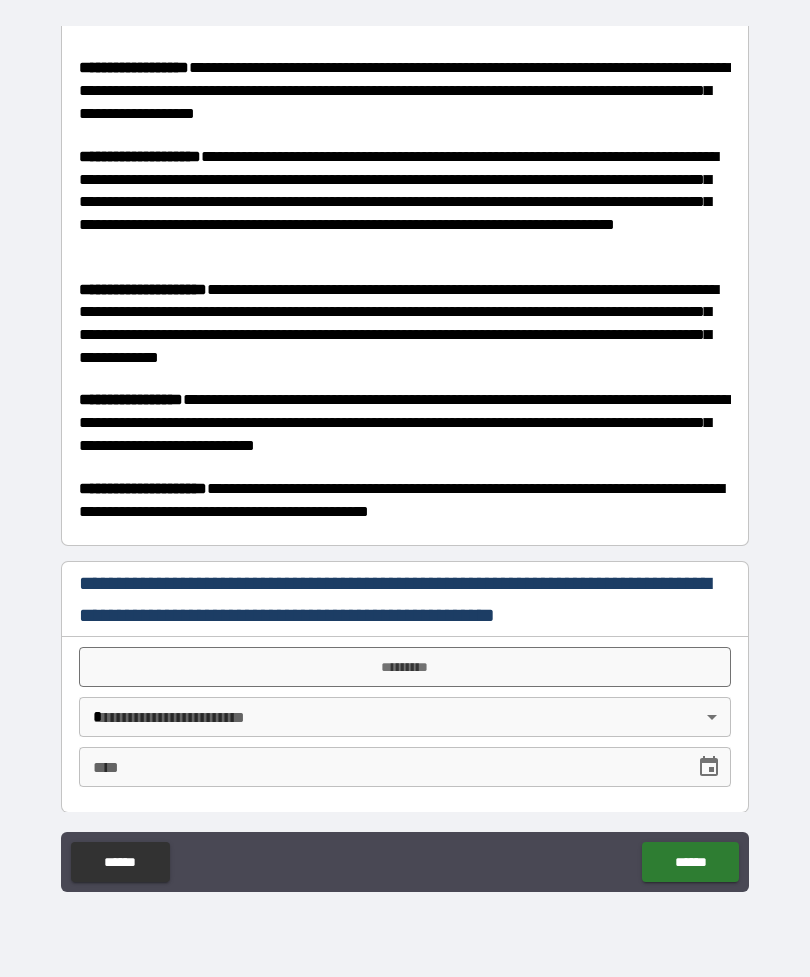 click on "*********" at bounding box center (405, 667) 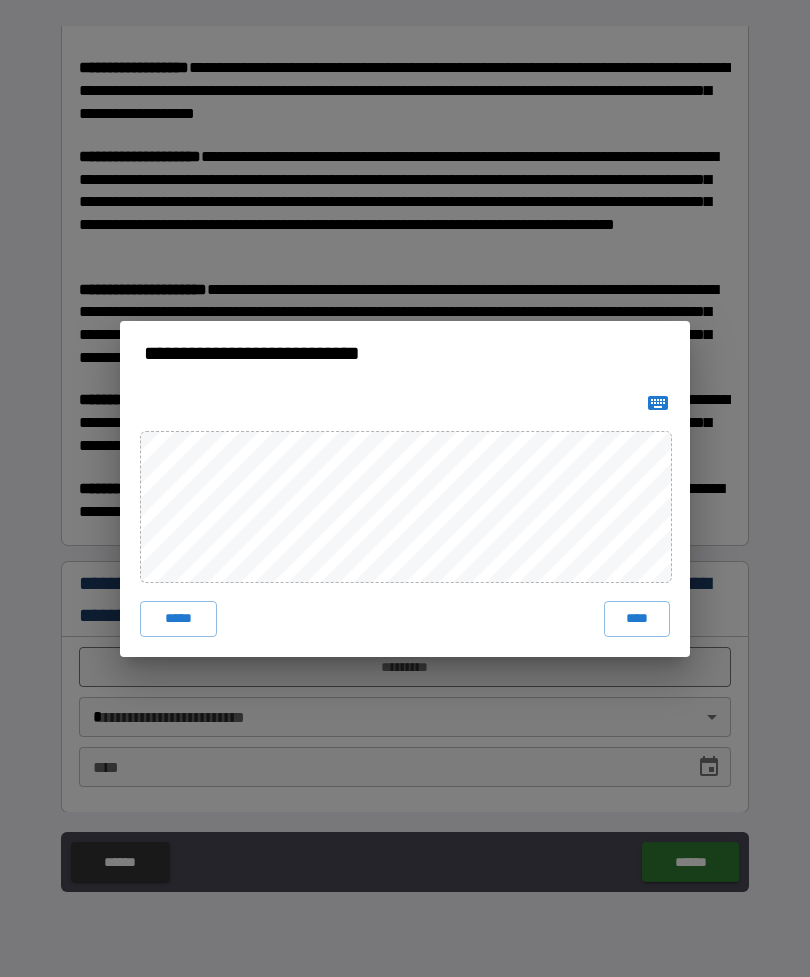 click on "****" at bounding box center [637, 619] 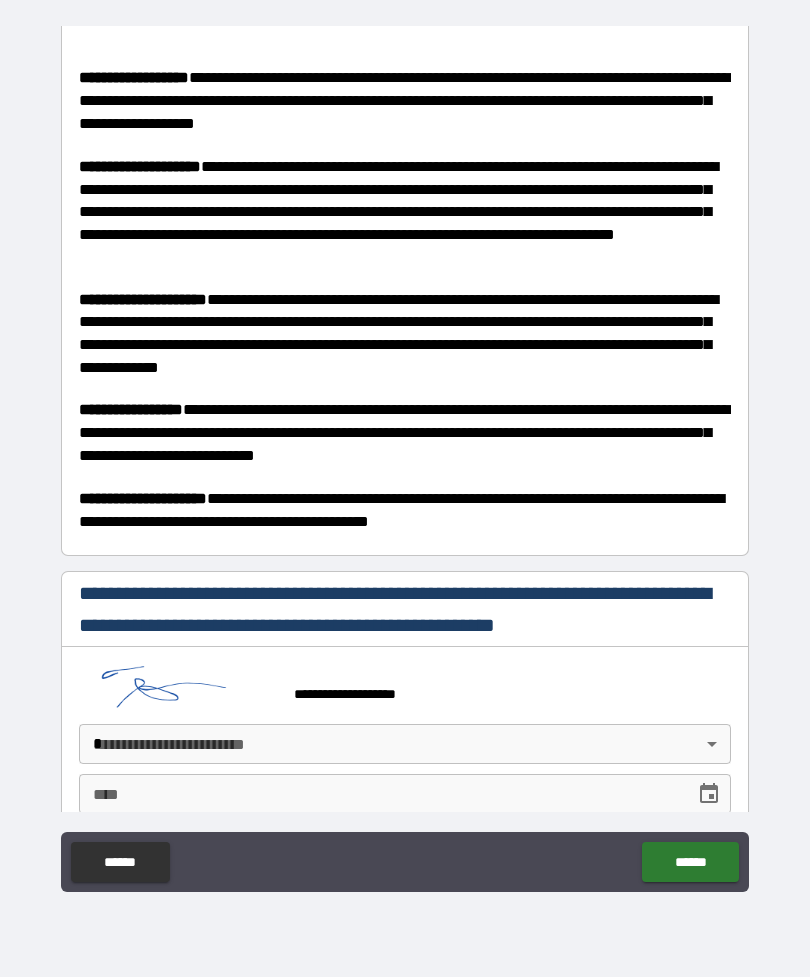 click on "**********" at bounding box center (405, 456) 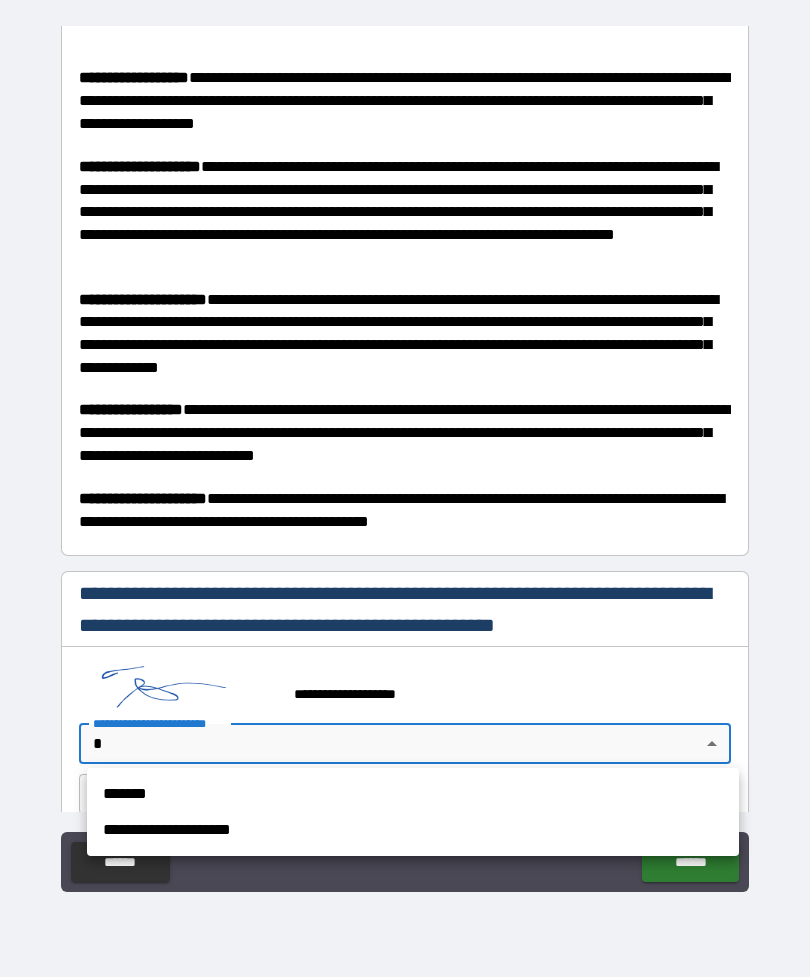 click on "*******" at bounding box center [413, 794] 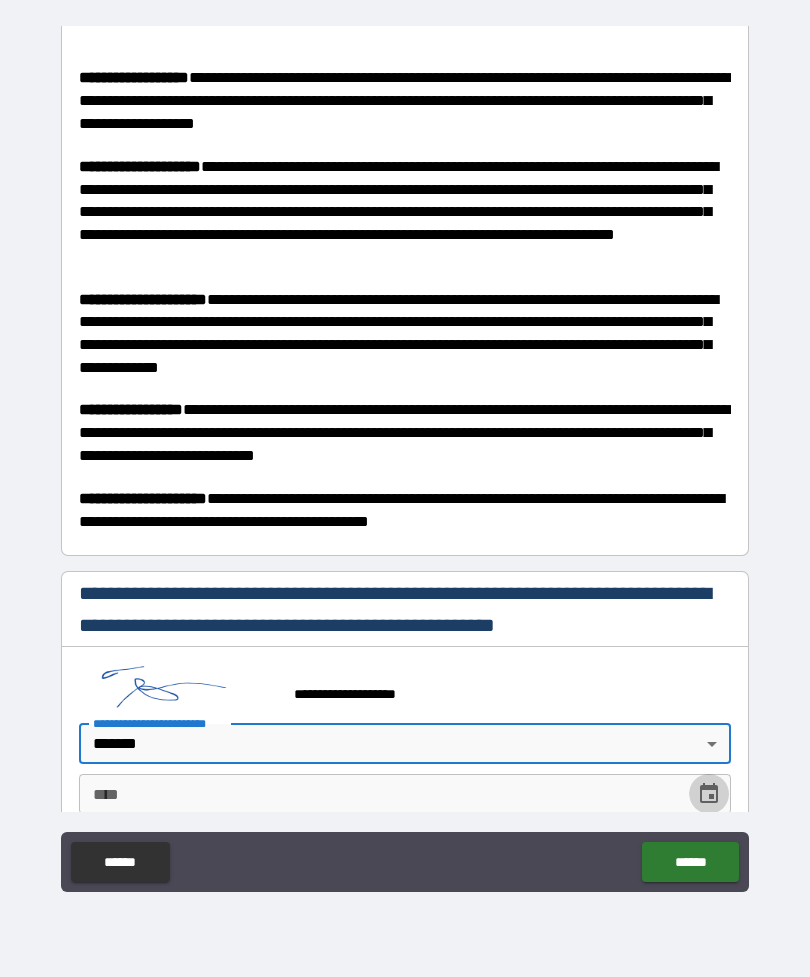 click 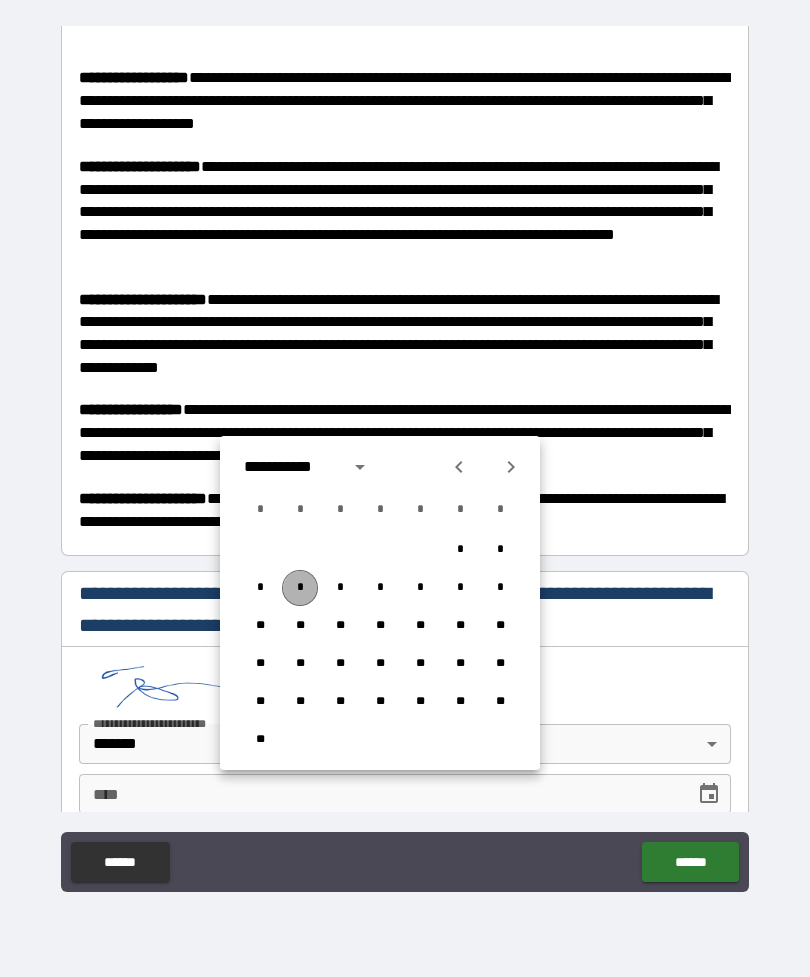 click on "*" at bounding box center [300, 588] 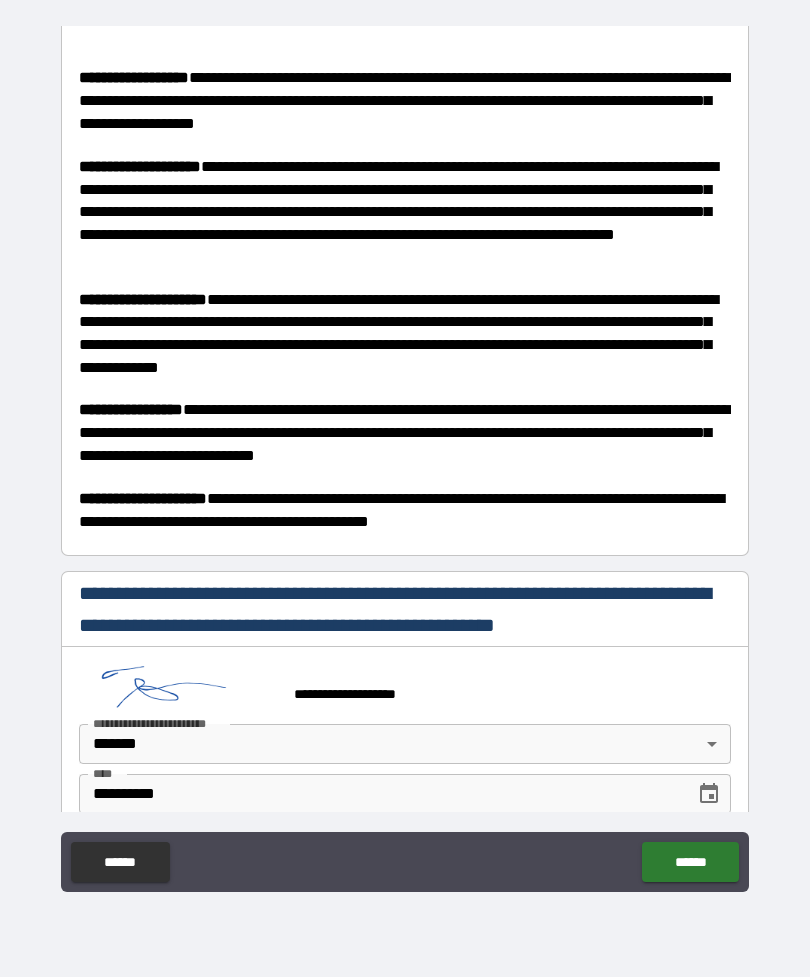 click on "******" at bounding box center [690, 862] 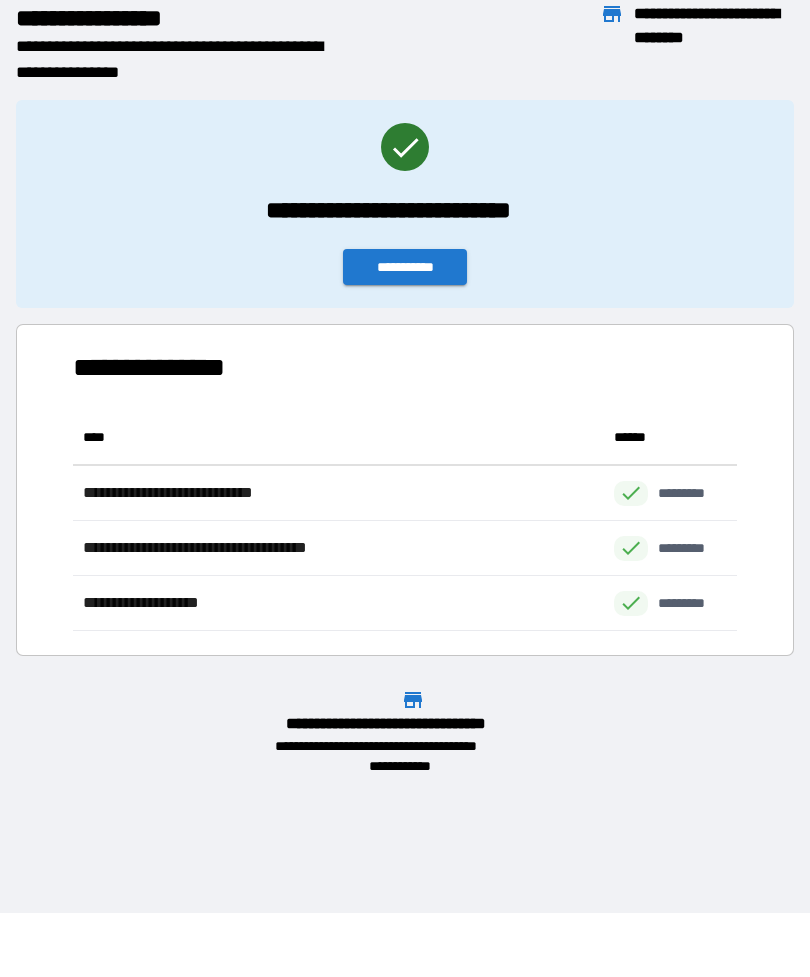 scroll, scrollTop: 1, scrollLeft: 1, axis: both 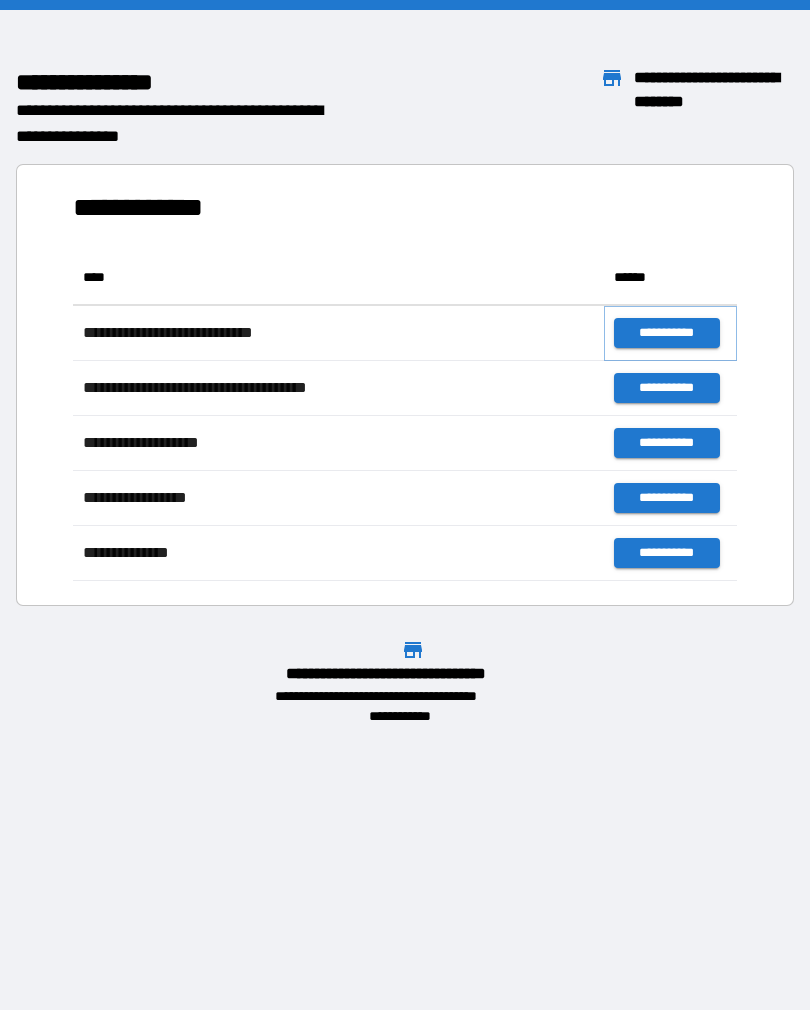 click on "**********" at bounding box center [666, 333] 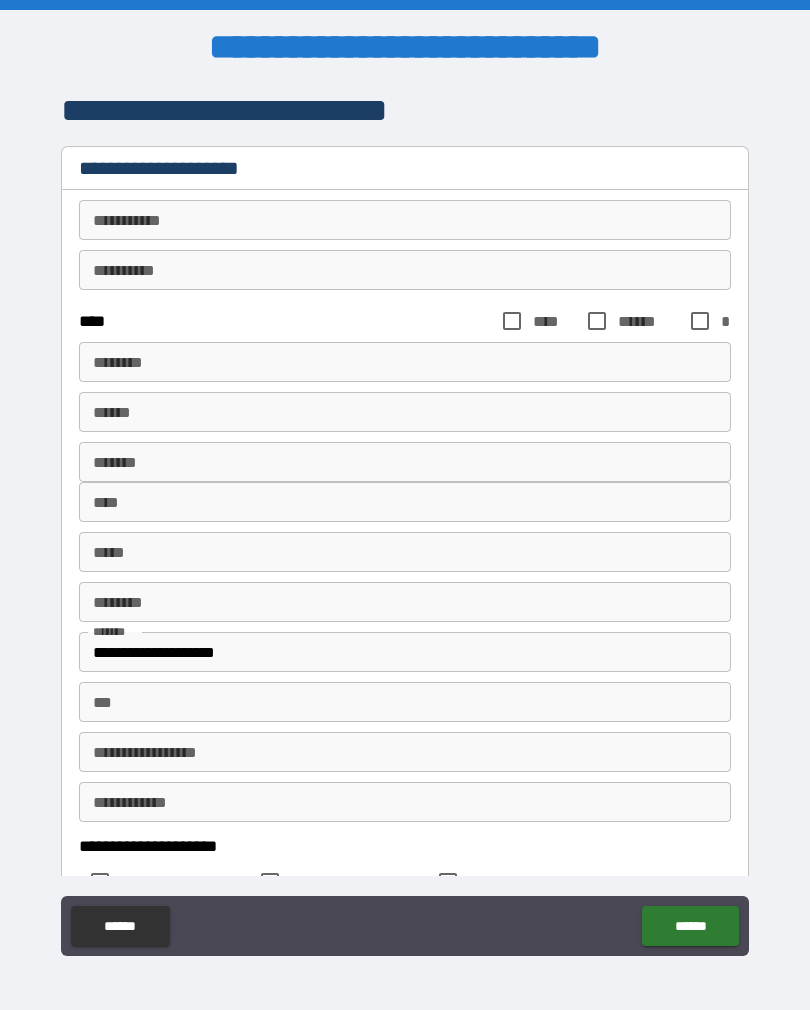 click on "*********   *" at bounding box center [405, 220] 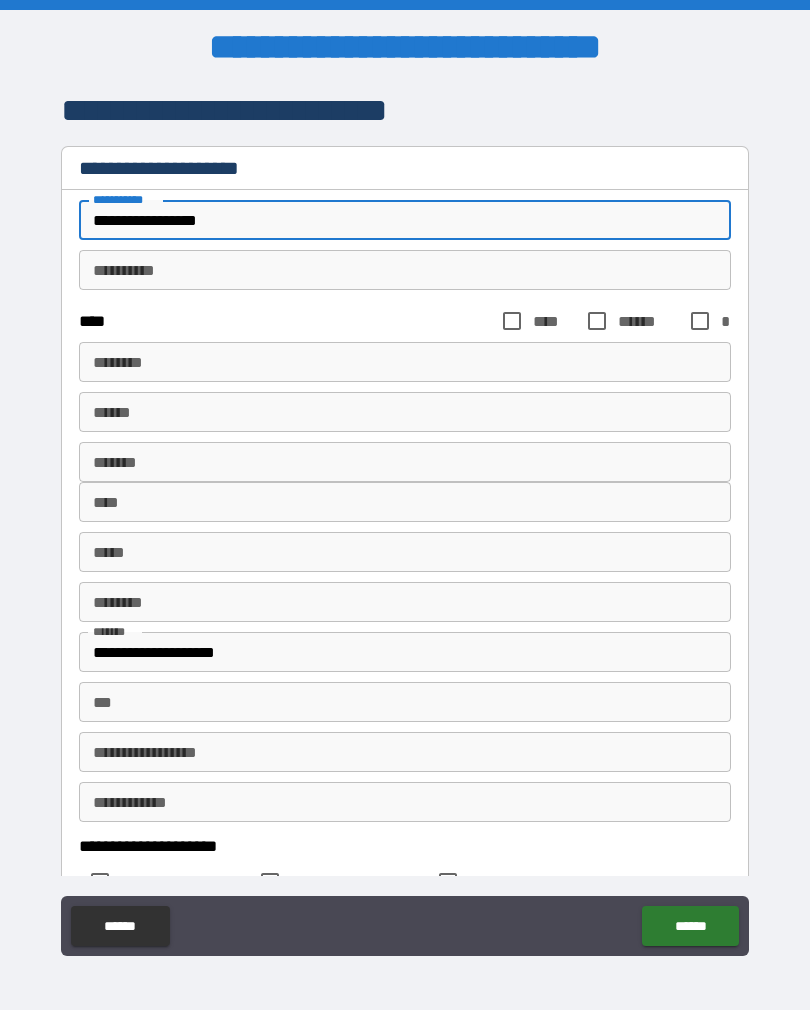 type on "**********" 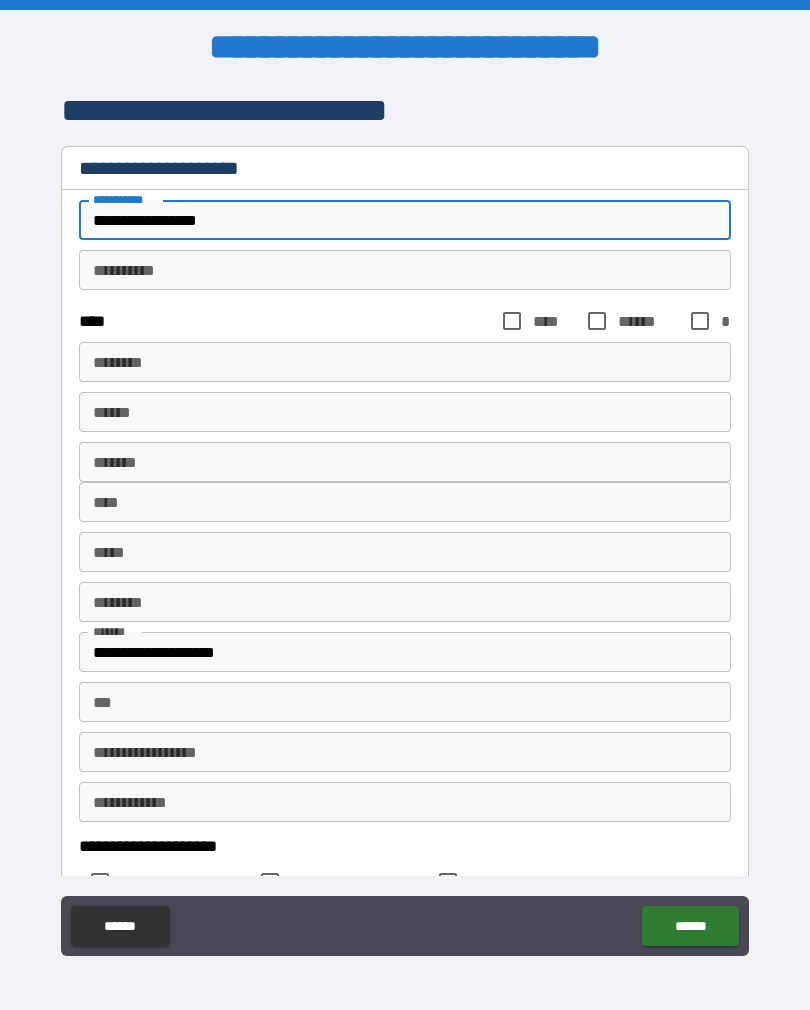 click on "**********" at bounding box center (405, 270) 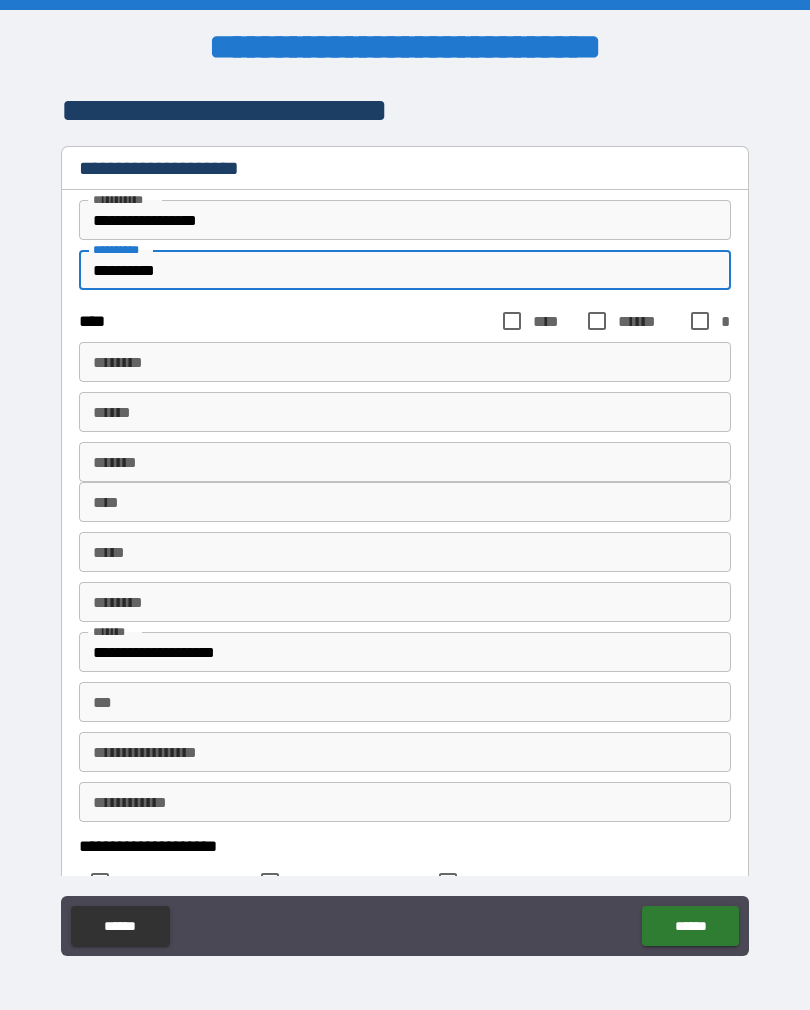 type on "**********" 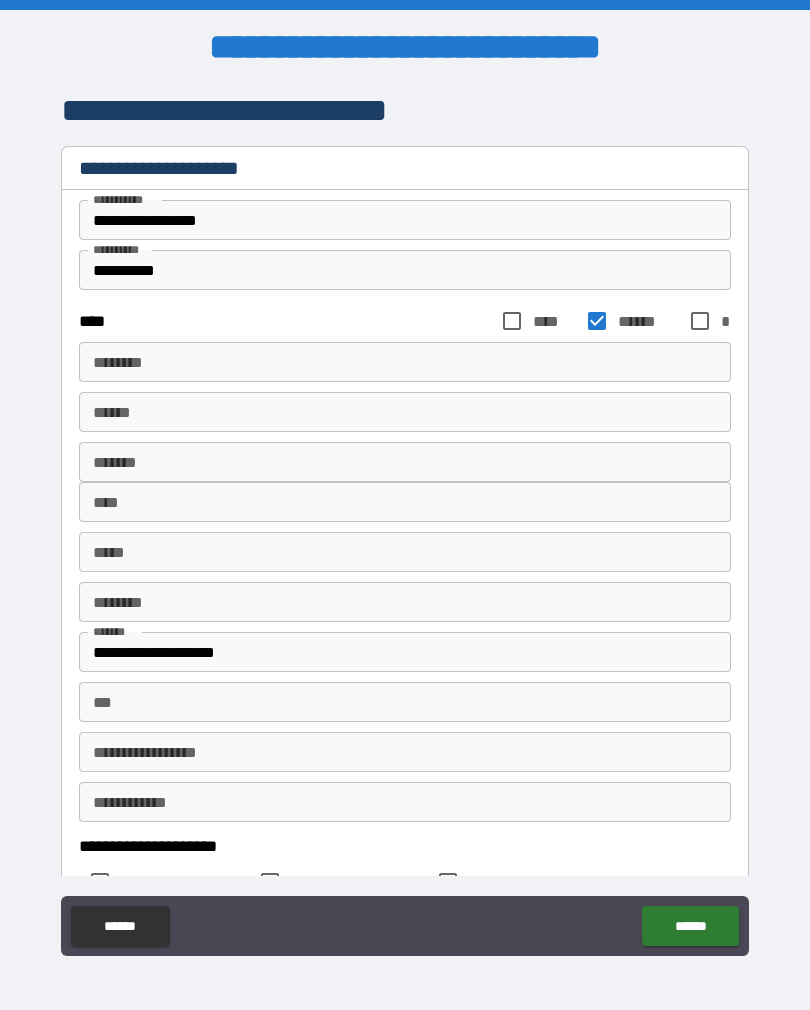click on "******   *" at bounding box center (405, 362) 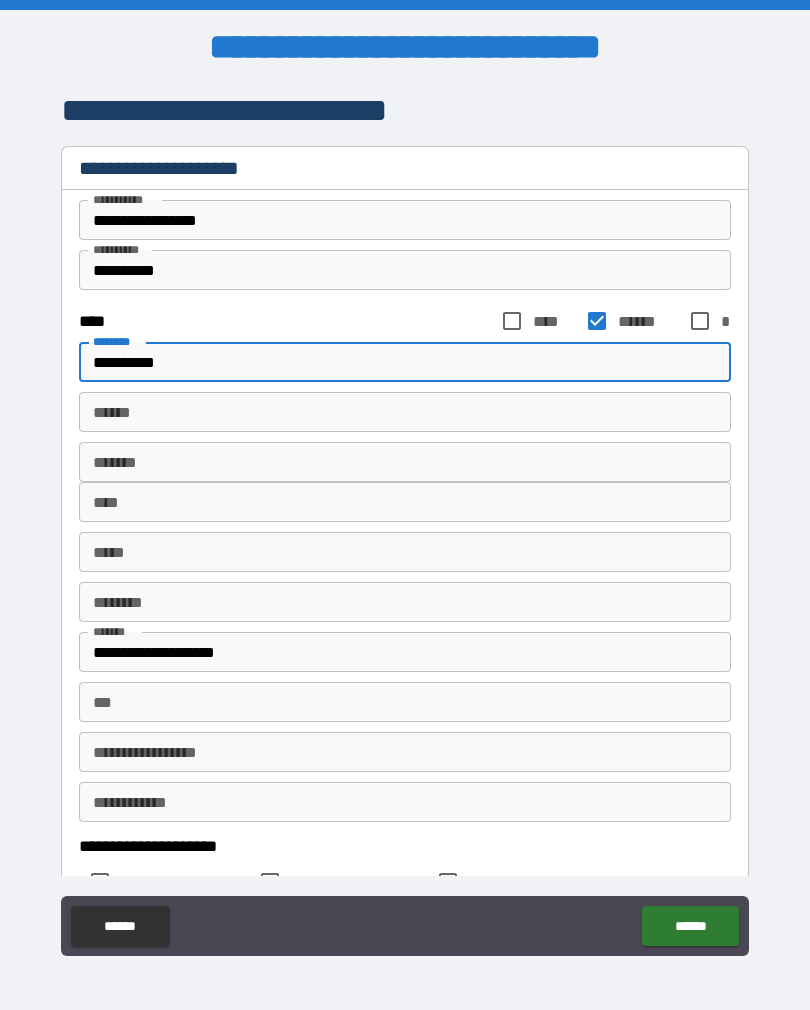 type on "**********" 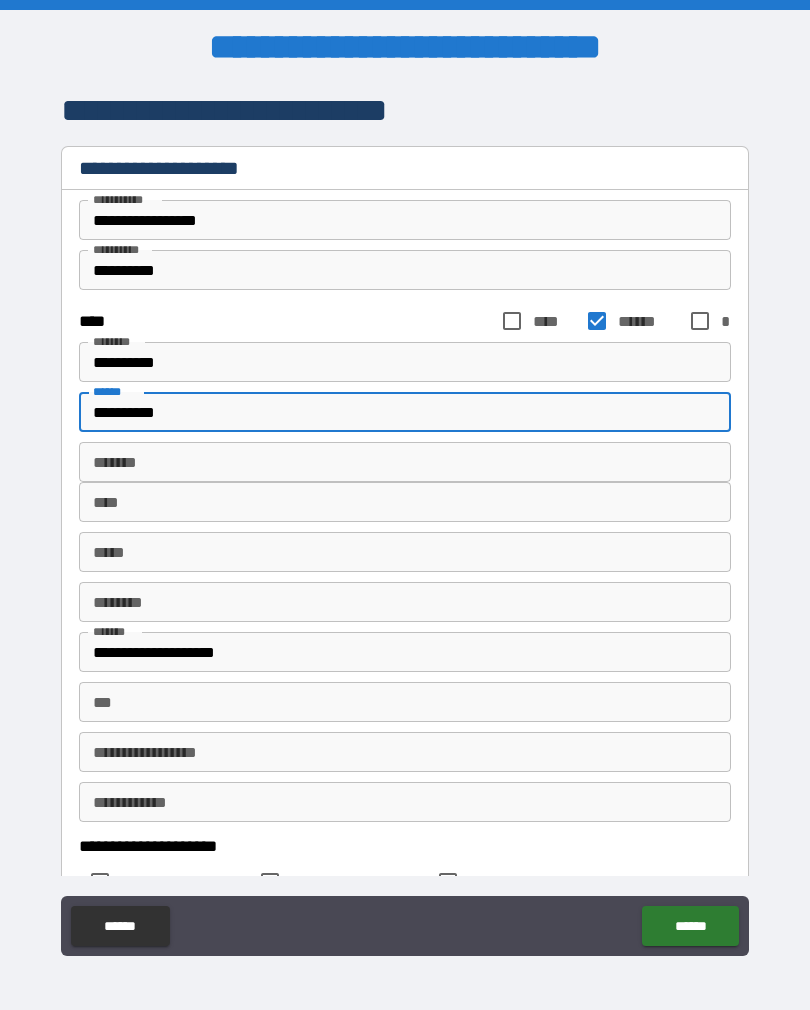 type on "**********" 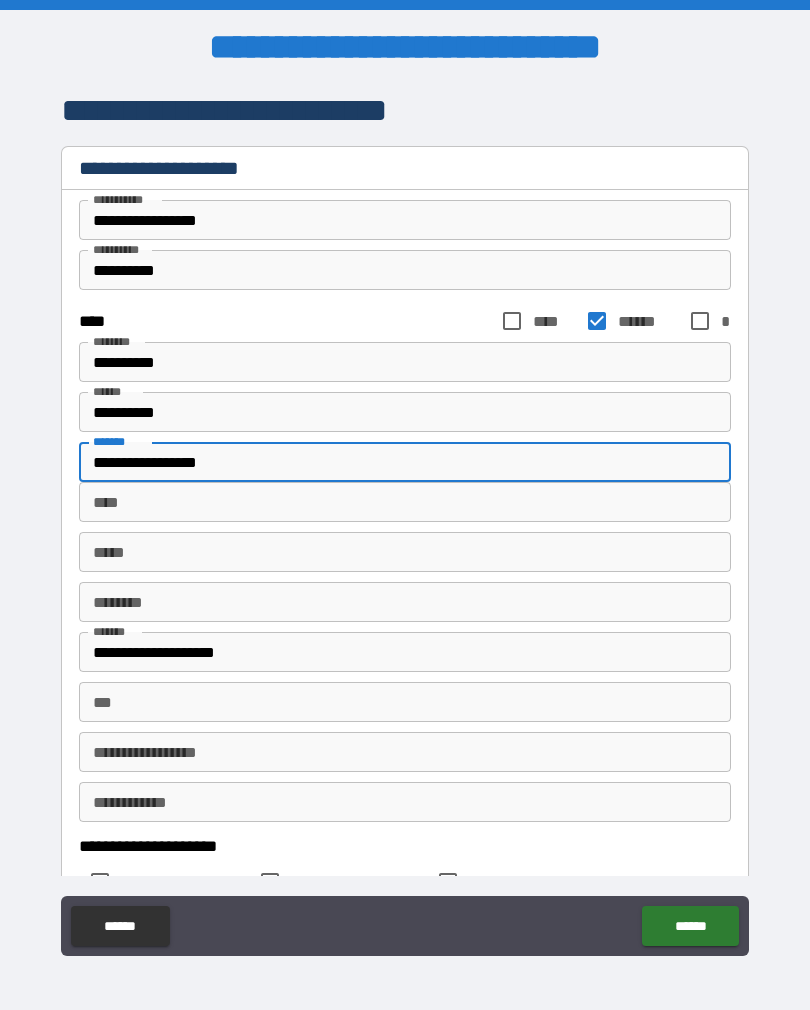 type on "**********" 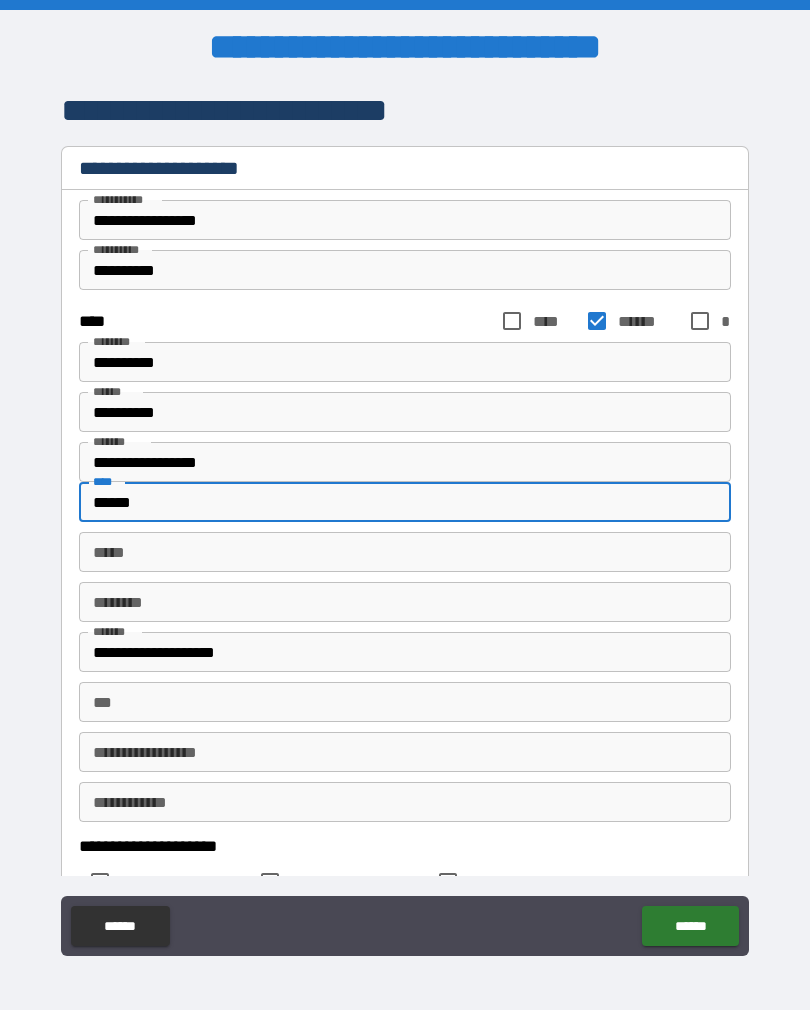 type on "******" 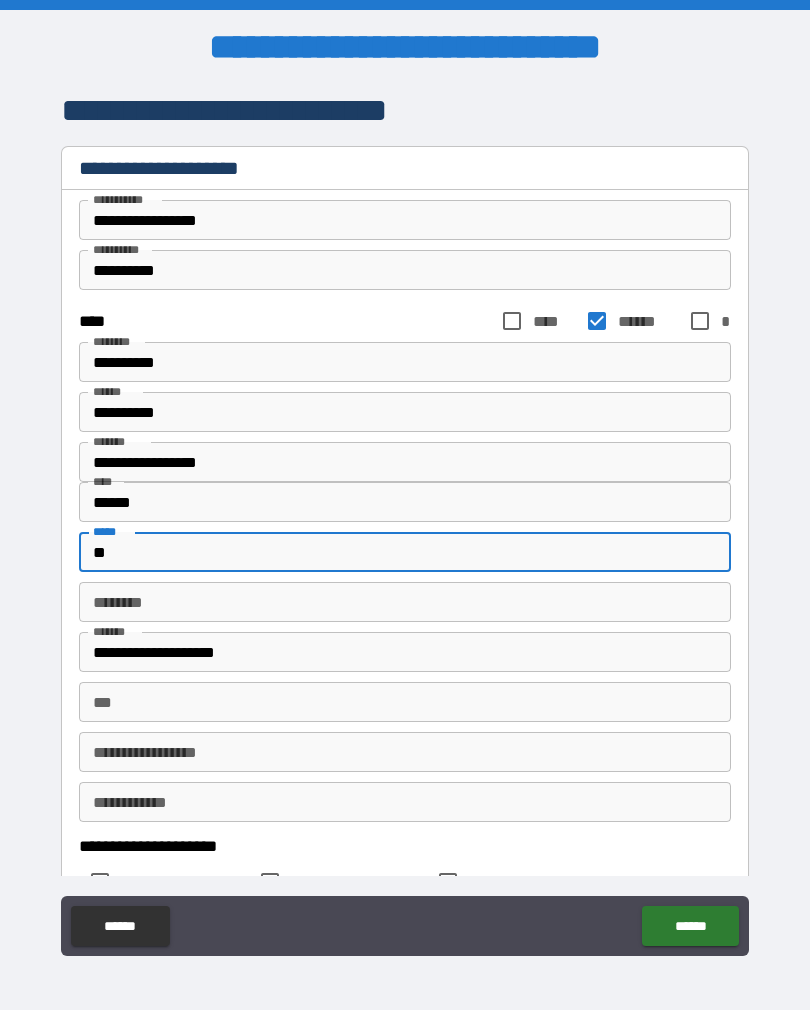 click on "********" at bounding box center [405, 602] 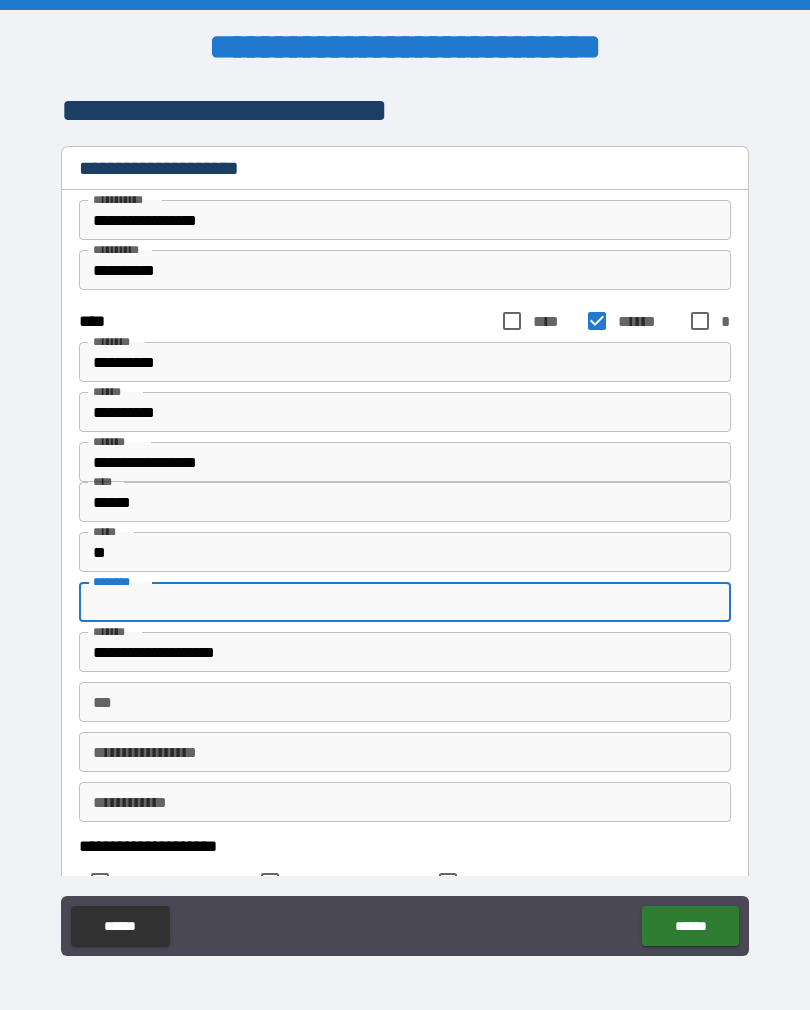 click on "**" at bounding box center (405, 552) 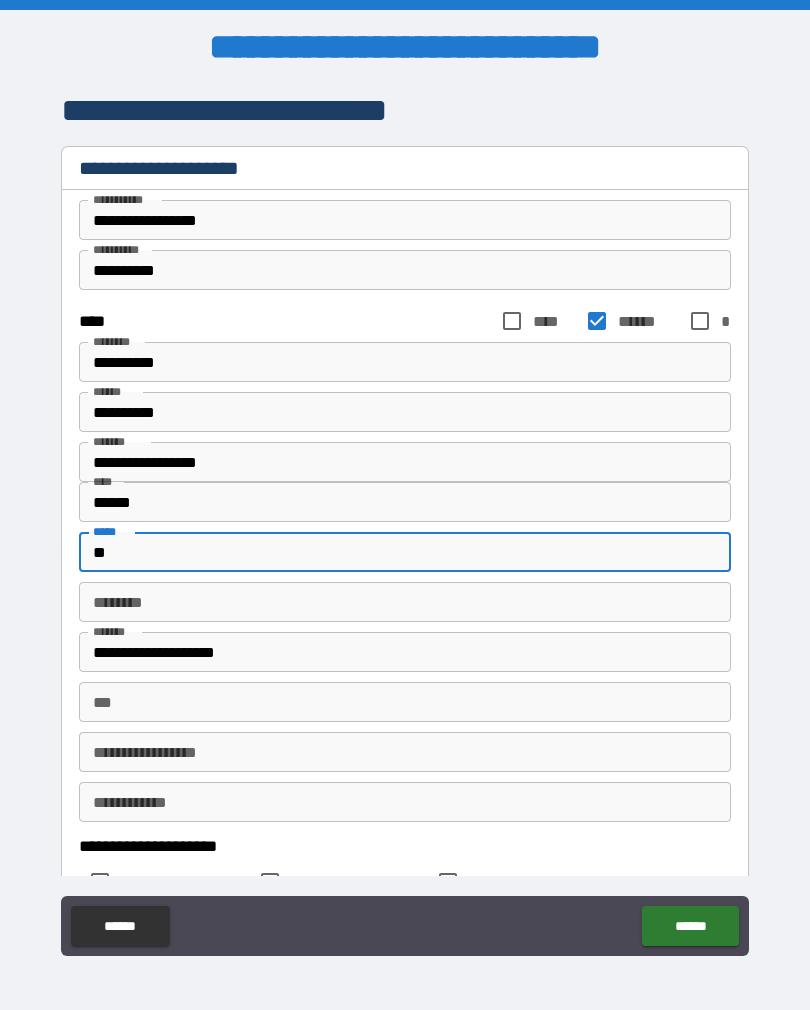 type on "**" 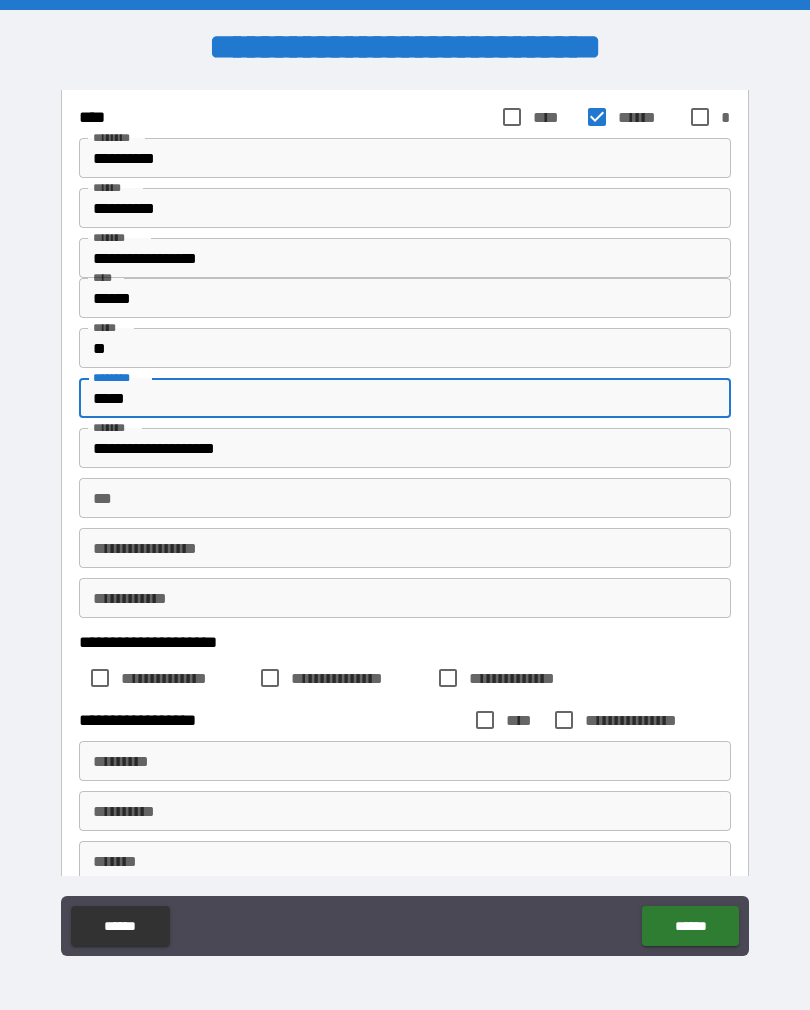 scroll, scrollTop: 203, scrollLeft: 0, axis: vertical 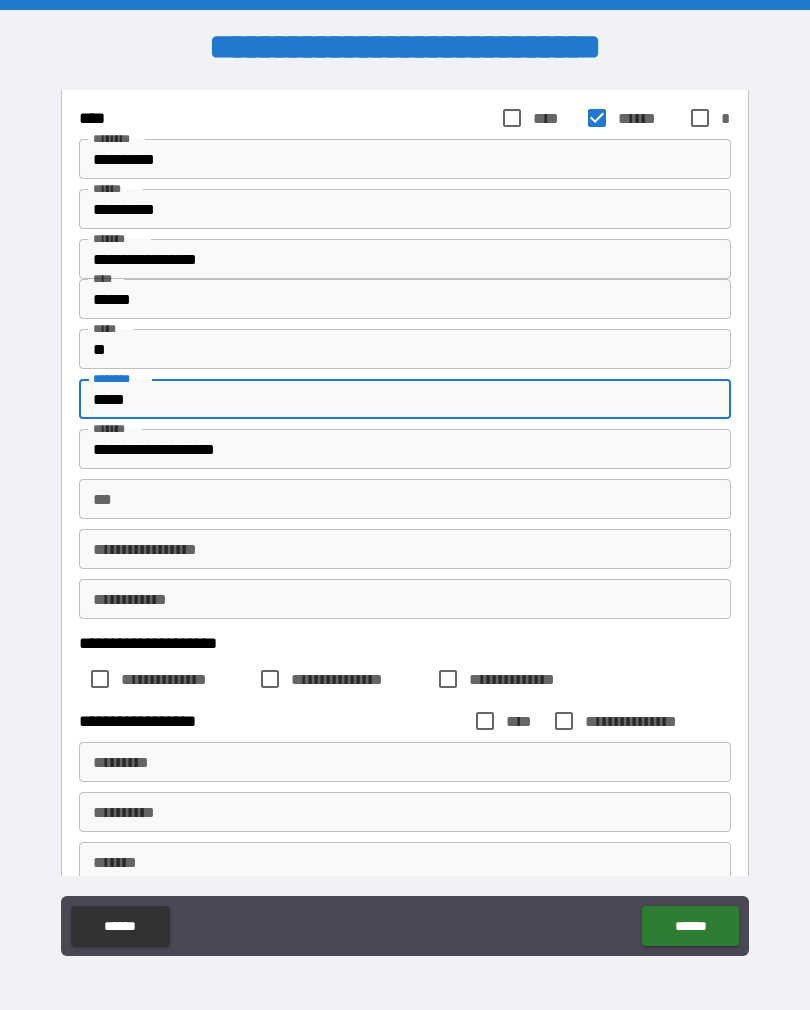 type on "*****" 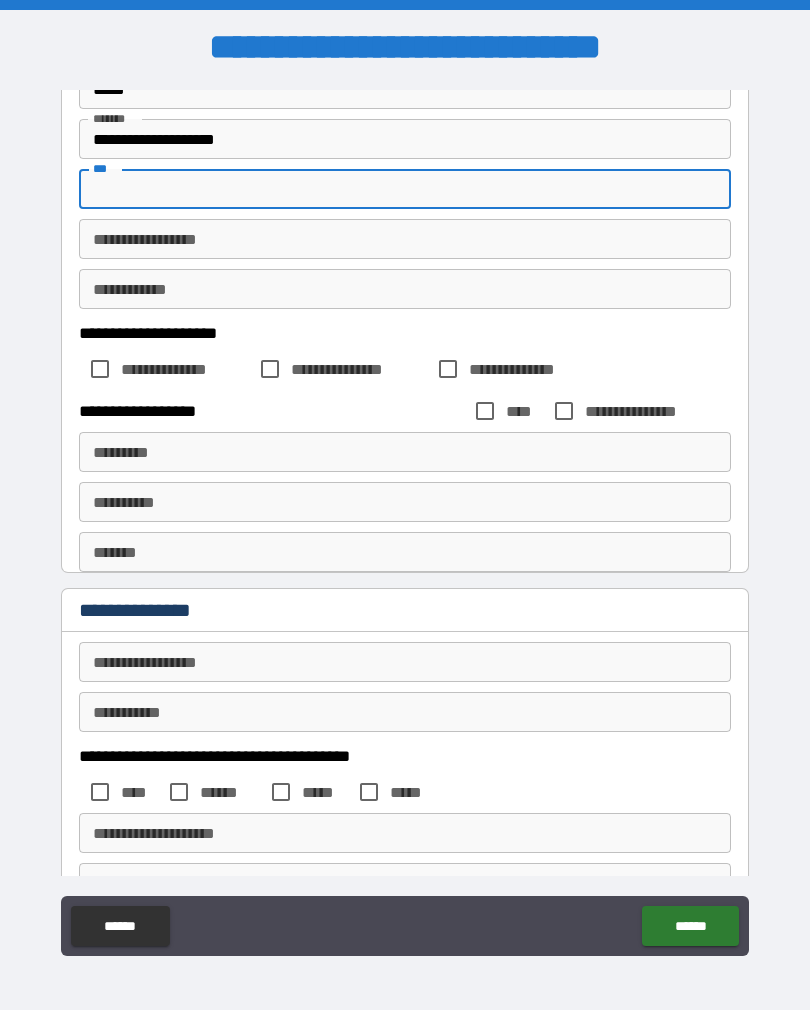 scroll, scrollTop: 521, scrollLeft: 0, axis: vertical 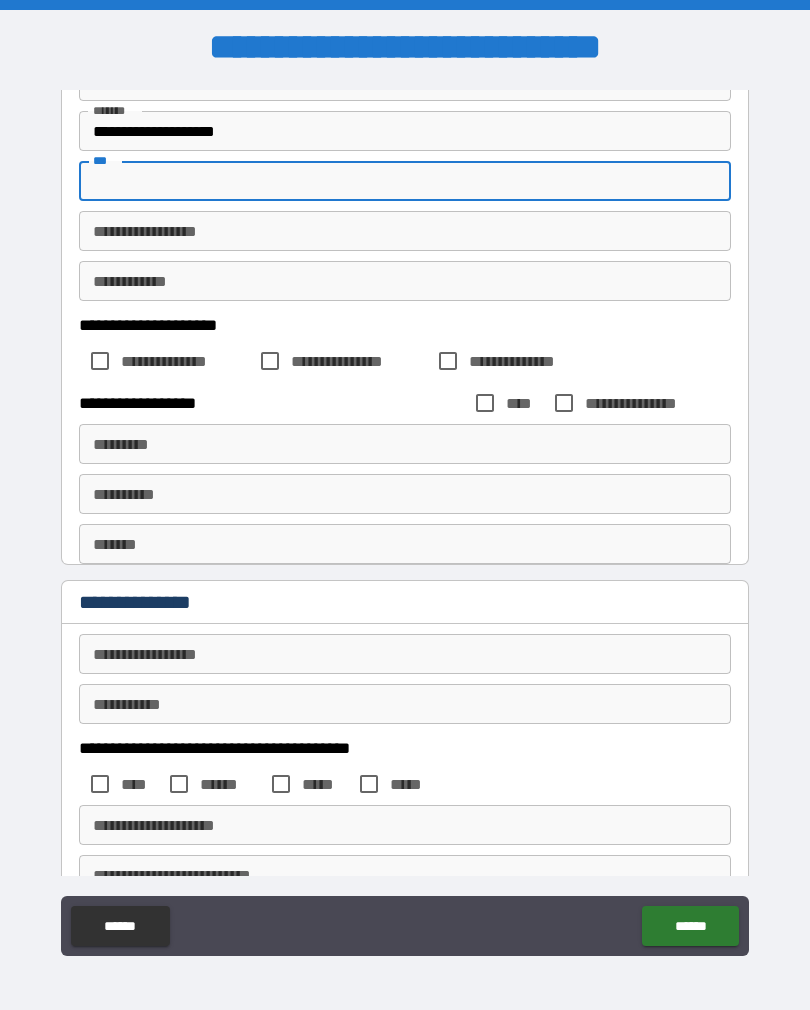click on "**********" at bounding box center [405, 231] 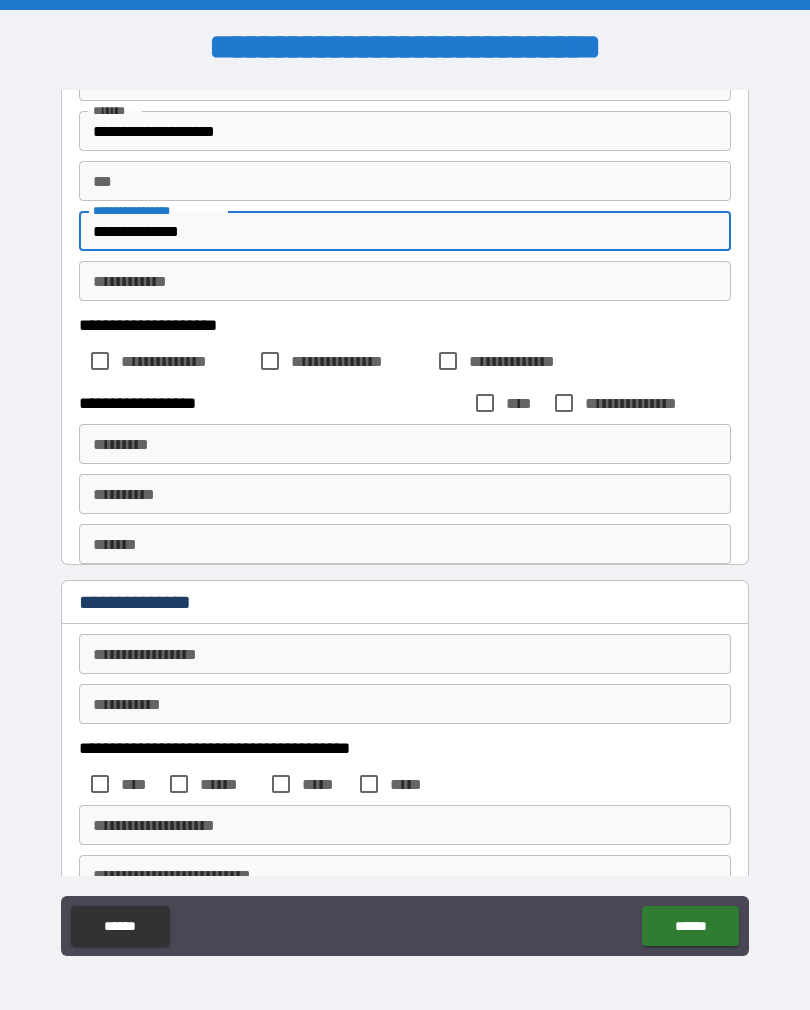 click on "**********" at bounding box center (405, 231) 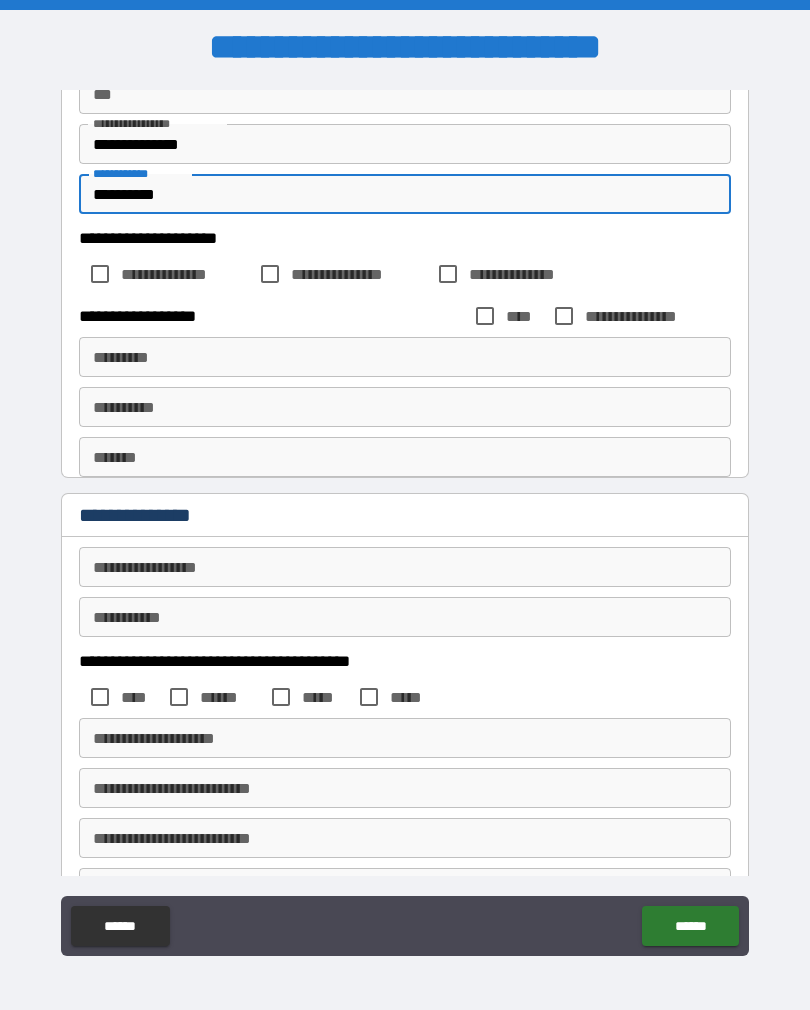 scroll, scrollTop: 609, scrollLeft: 0, axis: vertical 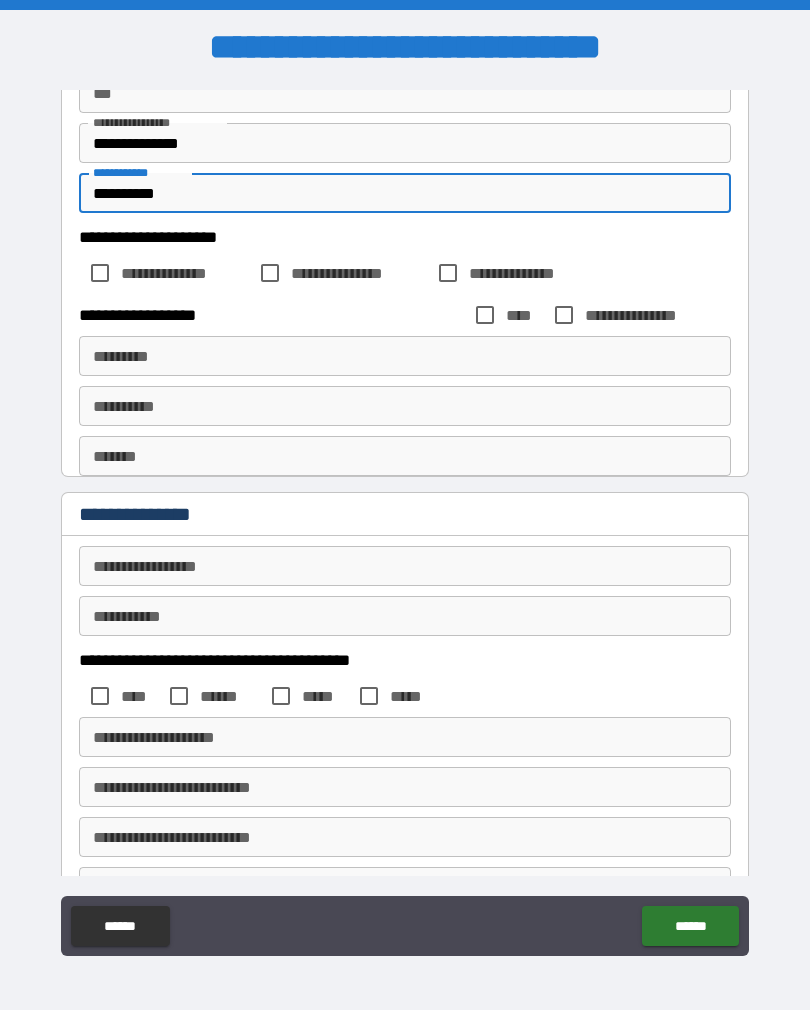 type on "**********" 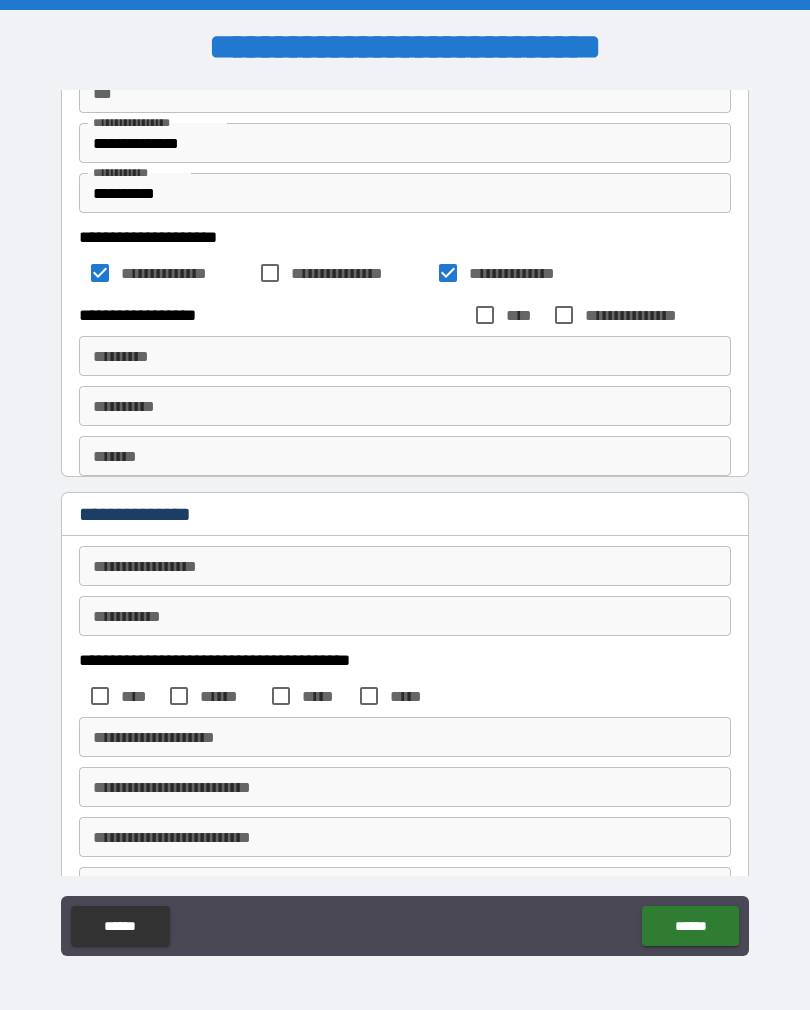 click on "*********" at bounding box center (405, 356) 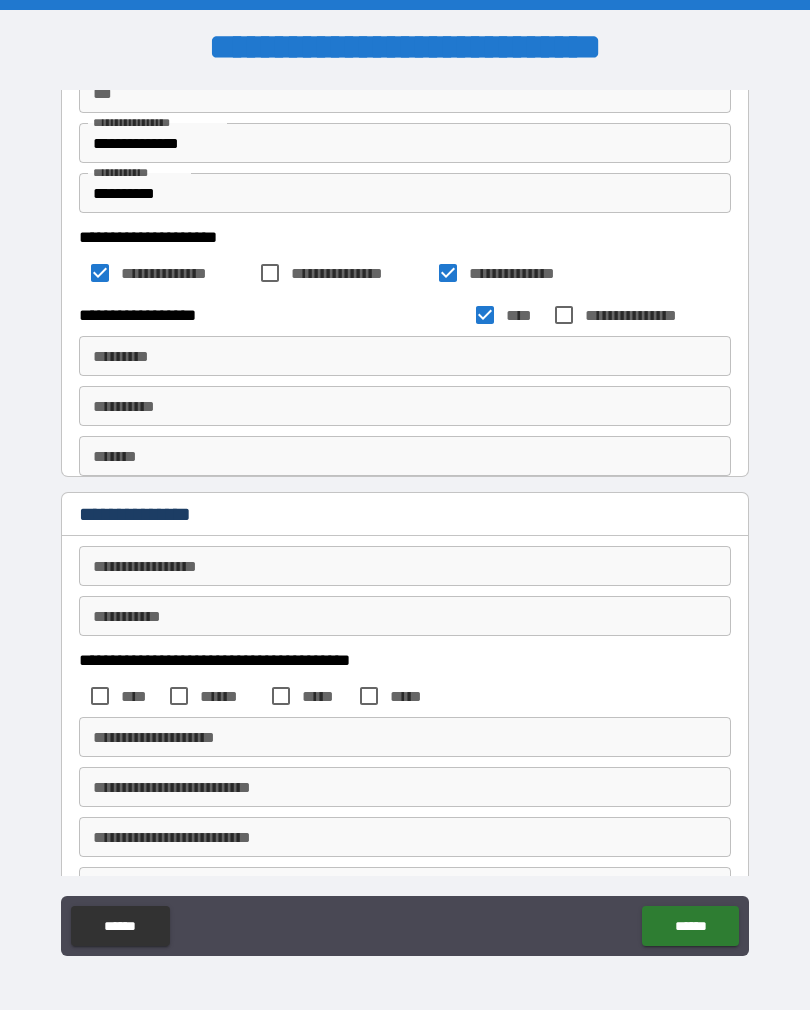 click on "*********" at bounding box center (405, 356) 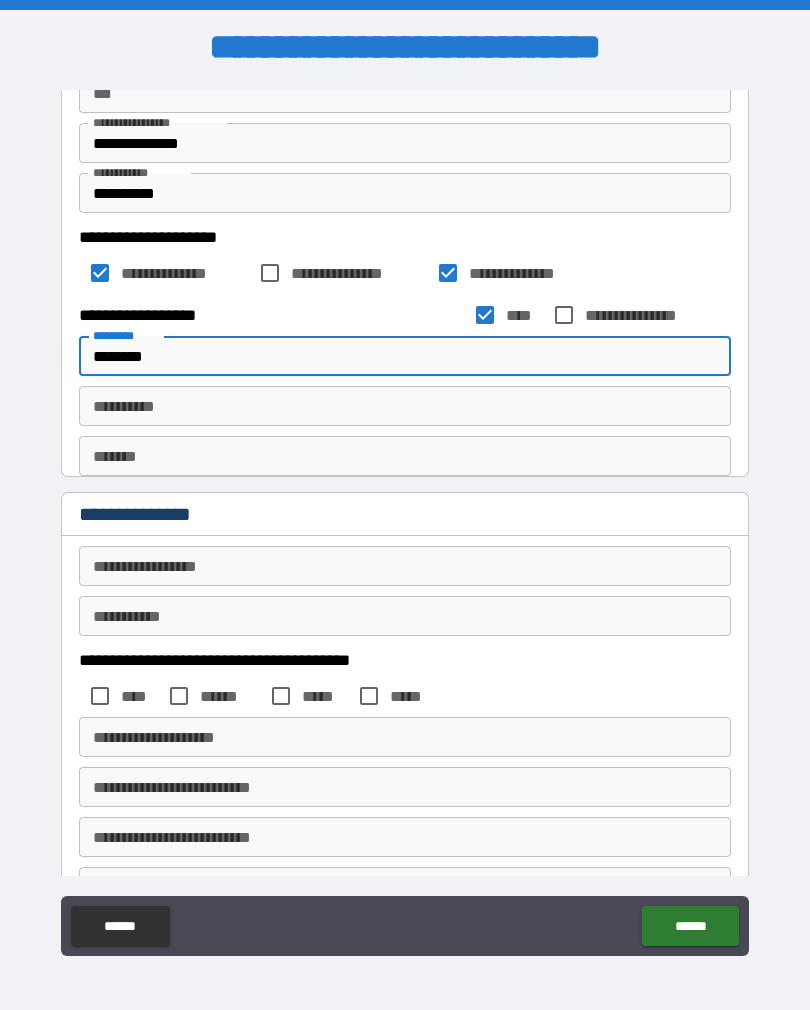 type on "********" 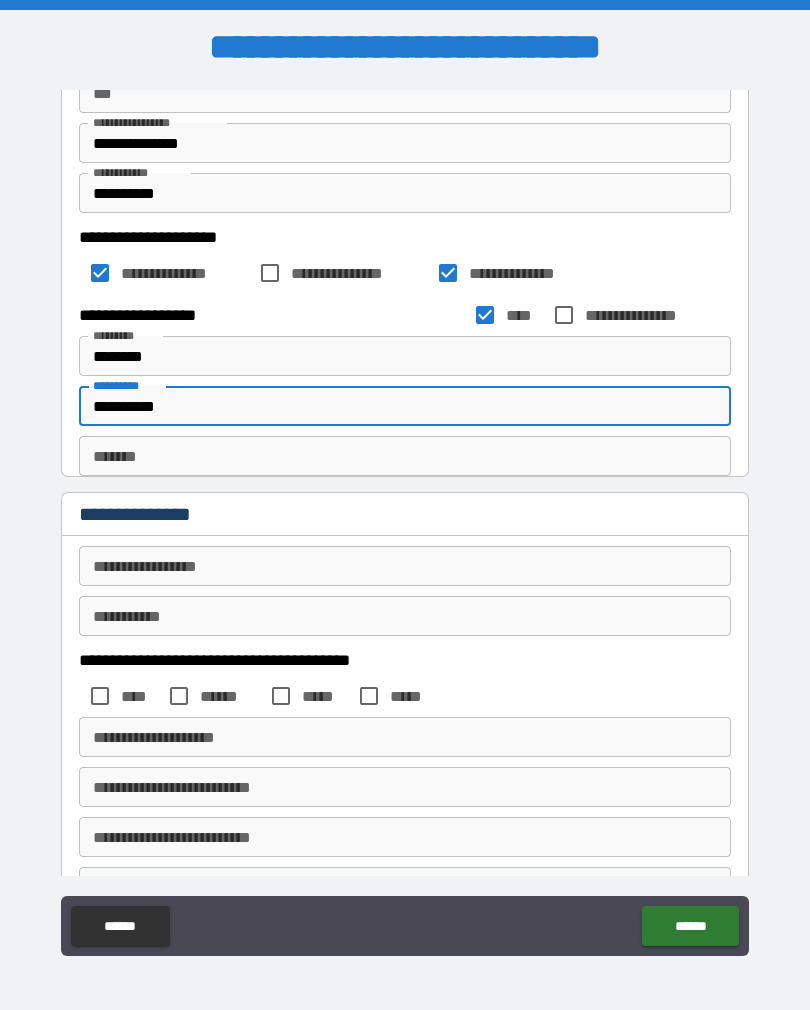 click on "**********" at bounding box center [405, 406] 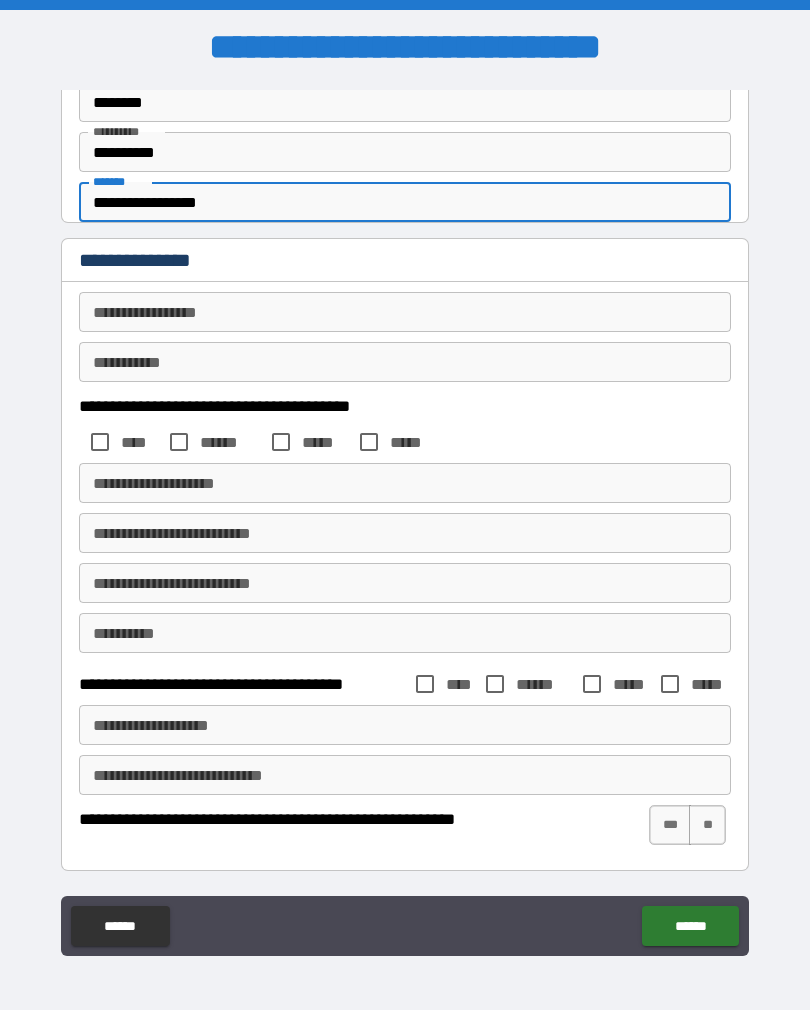 scroll, scrollTop: 863, scrollLeft: 0, axis: vertical 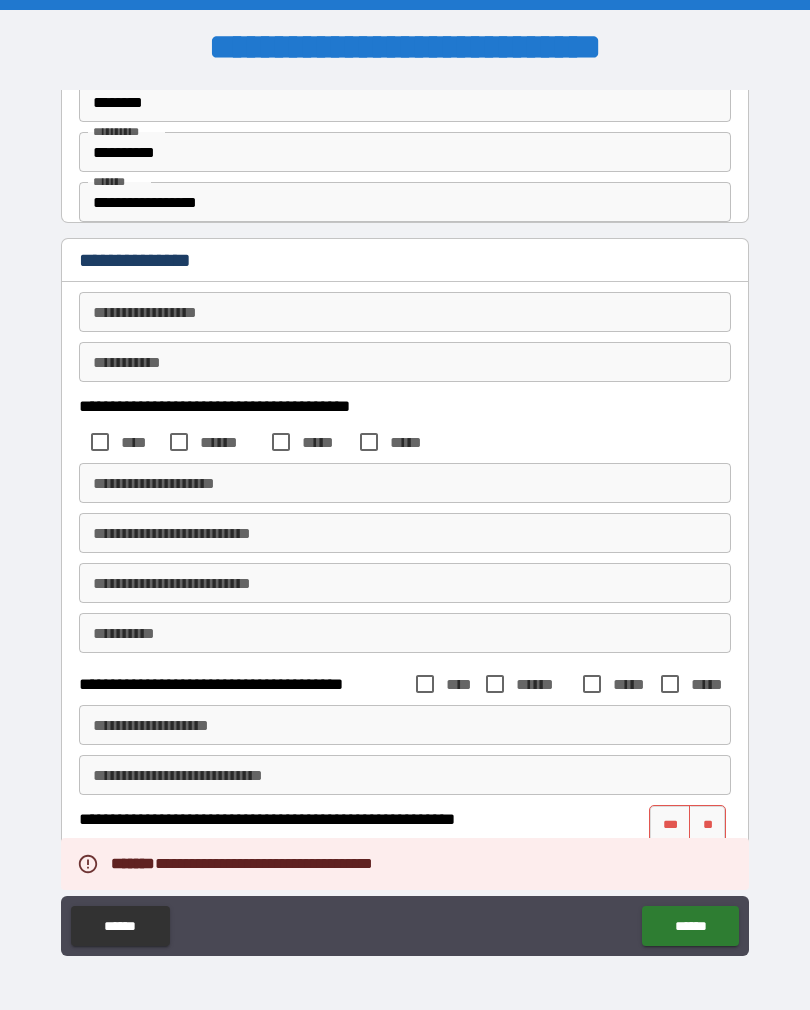 click on "***" at bounding box center (670, 825) 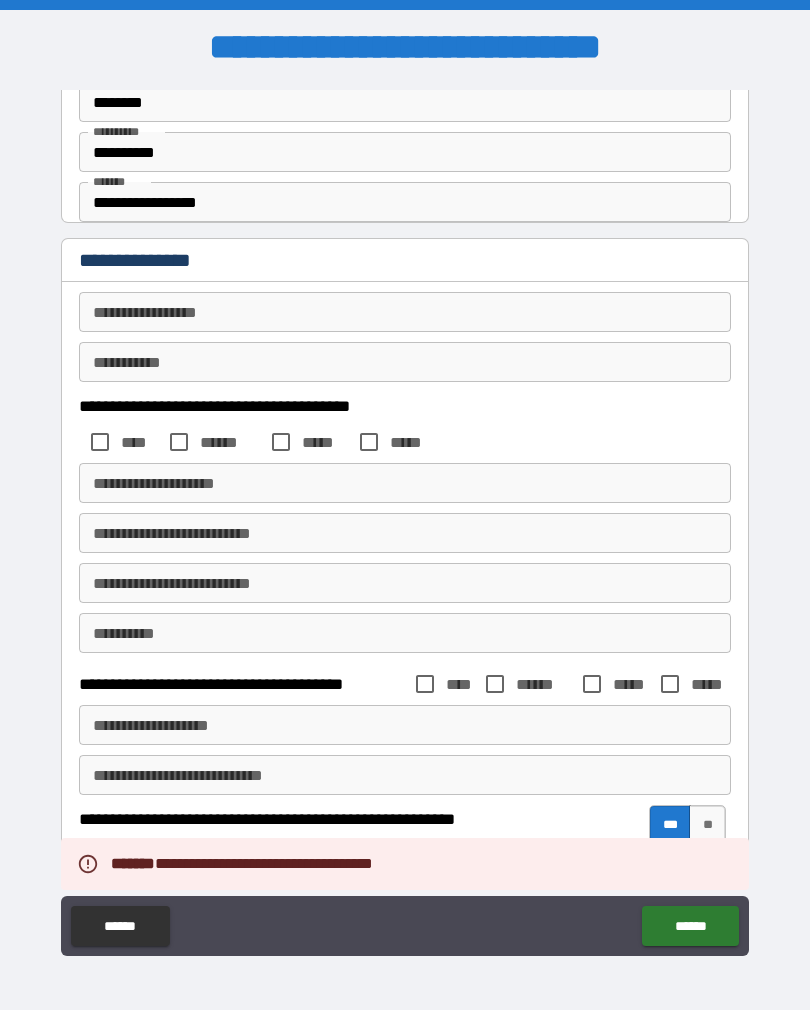 click on "******" at bounding box center (690, 926) 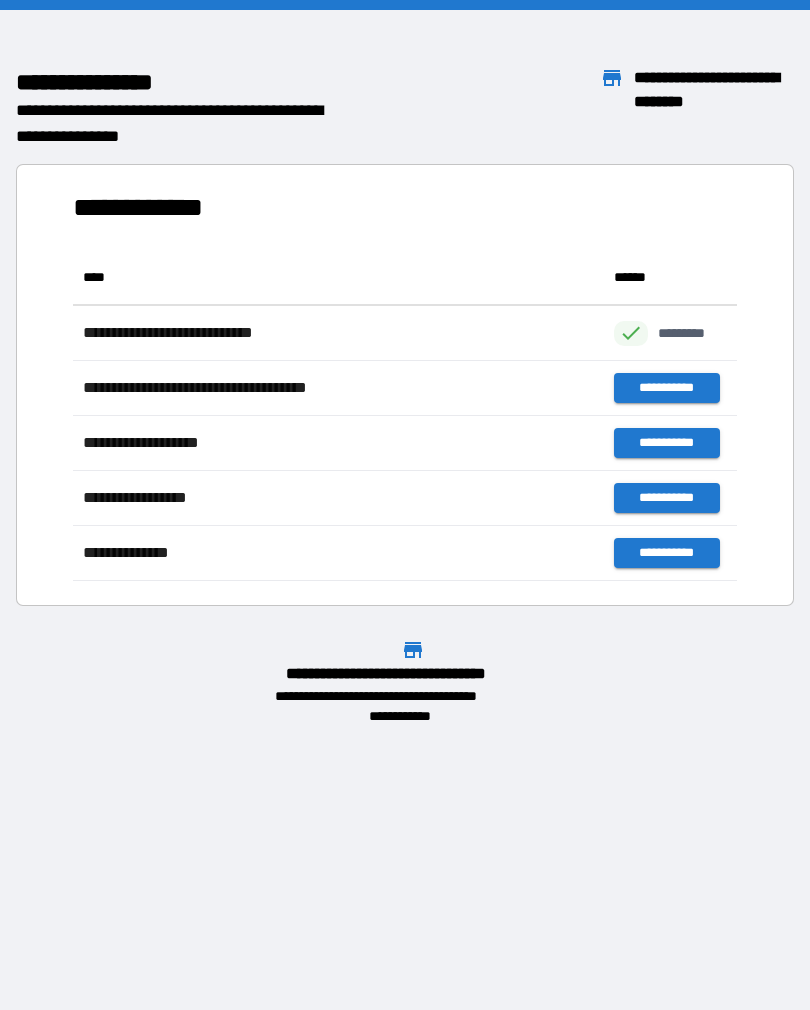scroll, scrollTop: 1, scrollLeft: 1, axis: both 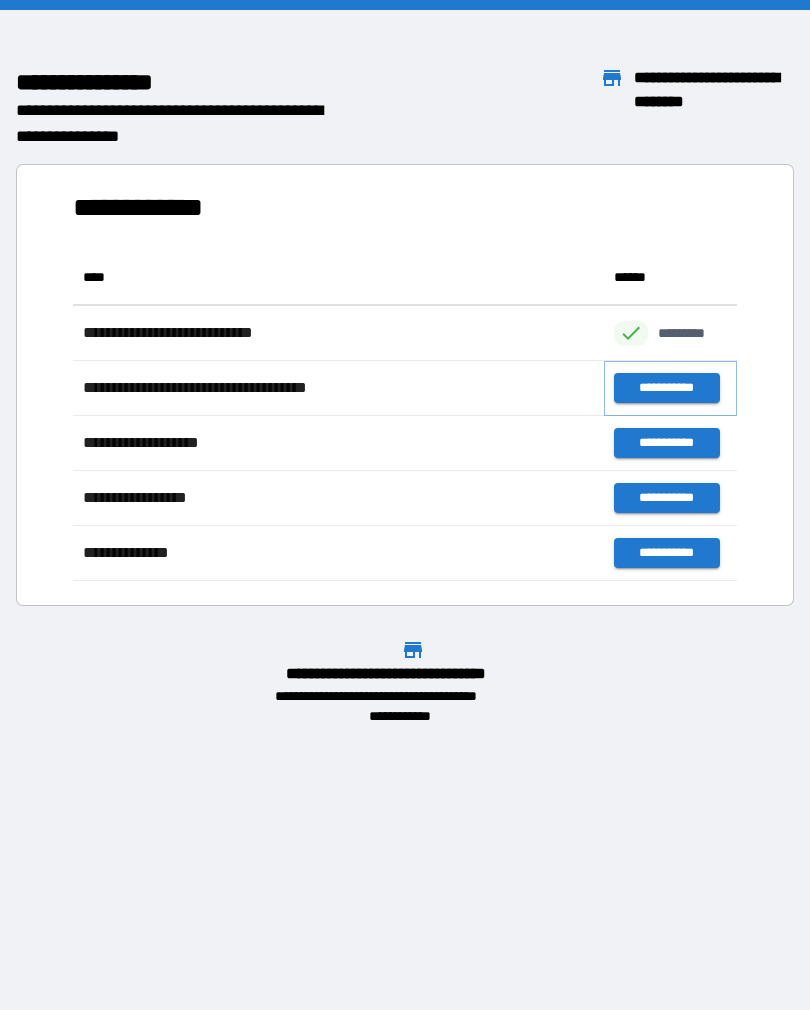 click on "**********" at bounding box center [666, 388] 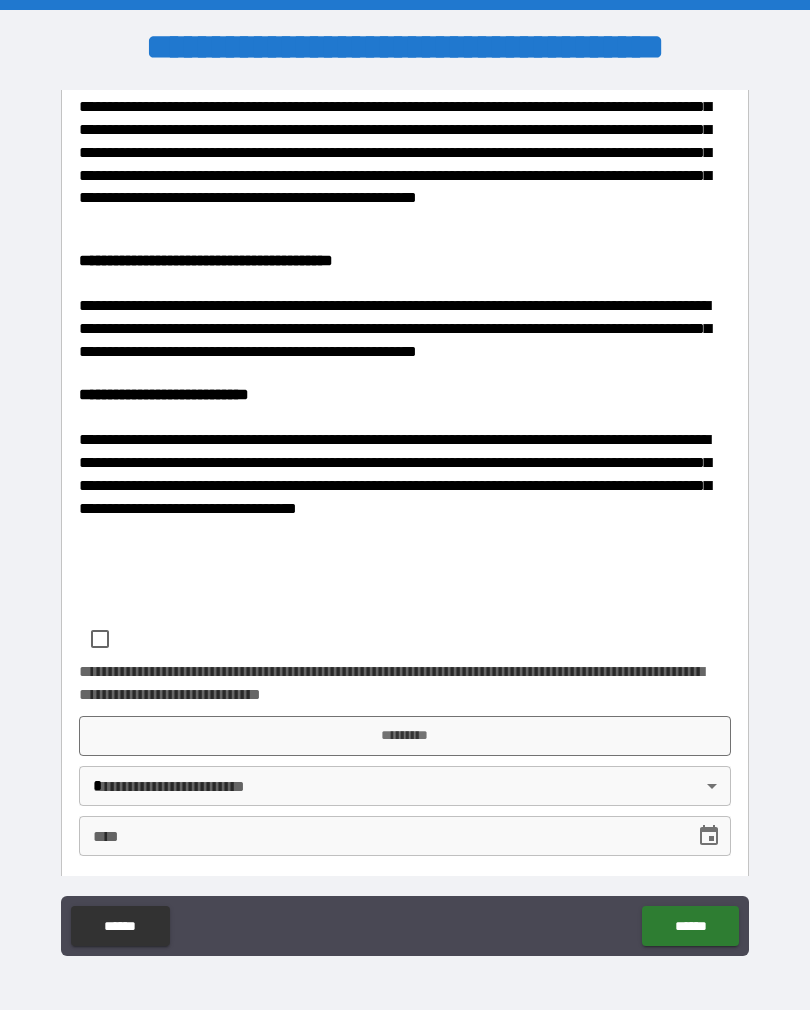 scroll, scrollTop: 490, scrollLeft: 0, axis: vertical 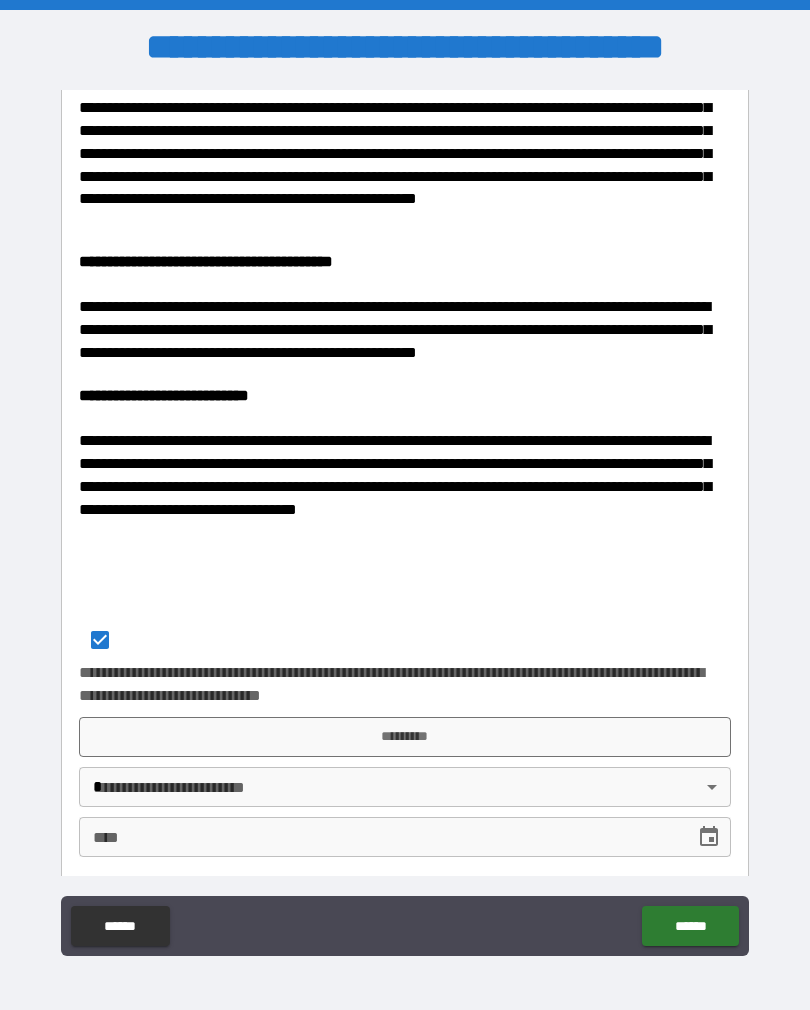 click on "*********" at bounding box center [405, 737] 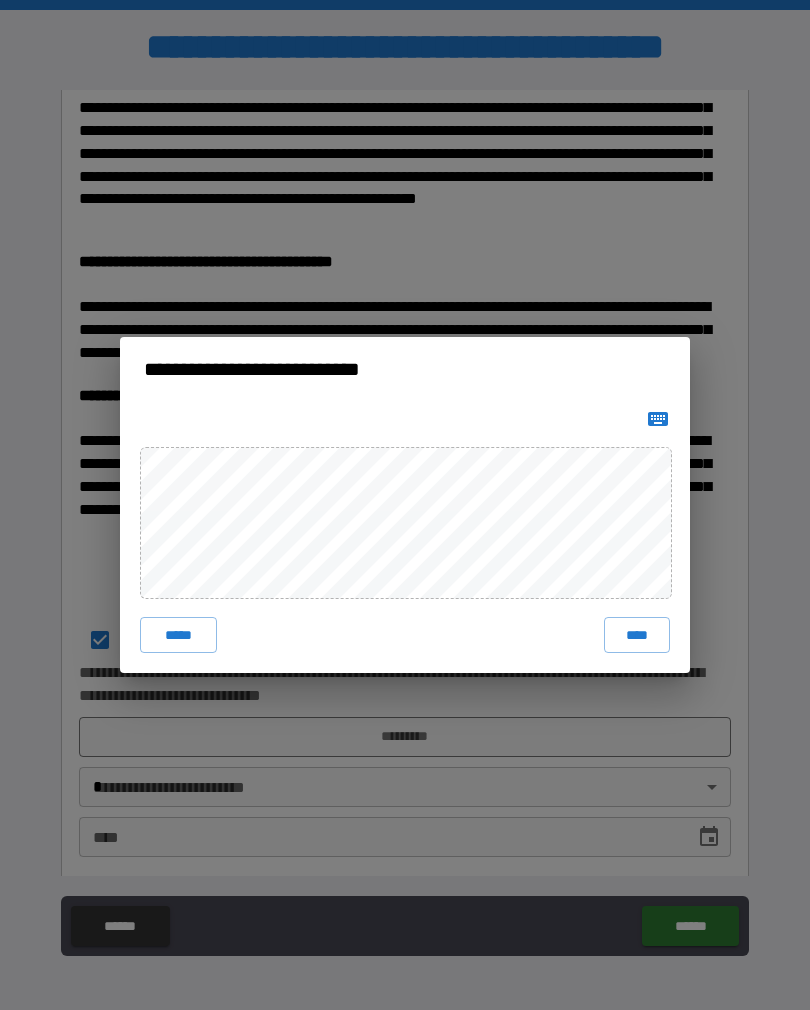 click on "*****" at bounding box center (178, 635) 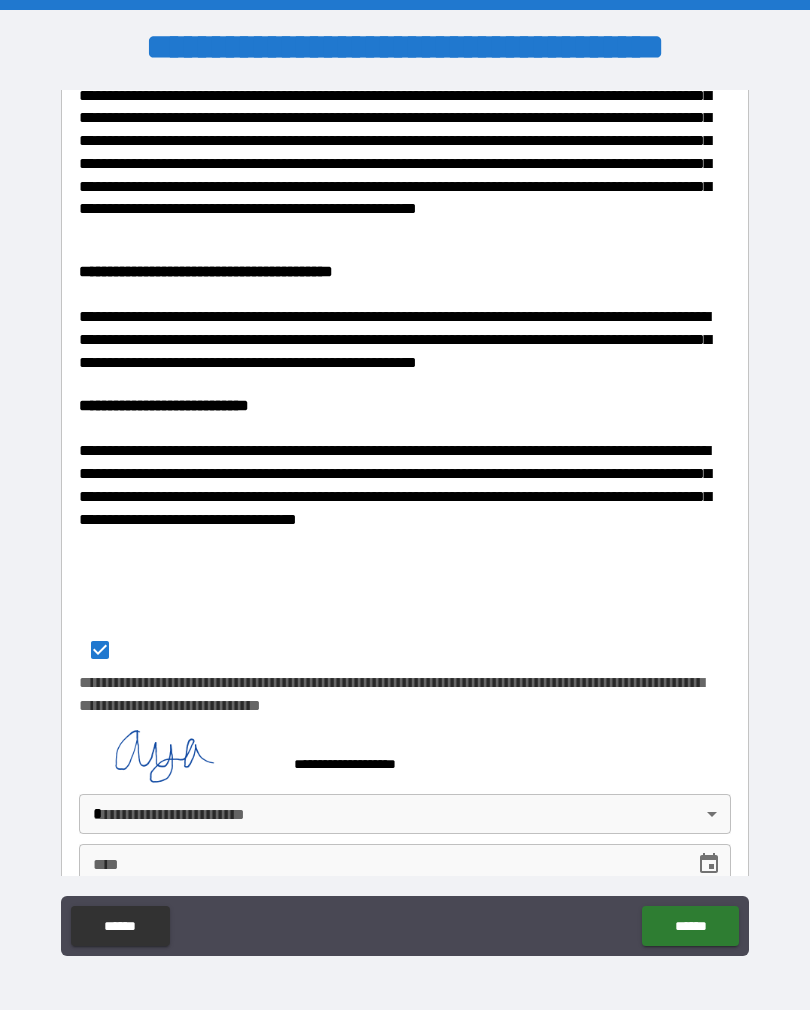 click on "[ADDRESS]" at bounding box center [405, 520] 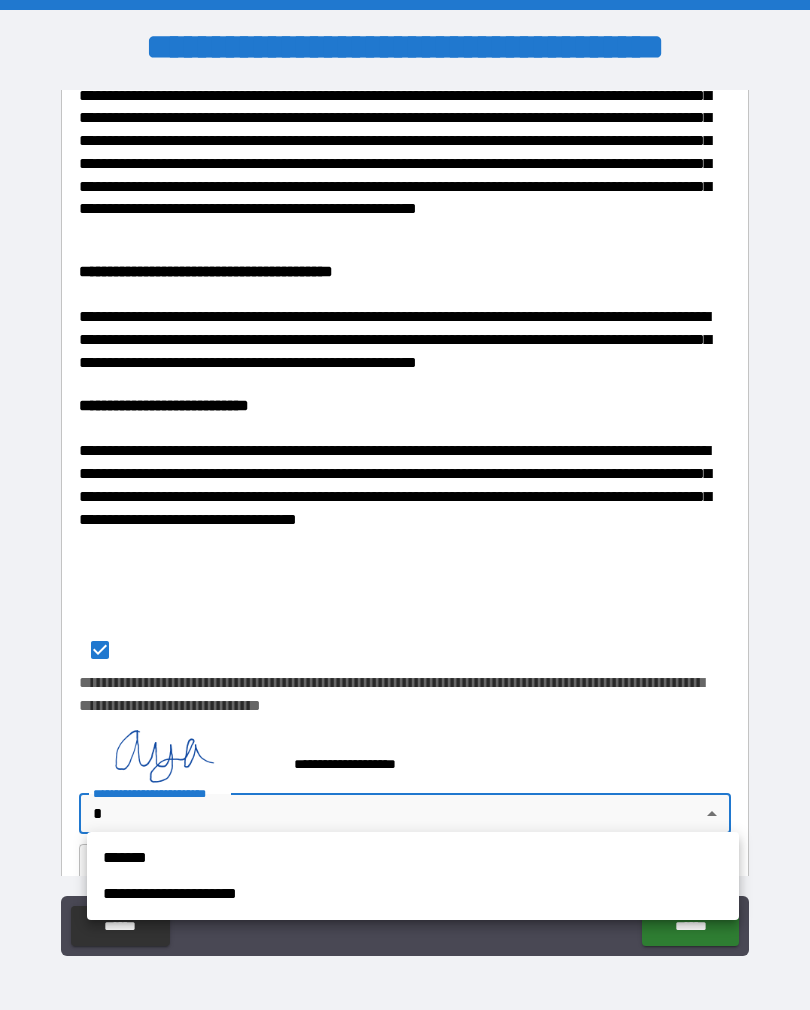 click on "*******" at bounding box center [413, 858] 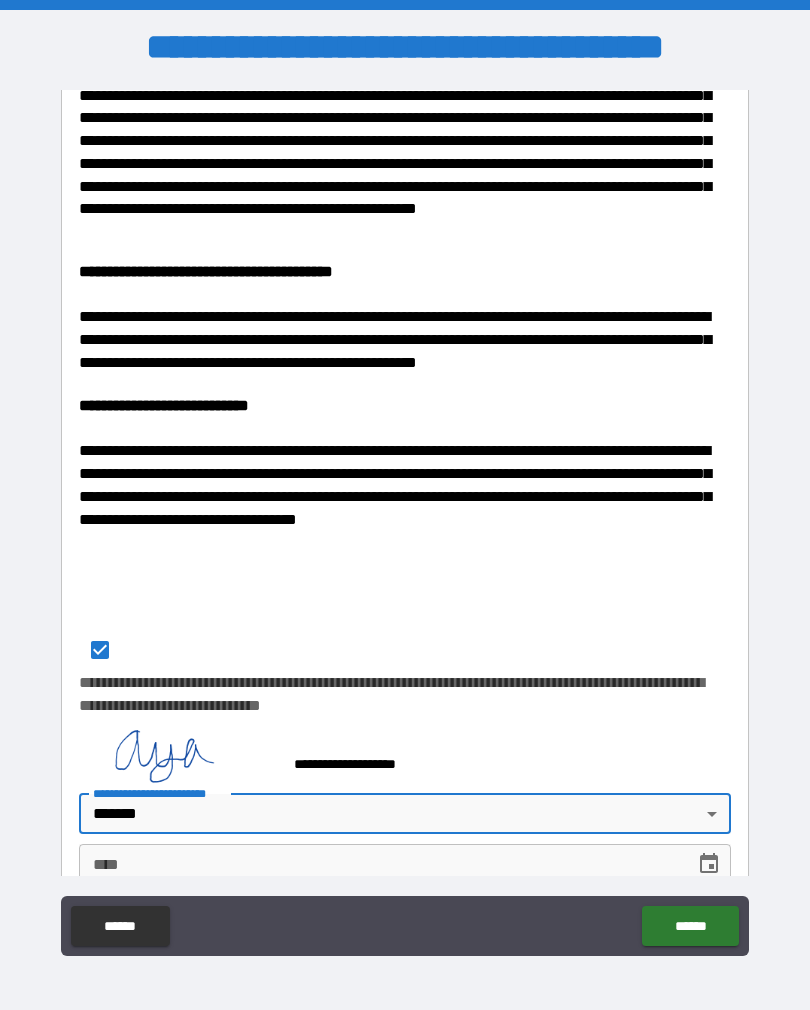click on "****" at bounding box center [380, 864] 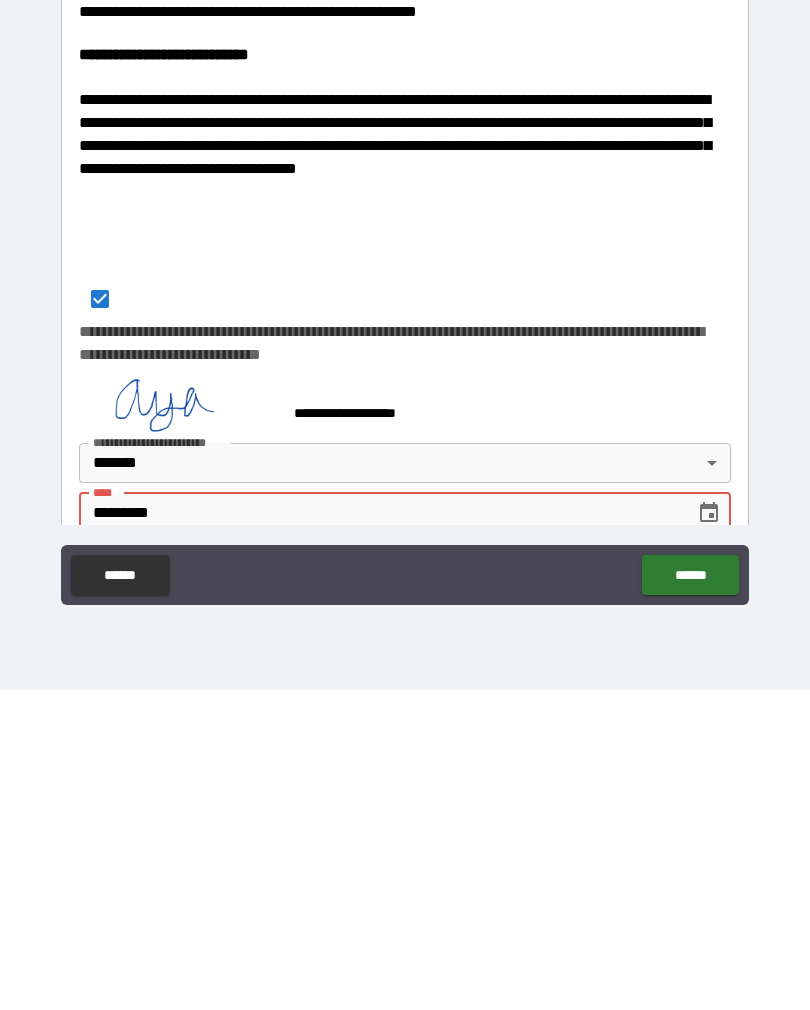 type on "**********" 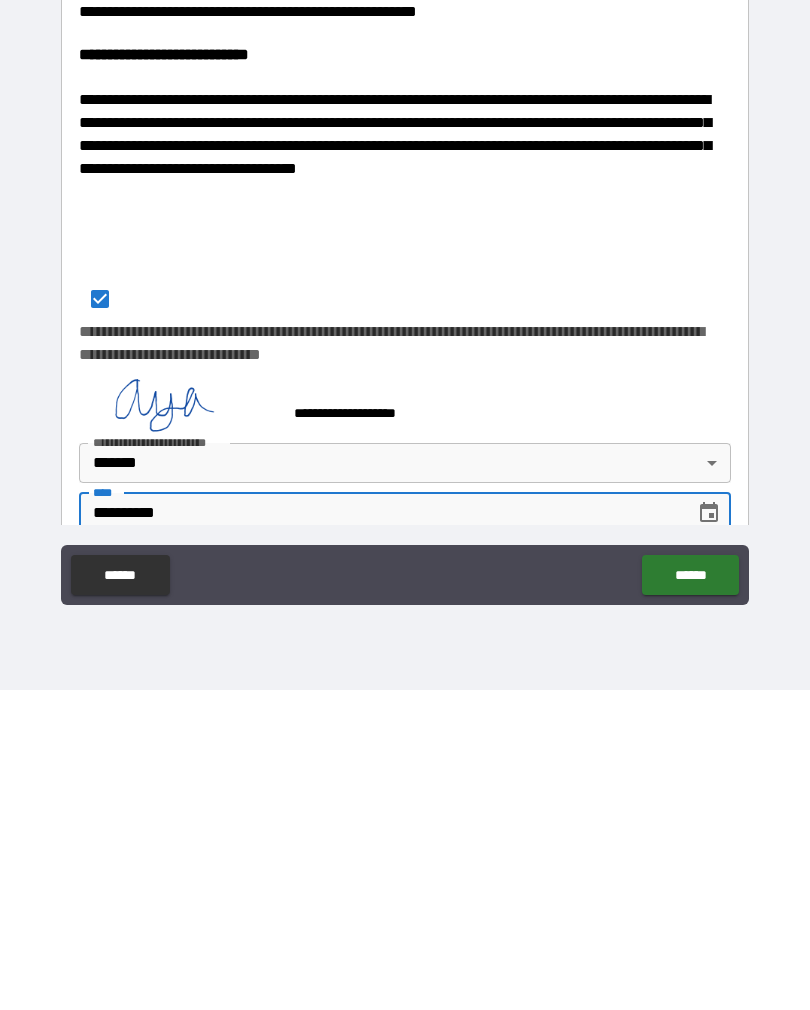 click on "******" at bounding box center [690, 895] 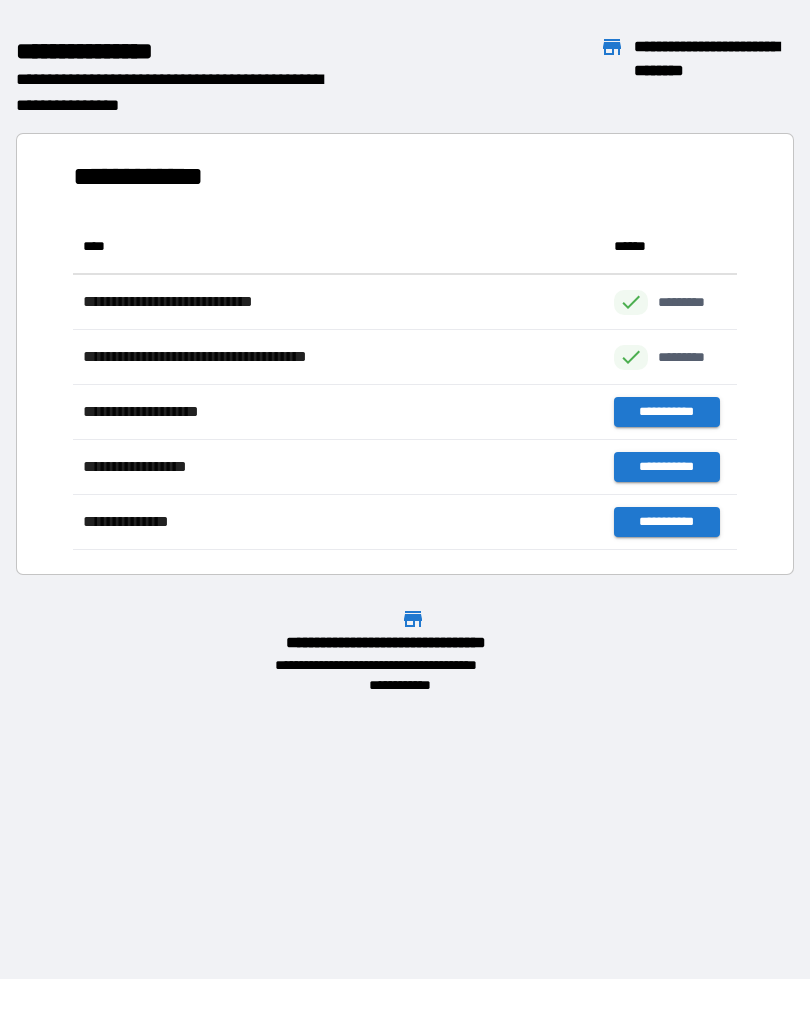 scroll, scrollTop: 331, scrollLeft: 664, axis: both 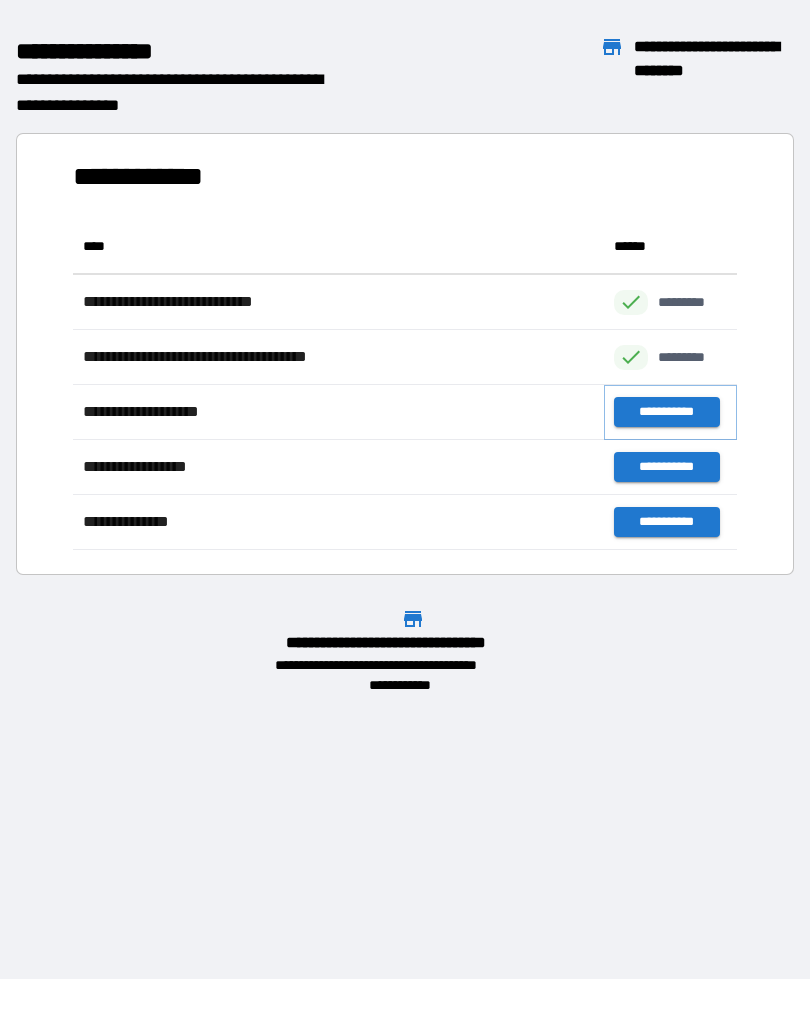 click on "**********" at bounding box center [666, 412] 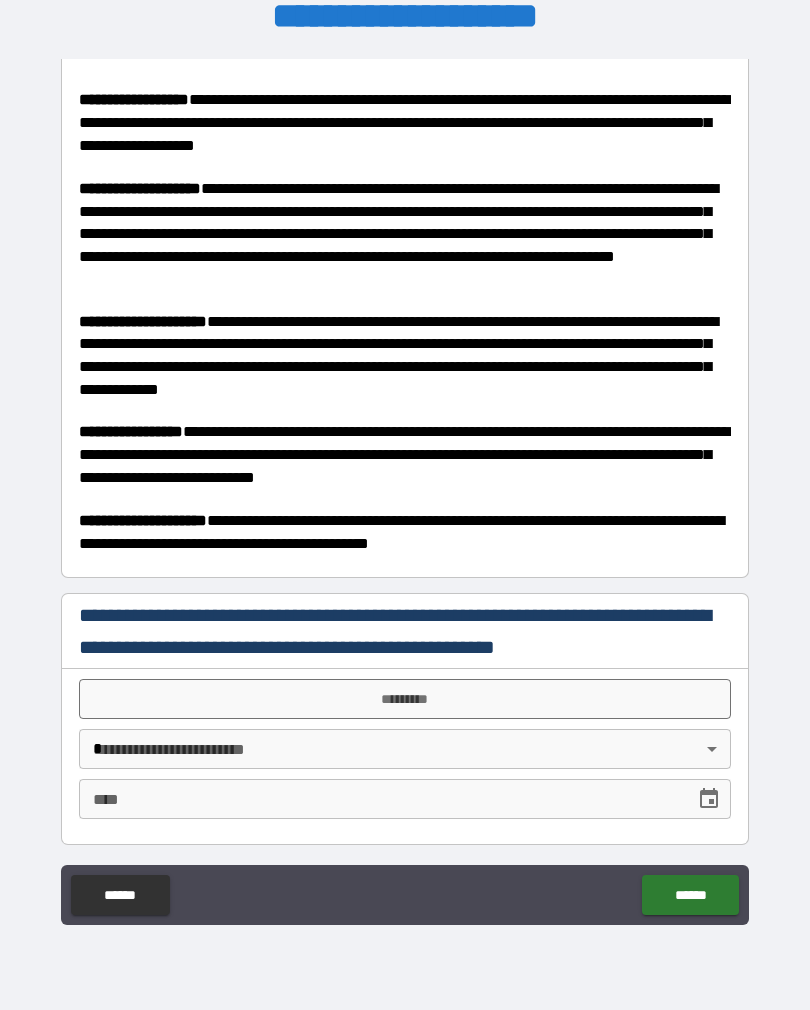 scroll, scrollTop: 531, scrollLeft: 0, axis: vertical 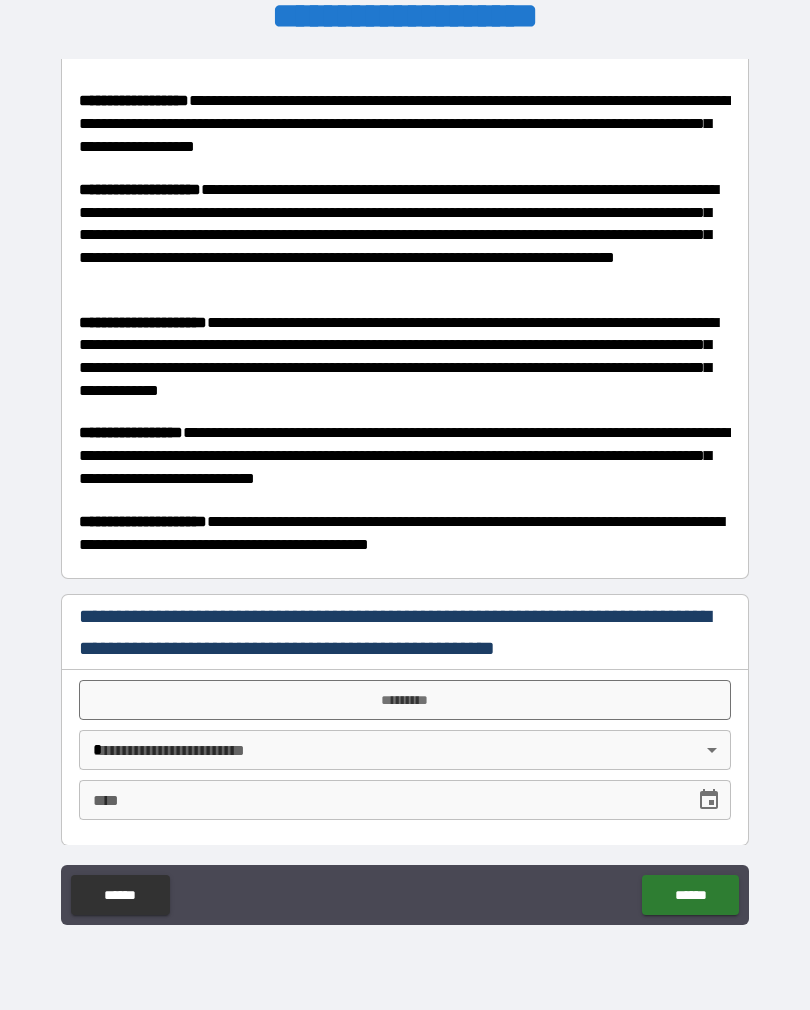 click on "*********" at bounding box center [405, 700] 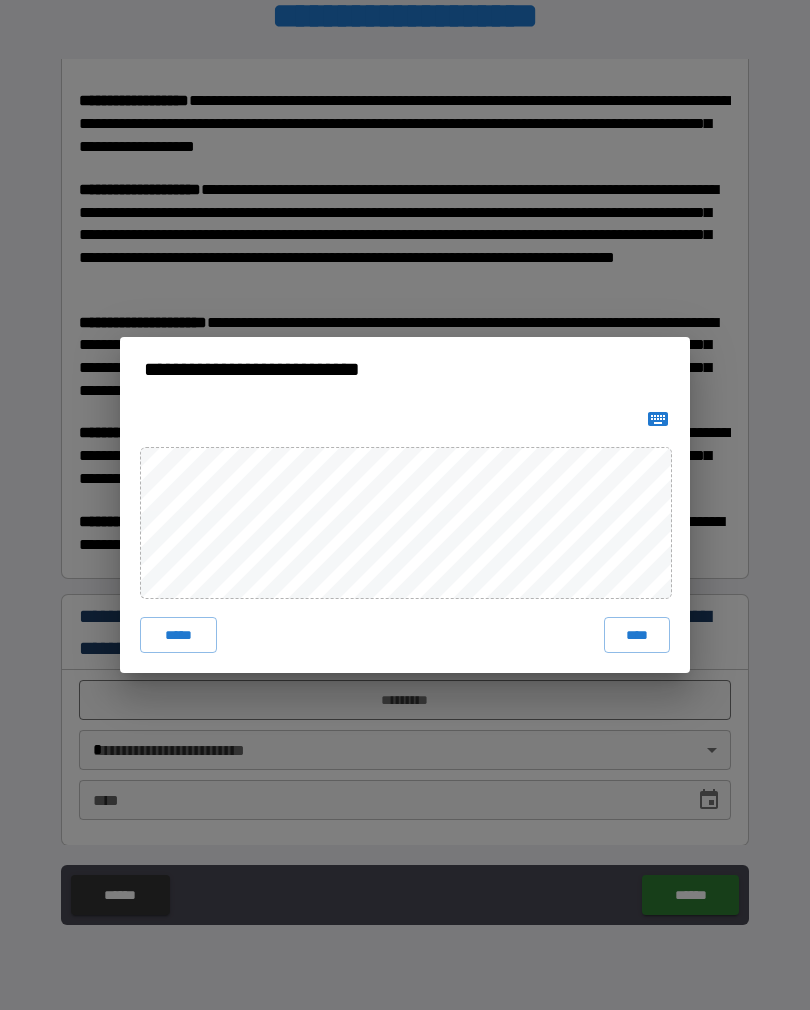 click on "**********" at bounding box center (405, 505) 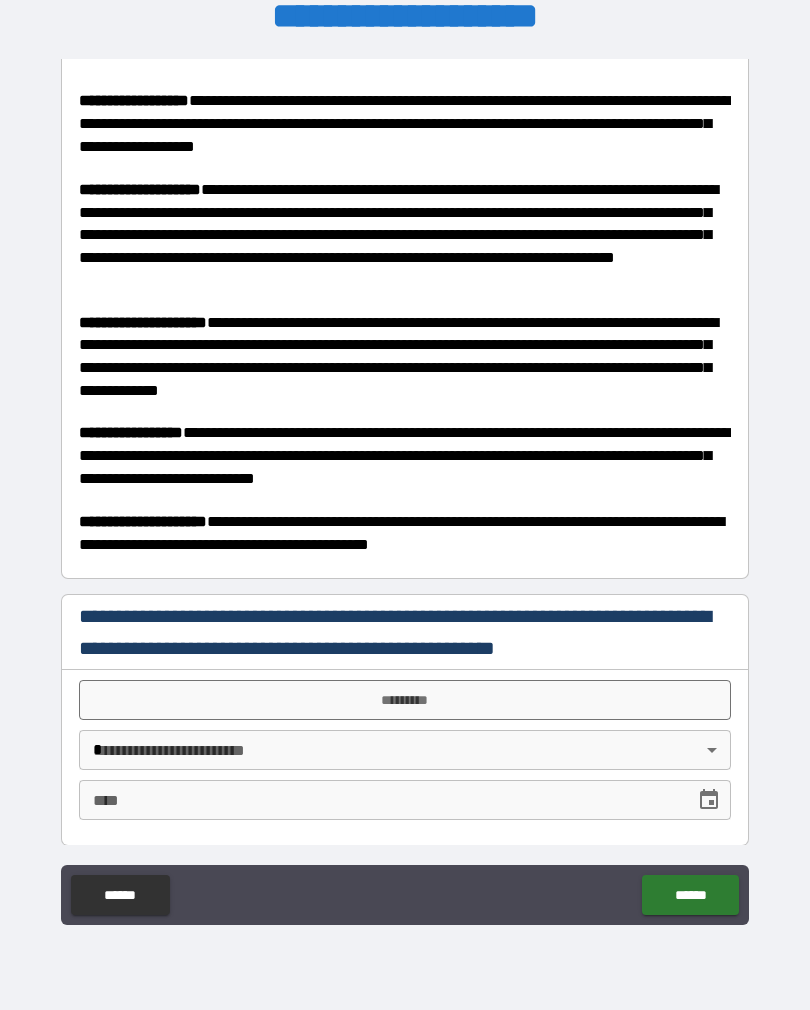 click on "*********" at bounding box center (405, 700) 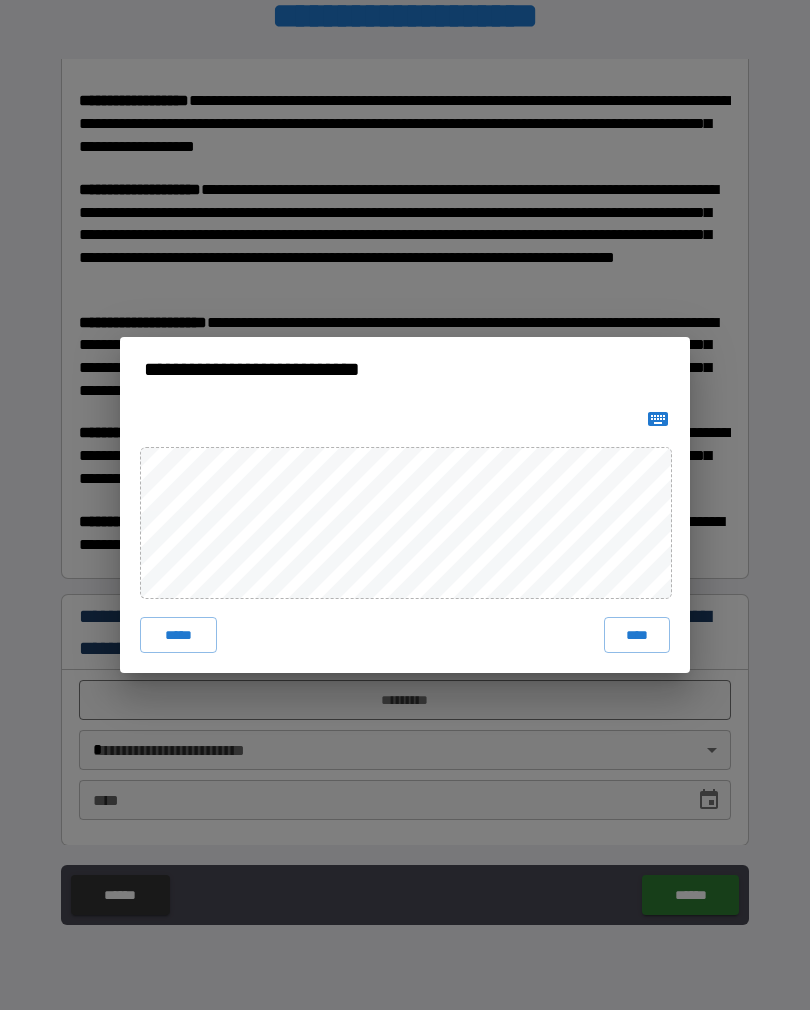 click on "*****" at bounding box center [178, 635] 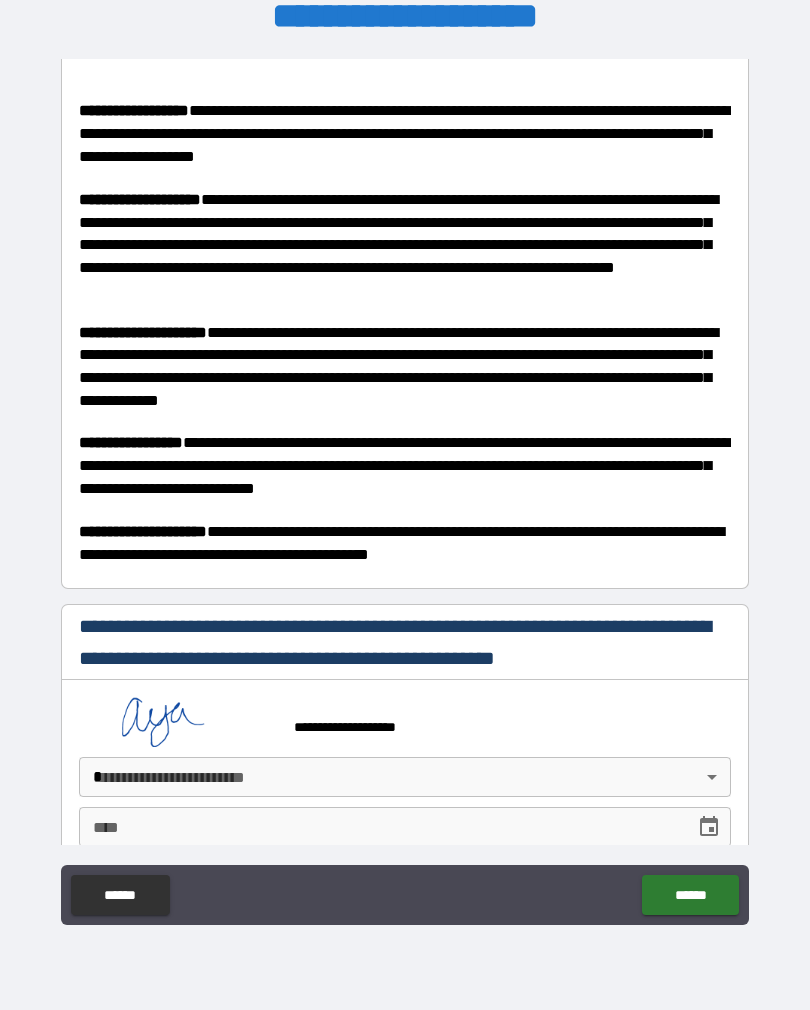 click on "**********" at bounding box center [405, 489] 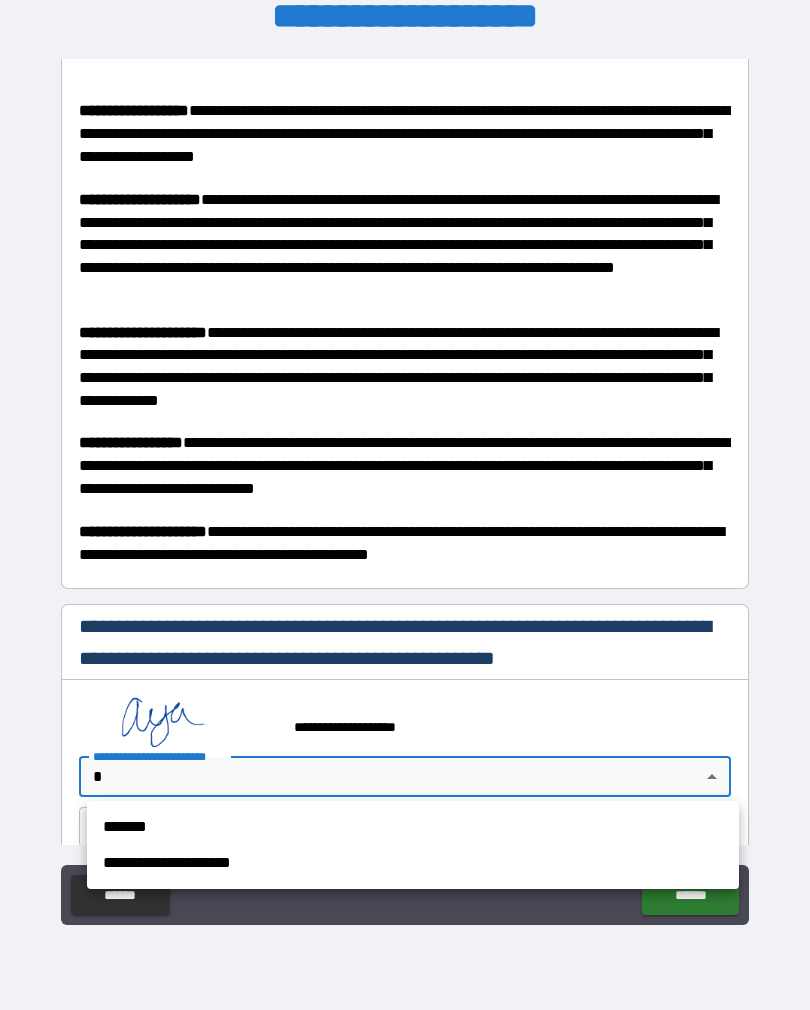 click on "[FIRST] [LAST]" at bounding box center (413, 845) 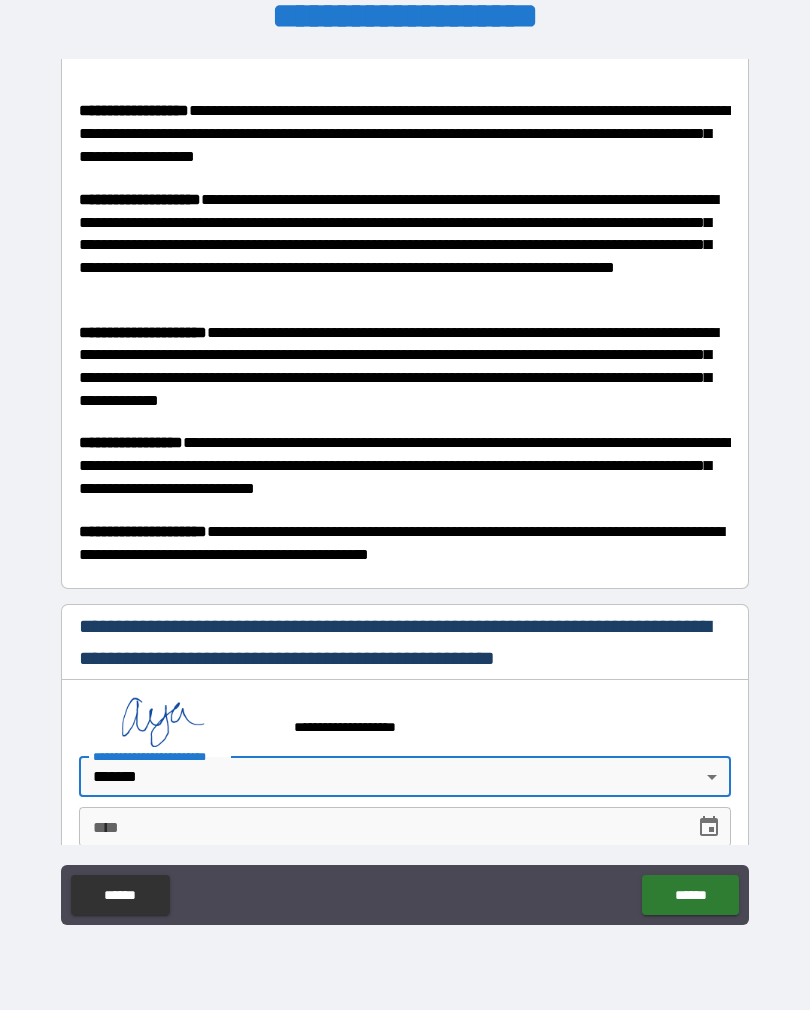 click on "****" at bounding box center (380, 827) 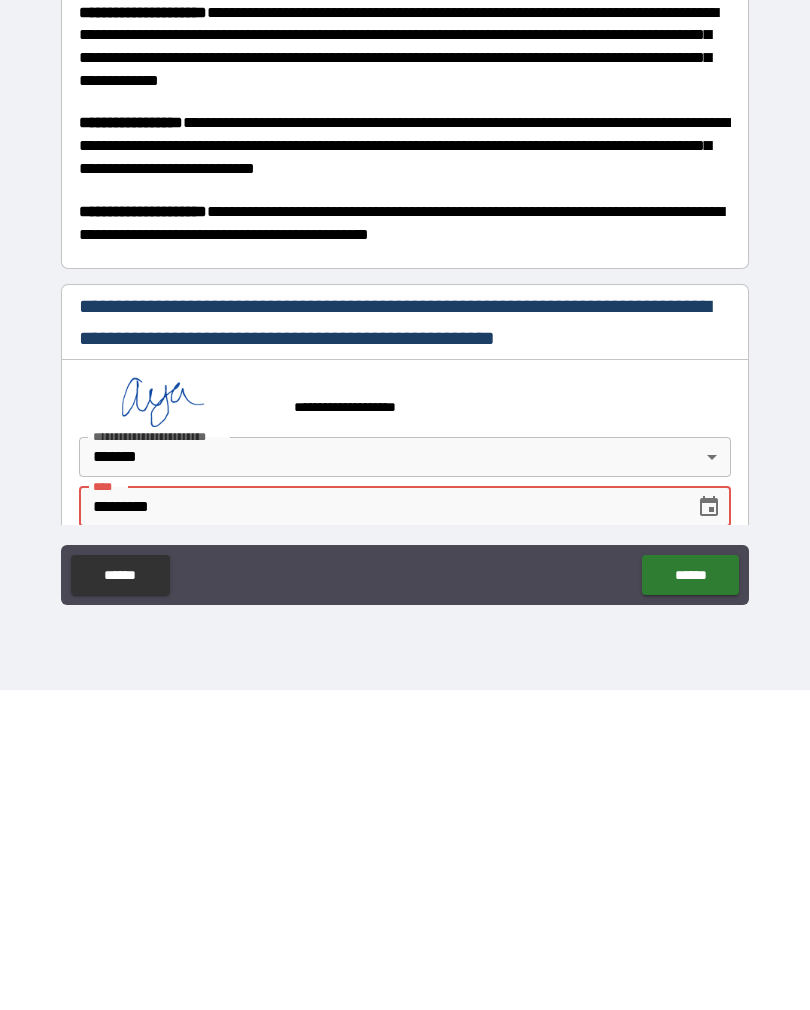 type on "**********" 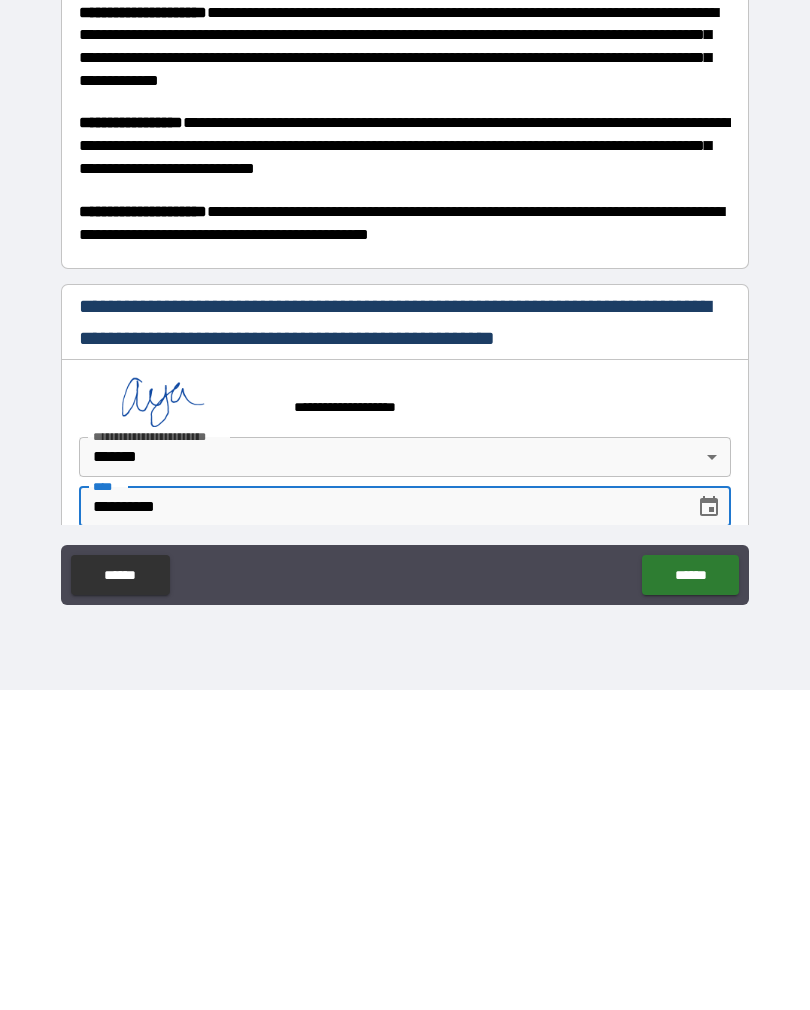 click on "******" at bounding box center [690, 895] 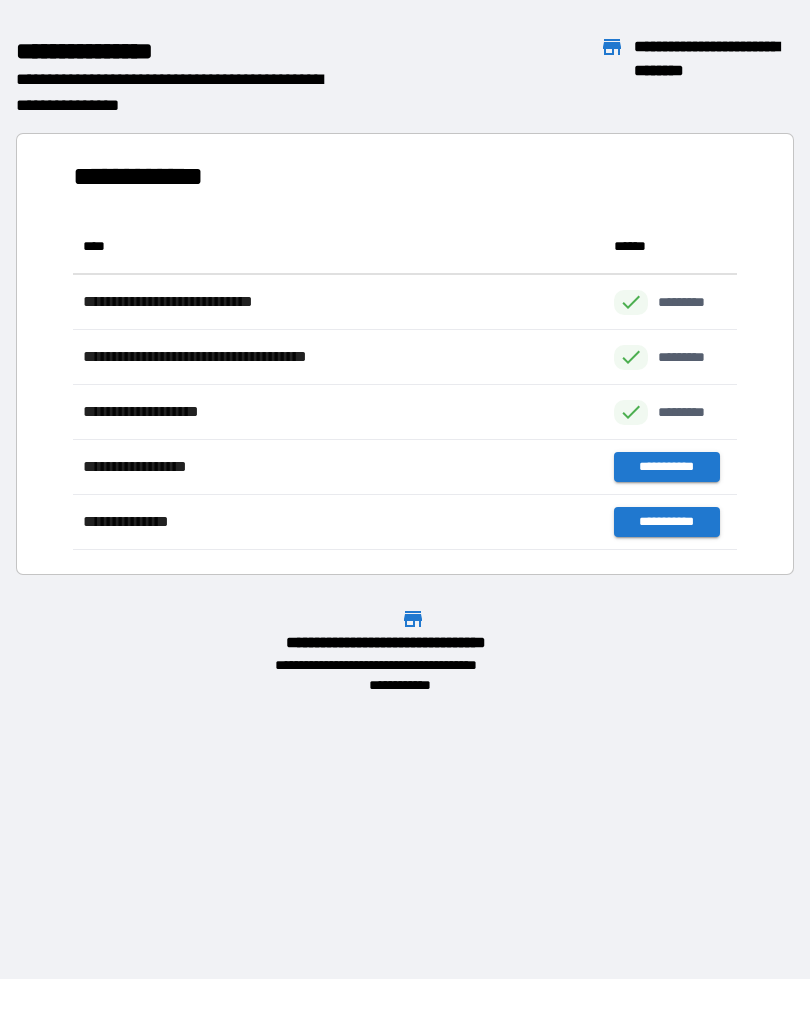 scroll, scrollTop: 1, scrollLeft: 1, axis: both 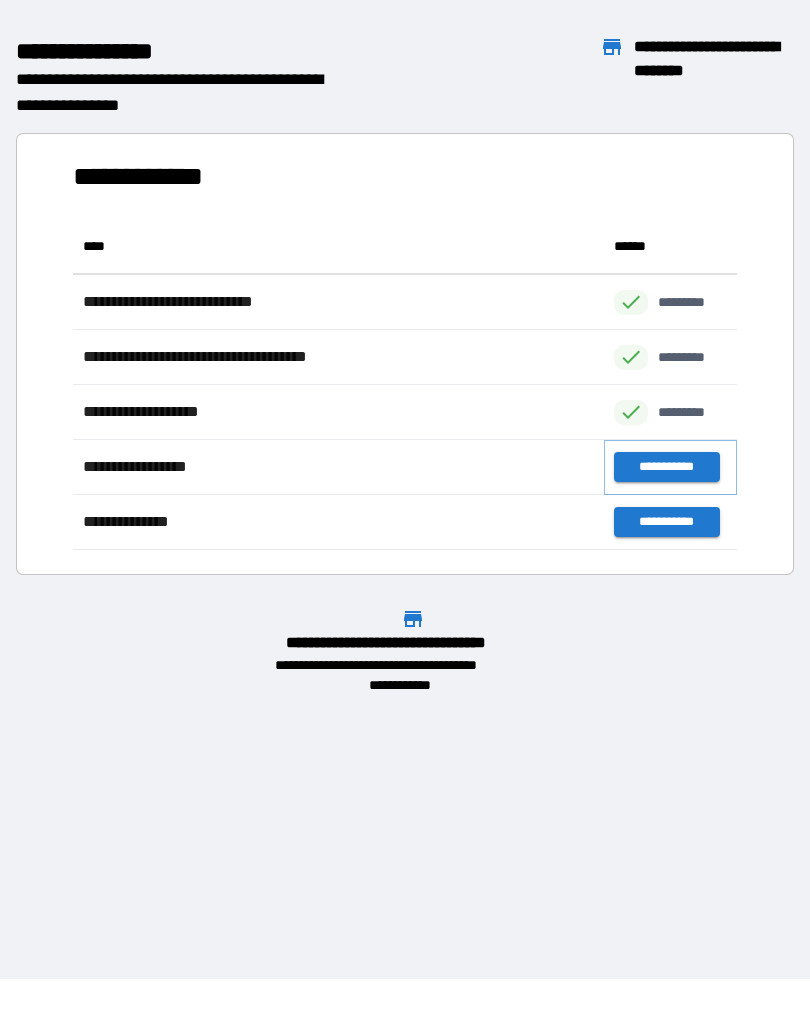 click on "**********" at bounding box center (666, 467) 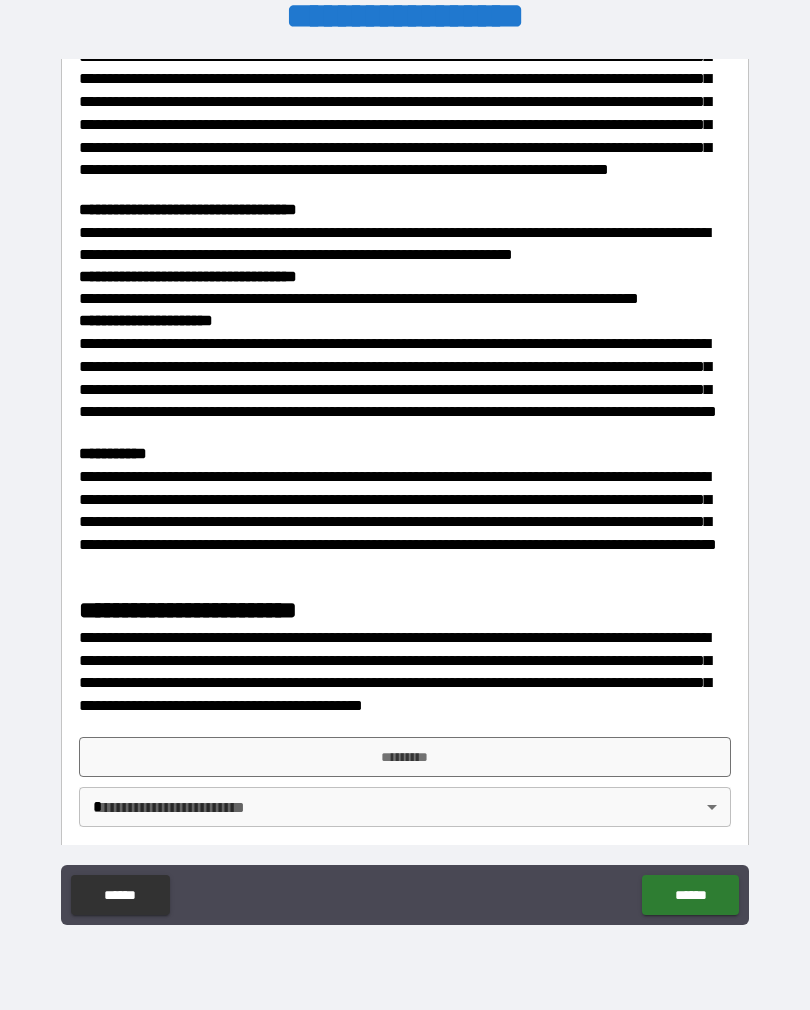 scroll, scrollTop: 1529, scrollLeft: 0, axis: vertical 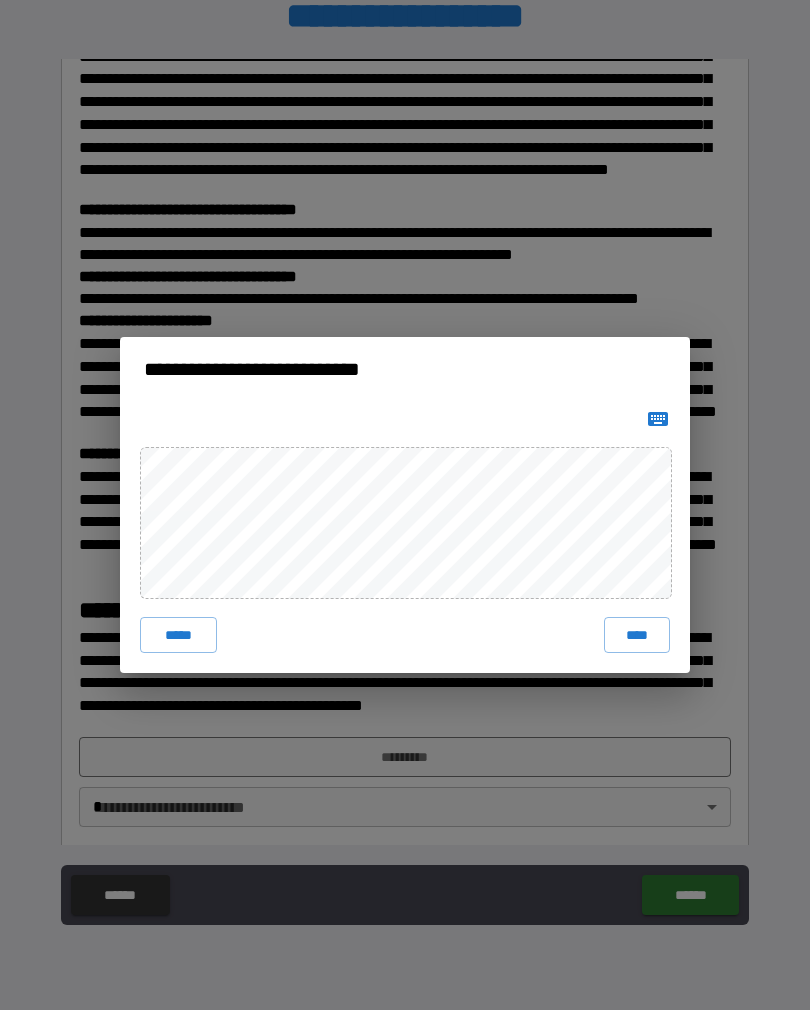 click on "*****" at bounding box center (178, 635) 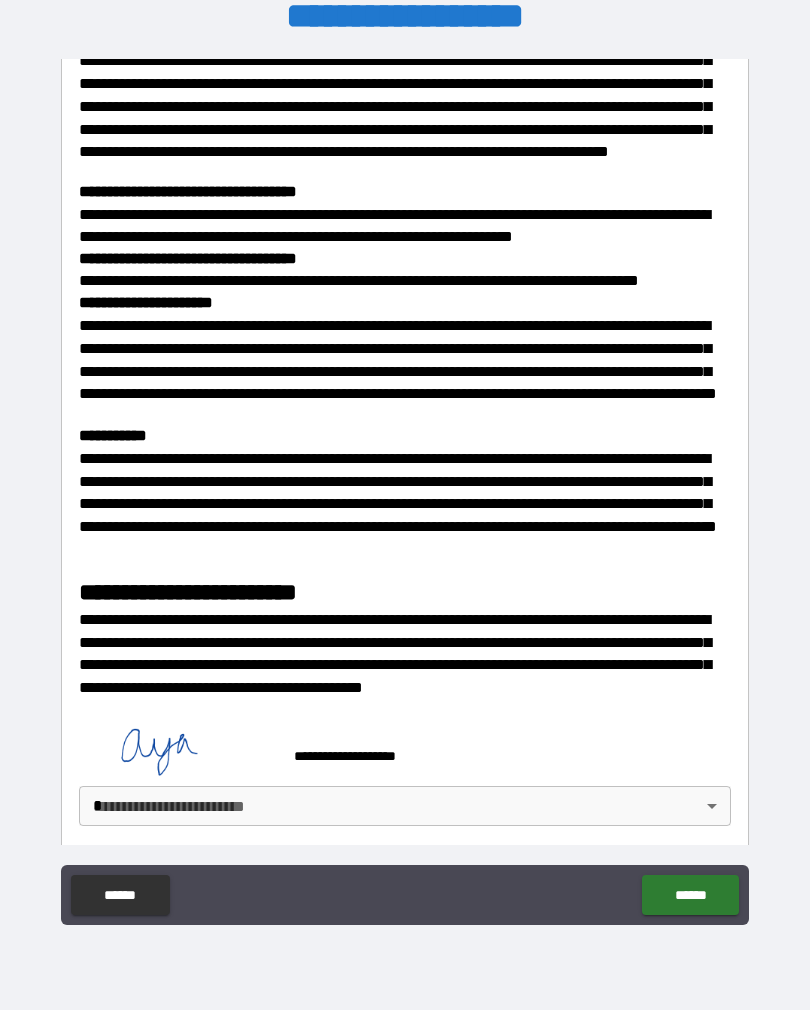 scroll, scrollTop: 1546, scrollLeft: 0, axis: vertical 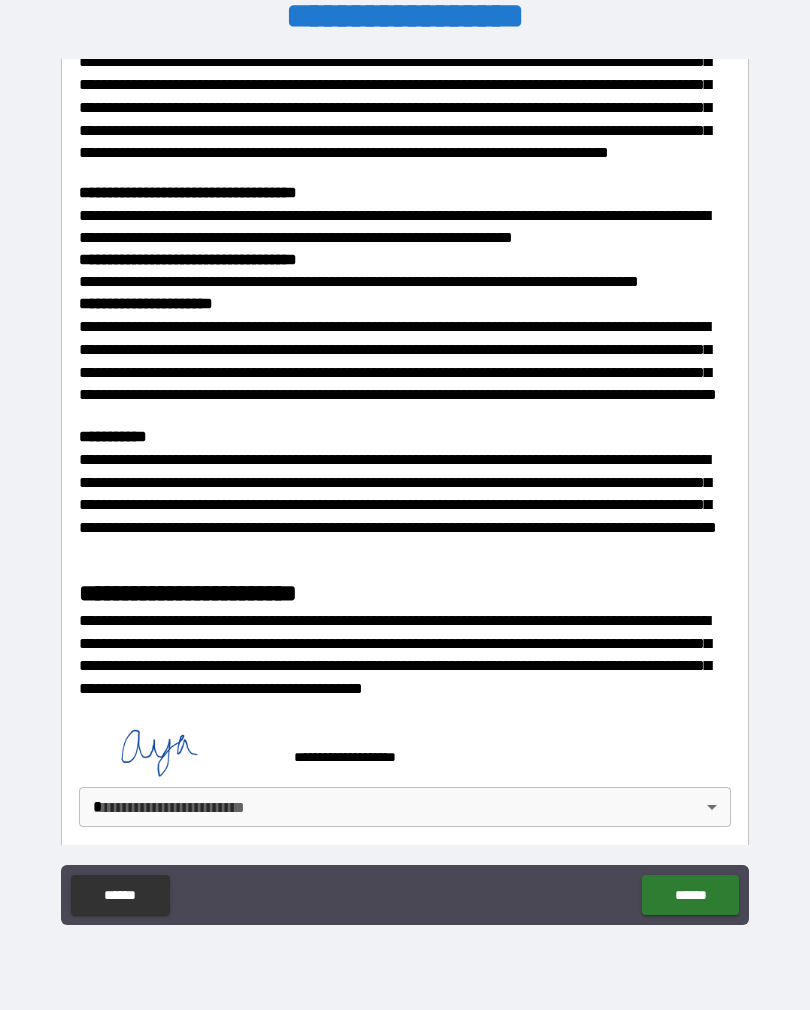 click on "**********" at bounding box center (405, 489) 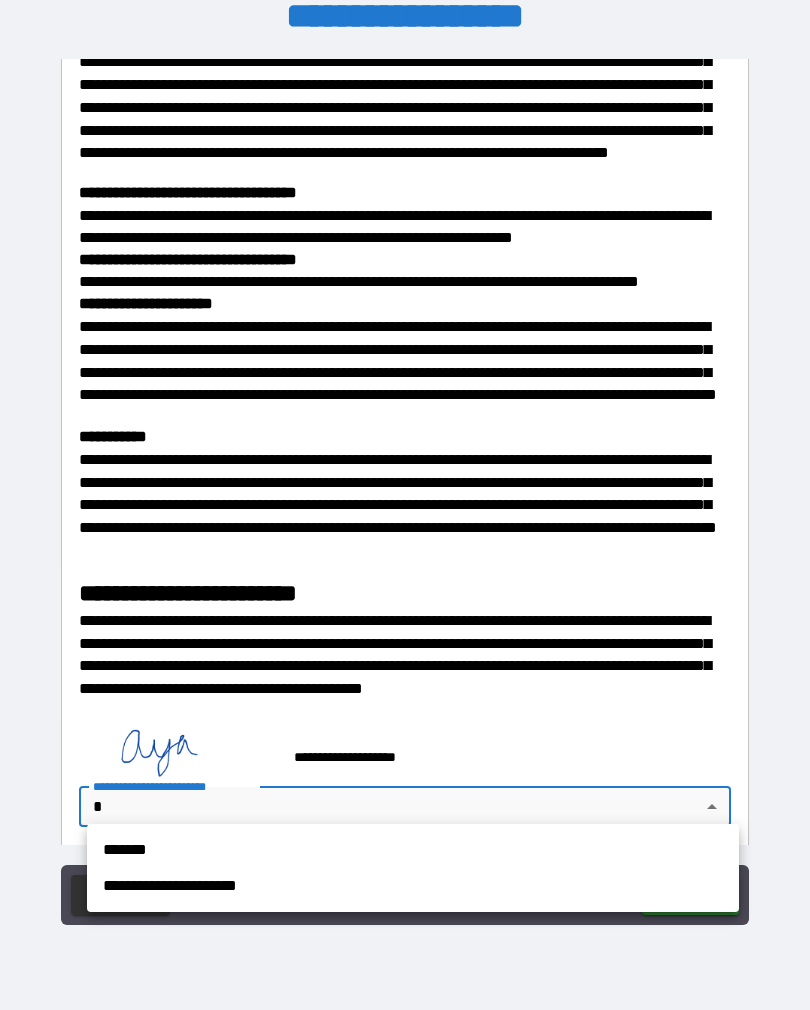 click on "*******" at bounding box center (413, 850) 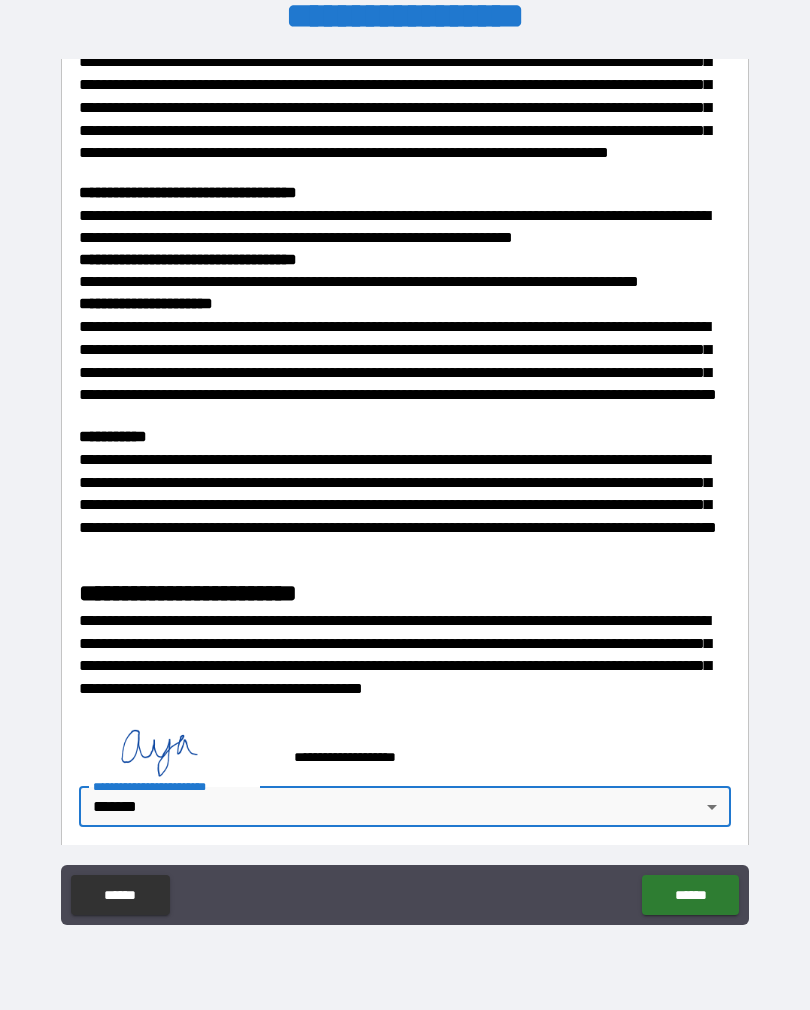 type on "*******" 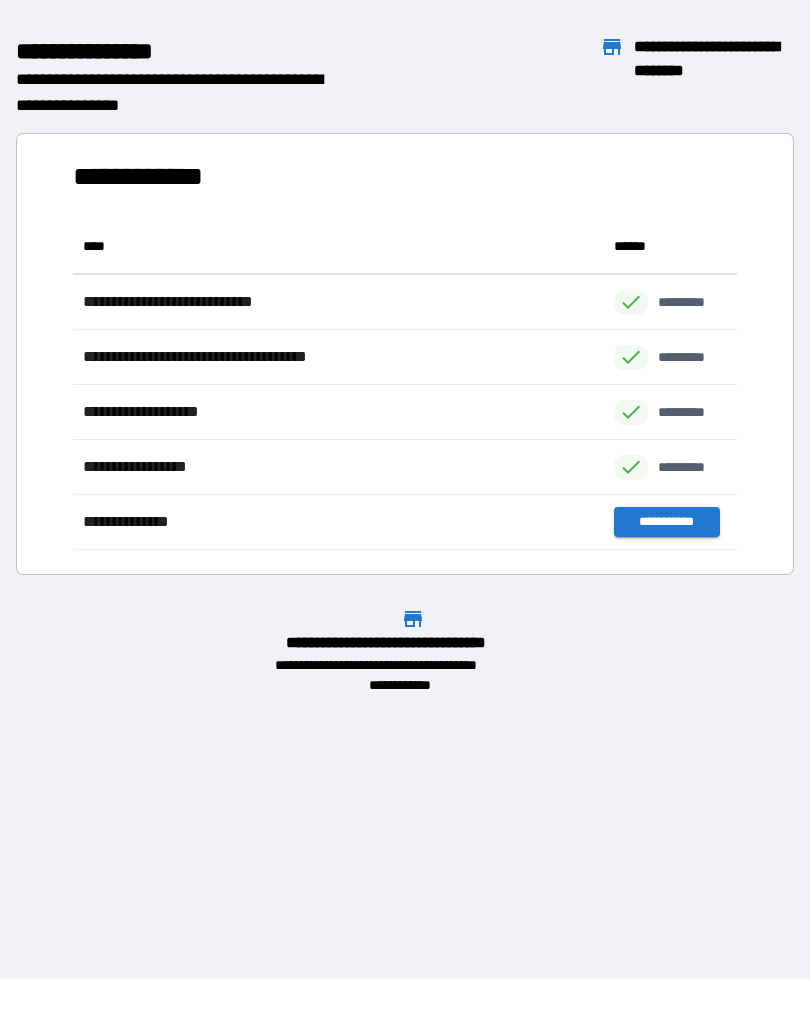 scroll, scrollTop: 1, scrollLeft: 1, axis: both 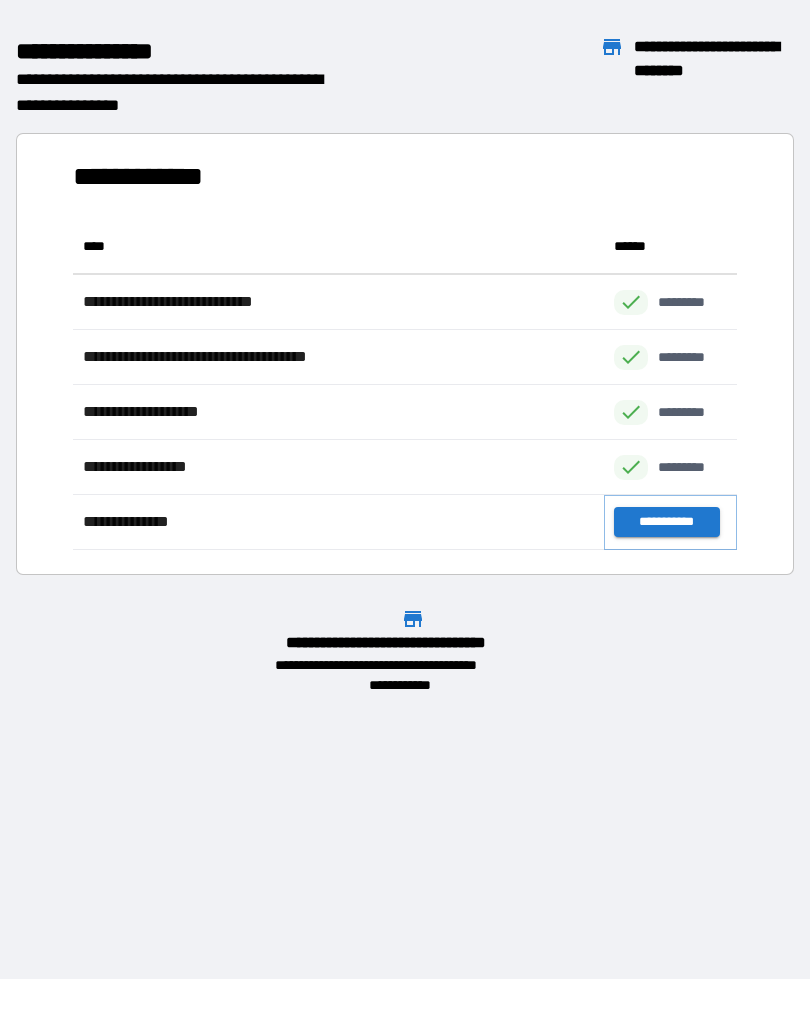 click on "**********" at bounding box center [666, 522] 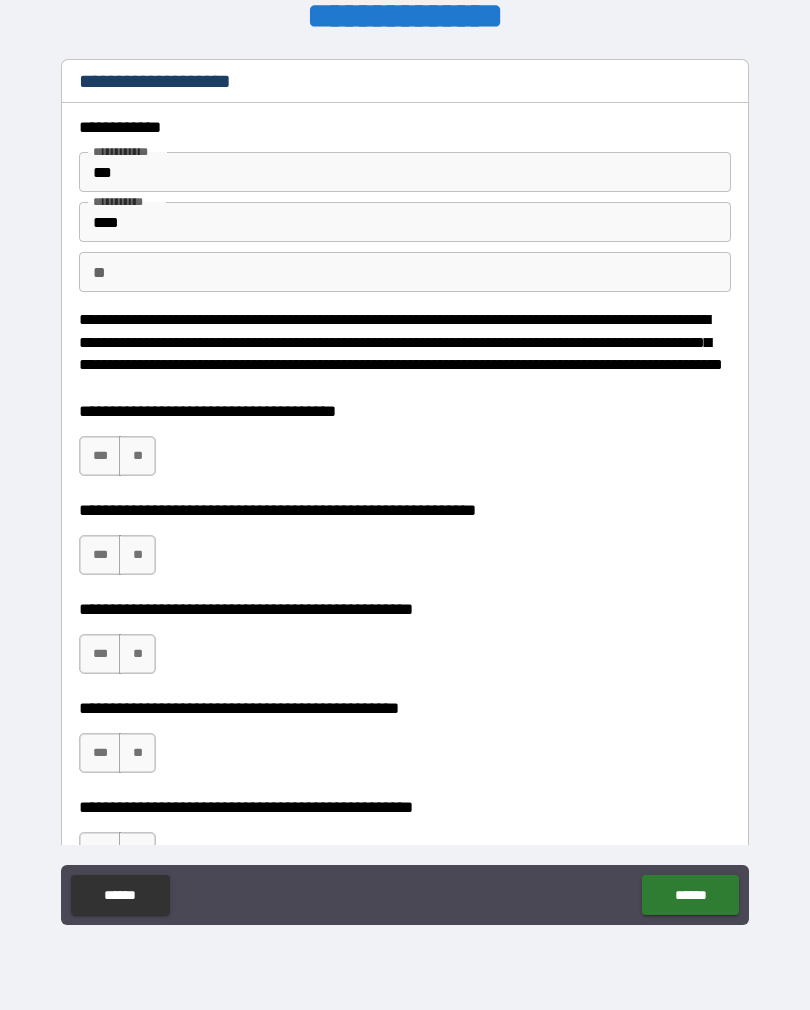 click on "**" at bounding box center [405, 272] 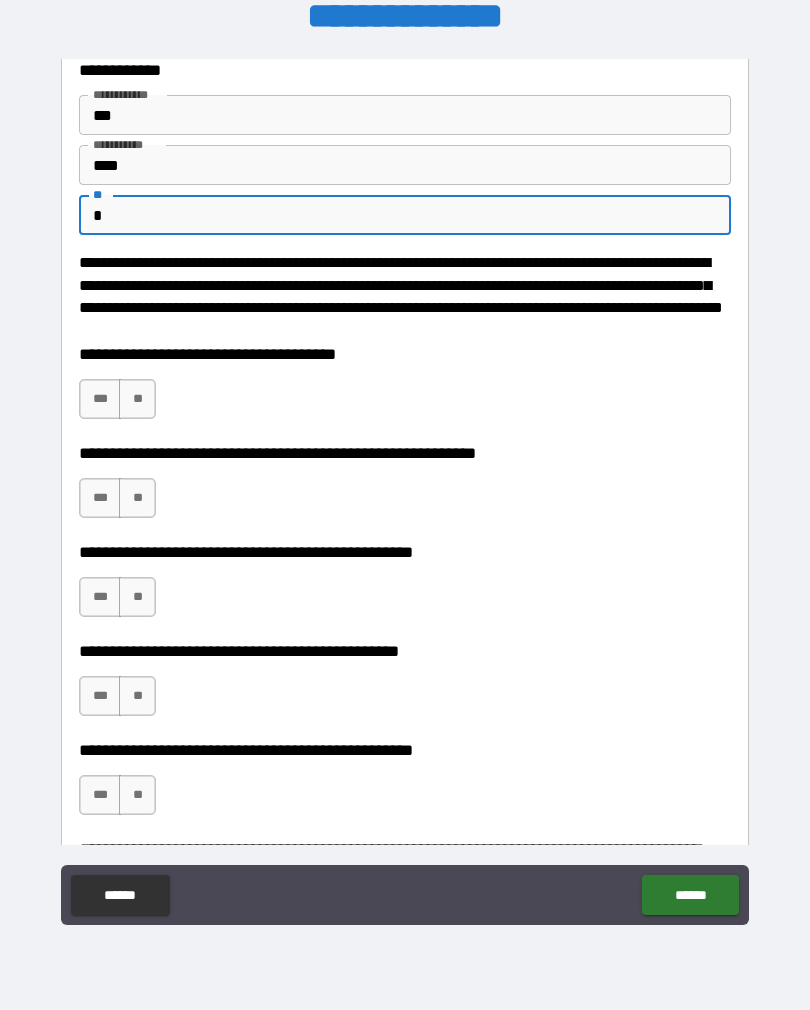 scroll, scrollTop: 121, scrollLeft: 0, axis: vertical 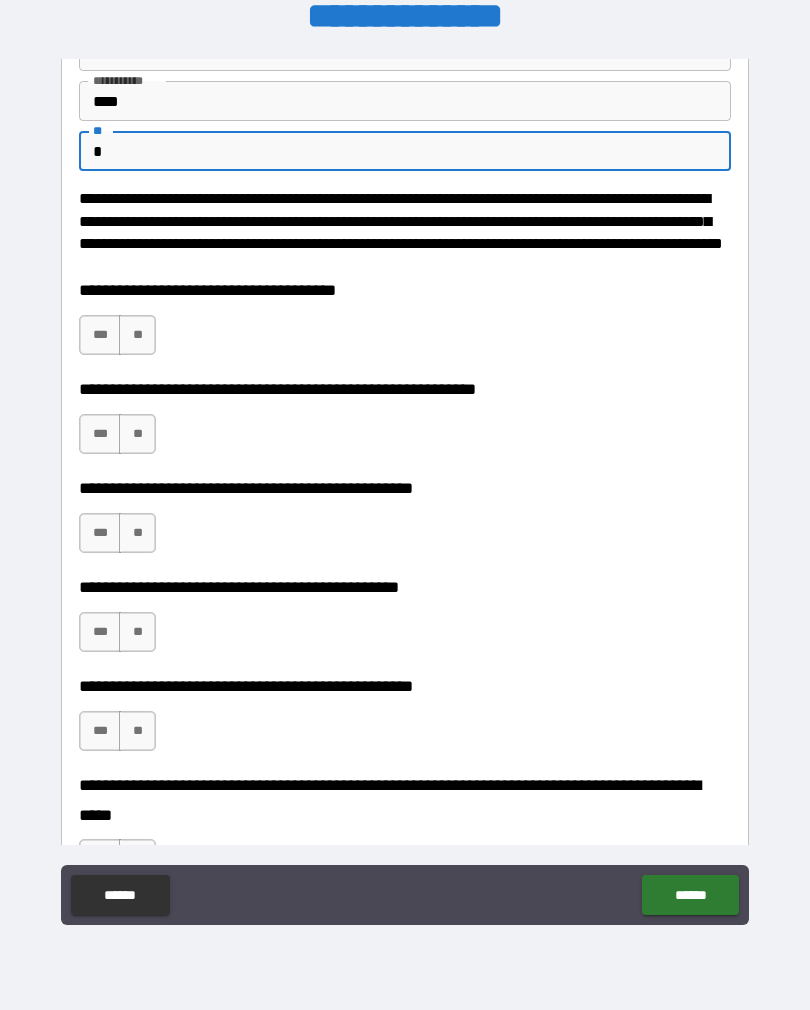 type on "*" 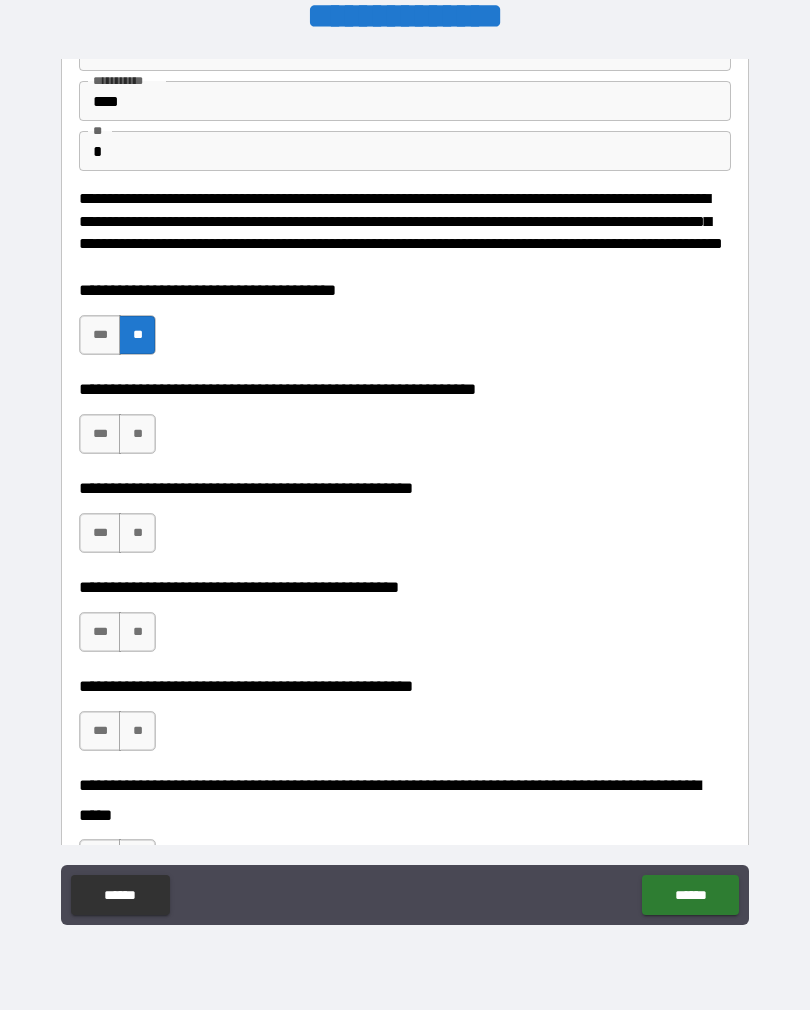 click on "***" at bounding box center (100, 335) 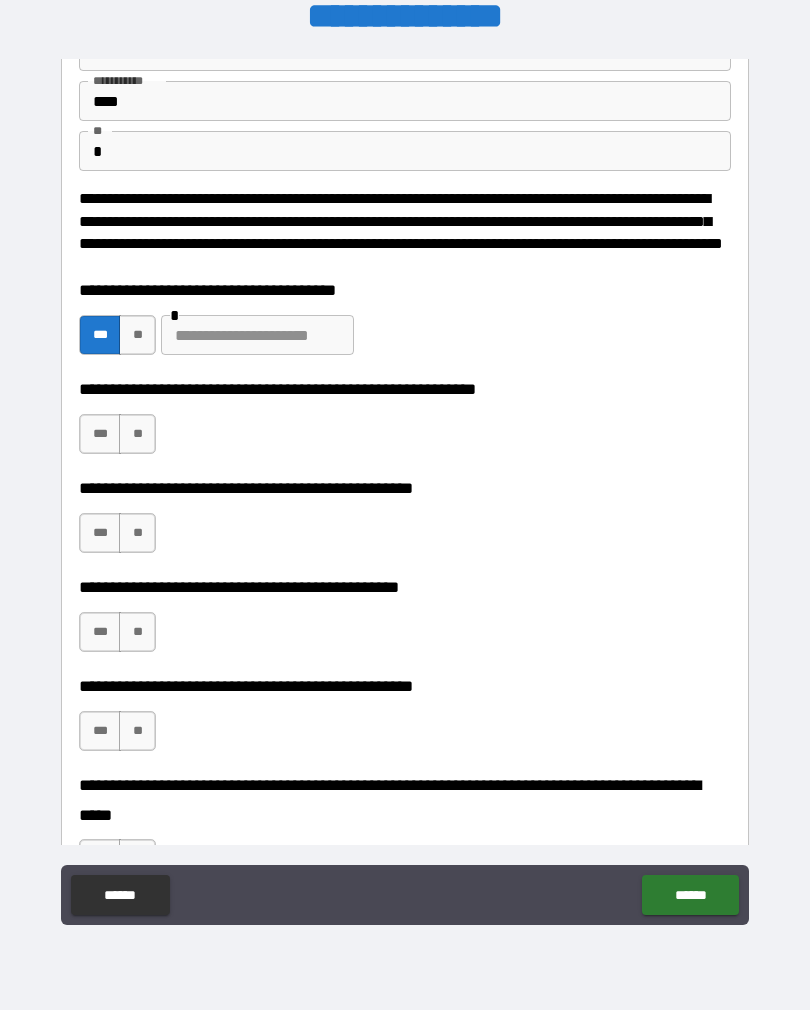 click on "**" at bounding box center (137, 434) 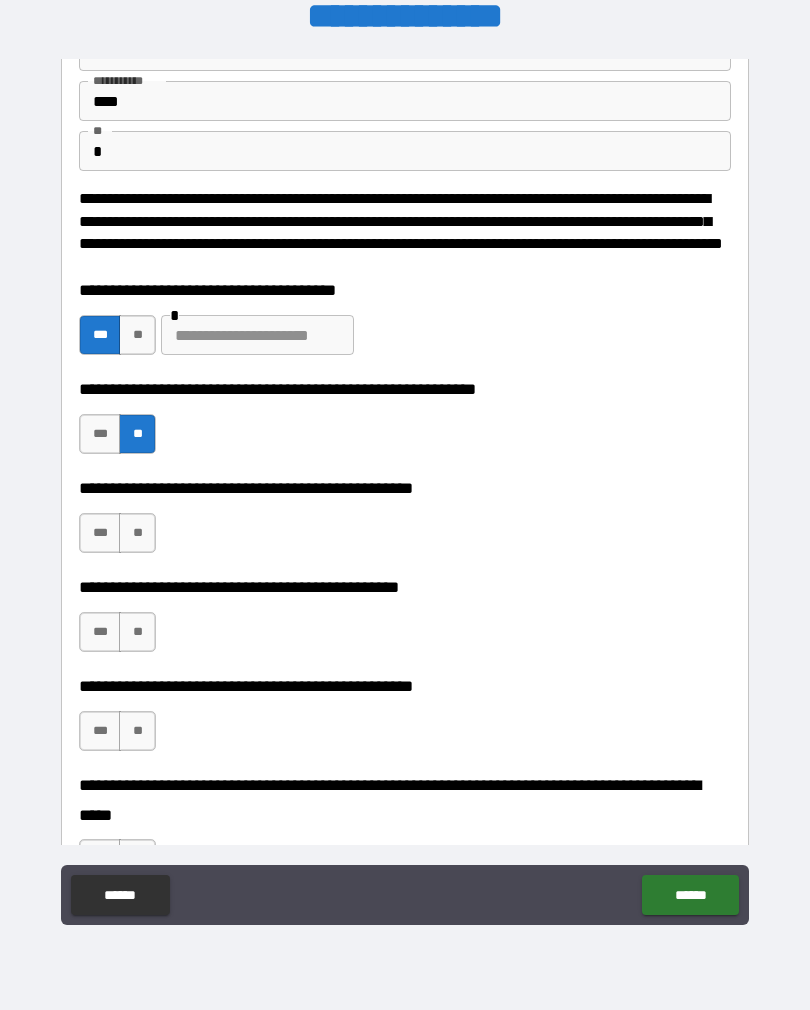 click on "**" at bounding box center [137, 533] 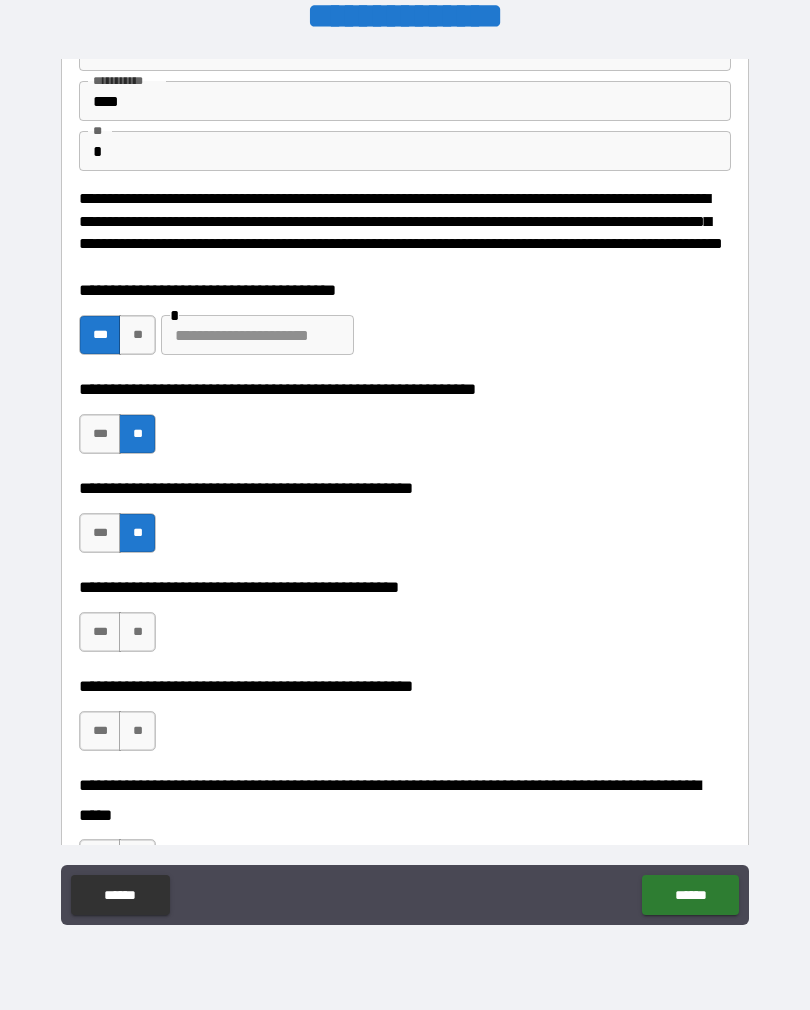 click on "**" at bounding box center (137, 632) 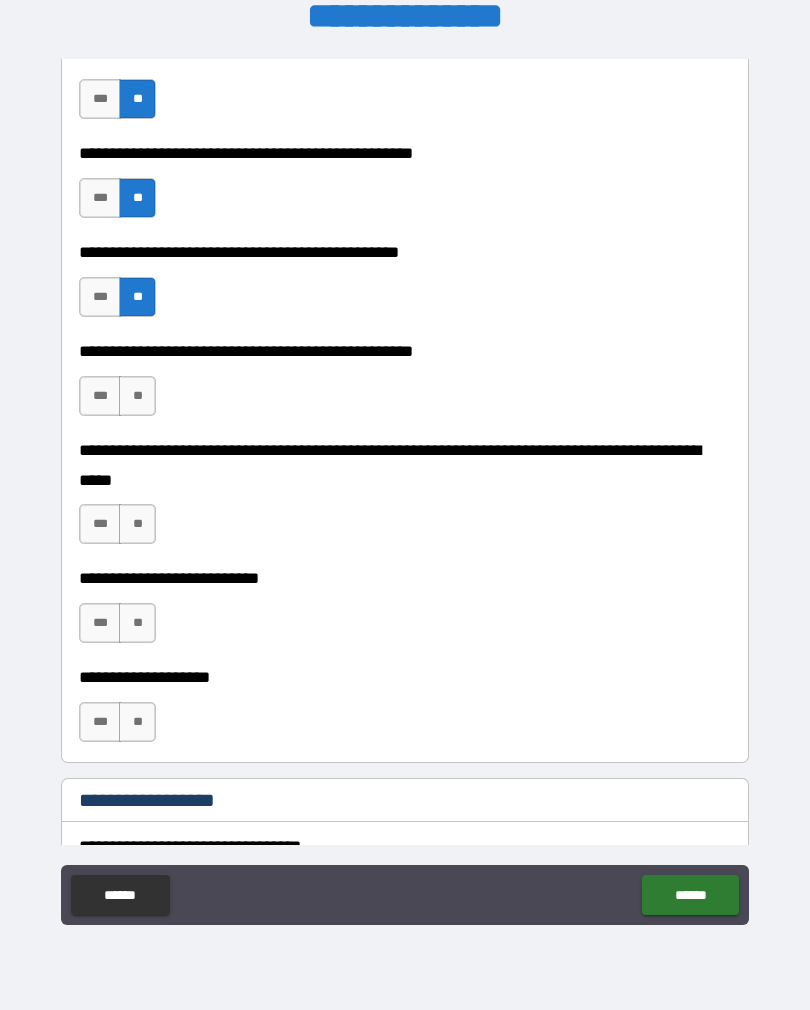 scroll, scrollTop: 457, scrollLeft: 0, axis: vertical 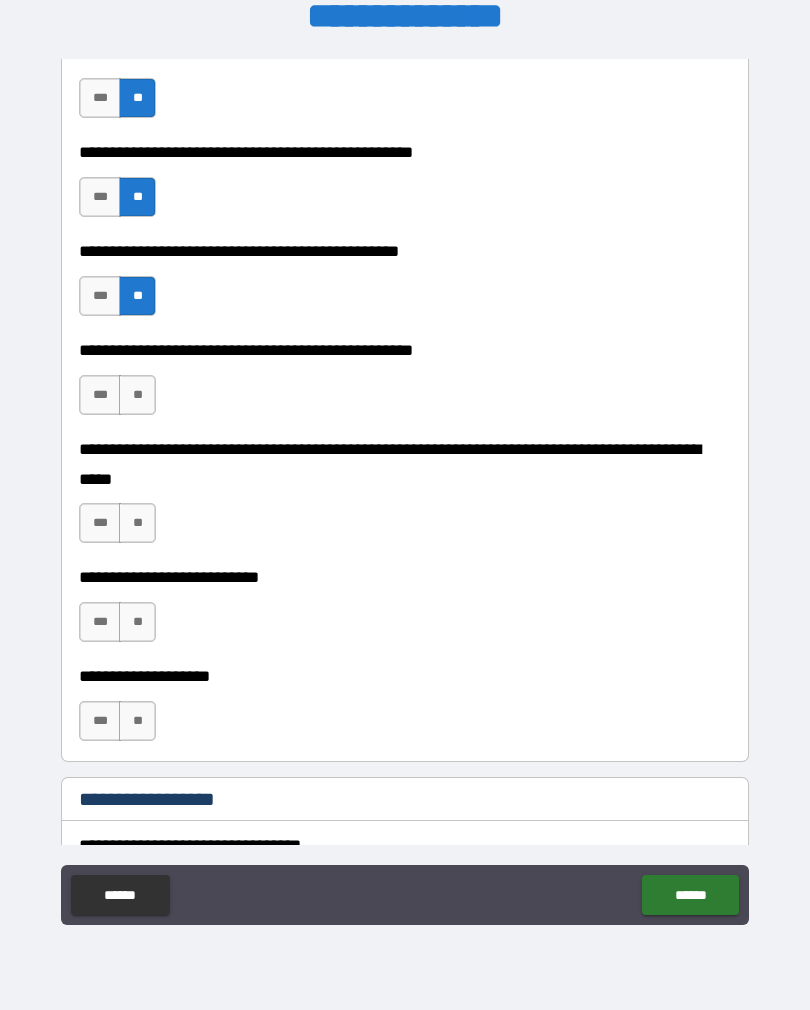 click on "**" at bounding box center (137, 395) 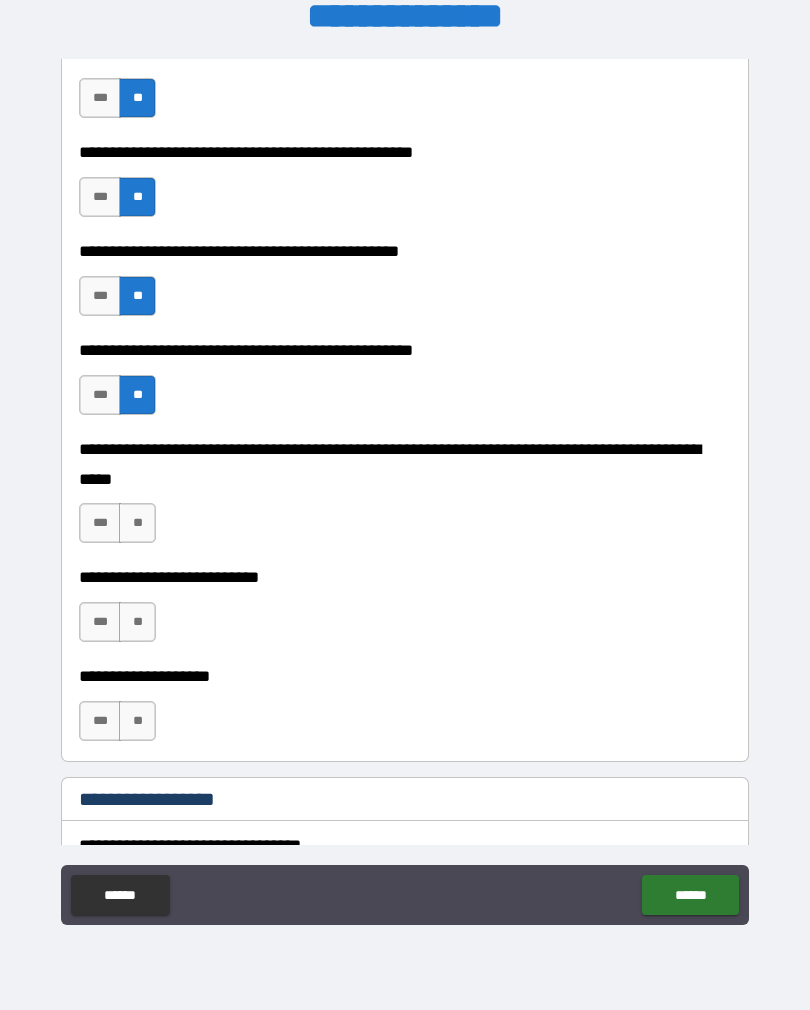 click on "**" at bounding box center [137, 523] 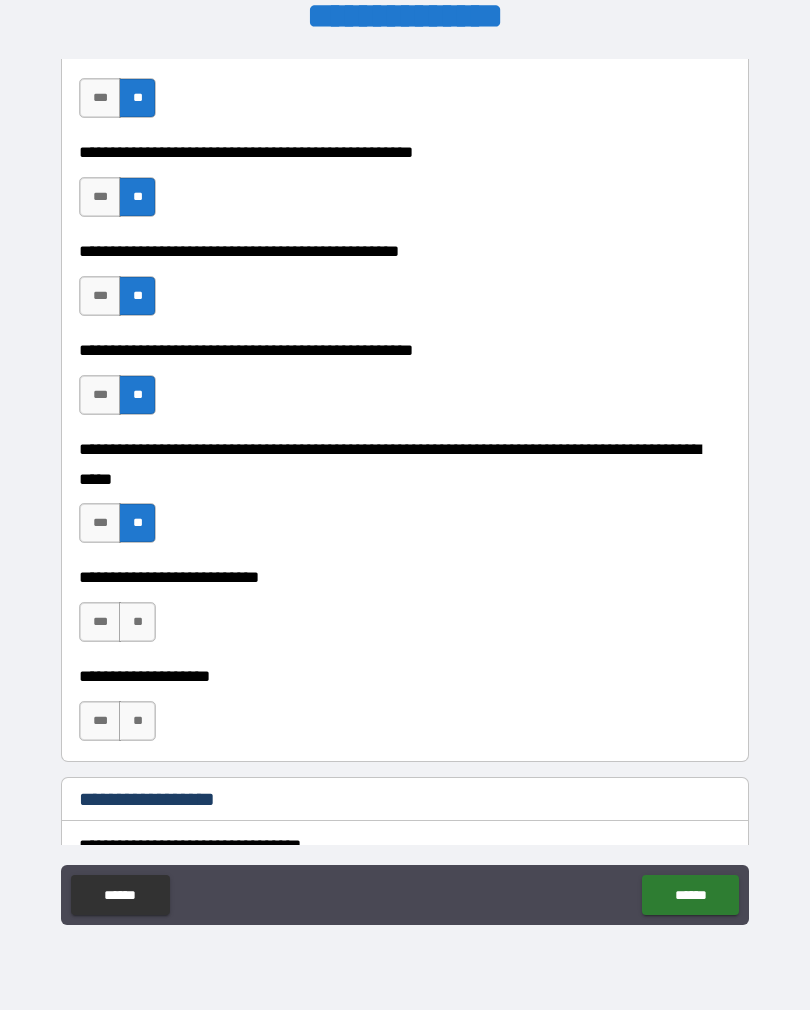 click on "**" at bounding box center [137, 622] 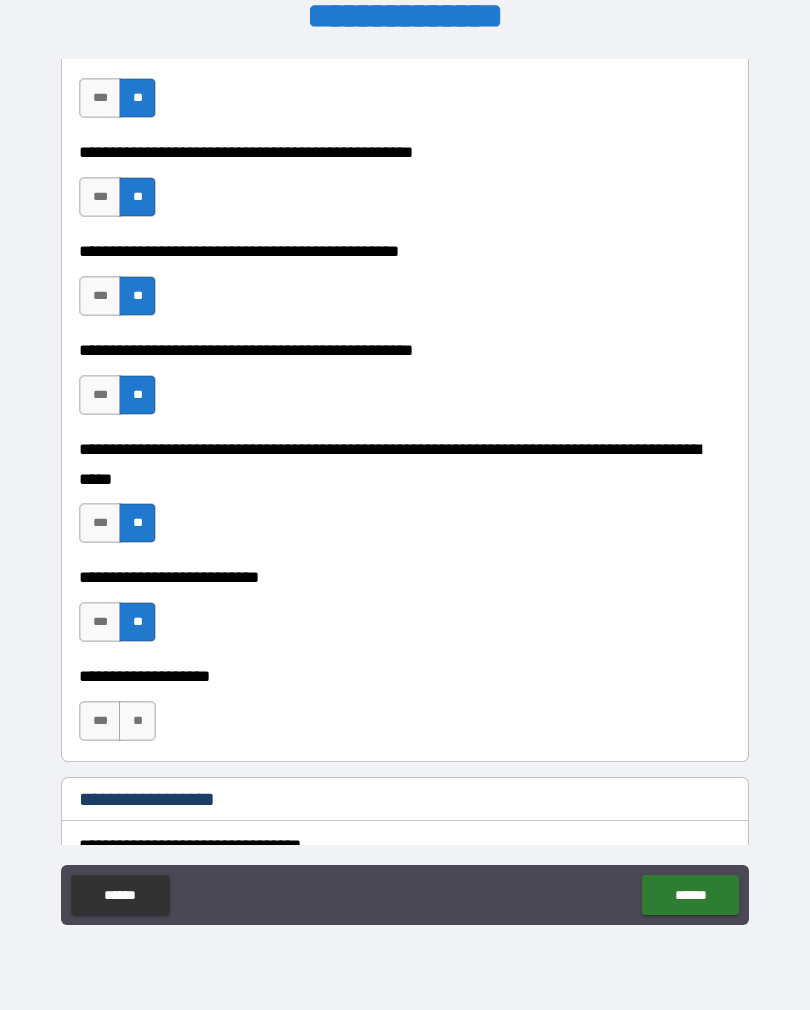 click on "**" at bounding box center (137, 721) 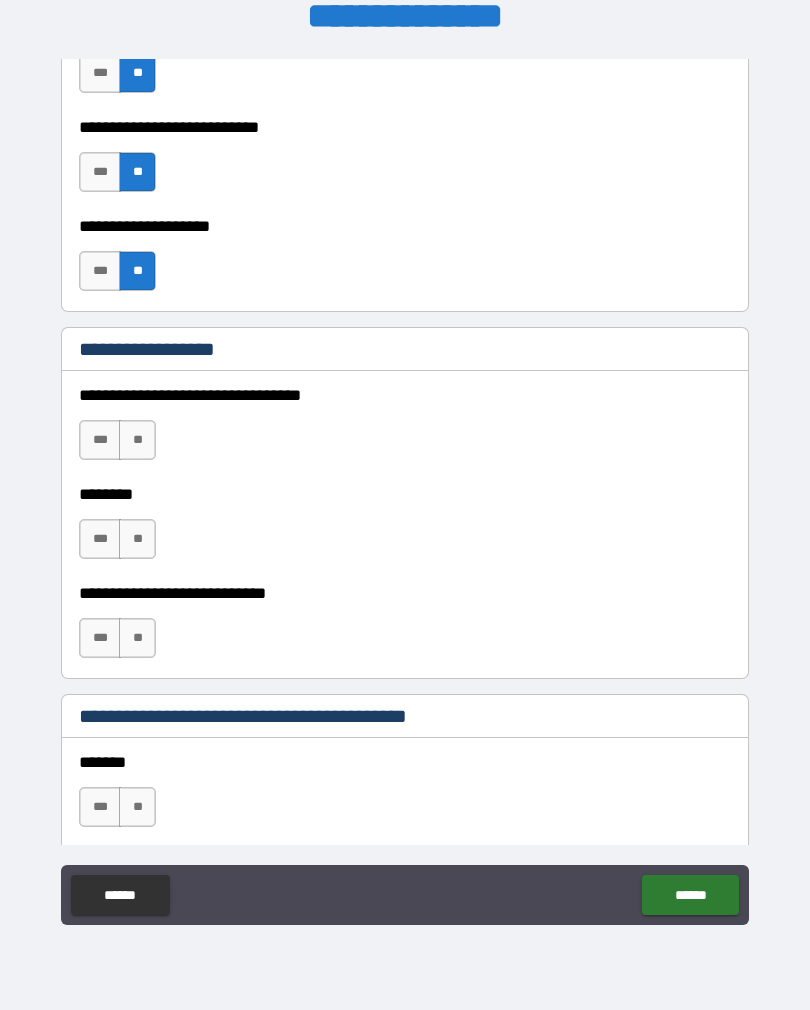 scroll, scrollTop: 908, scrollLeft: 0, axis: vertical 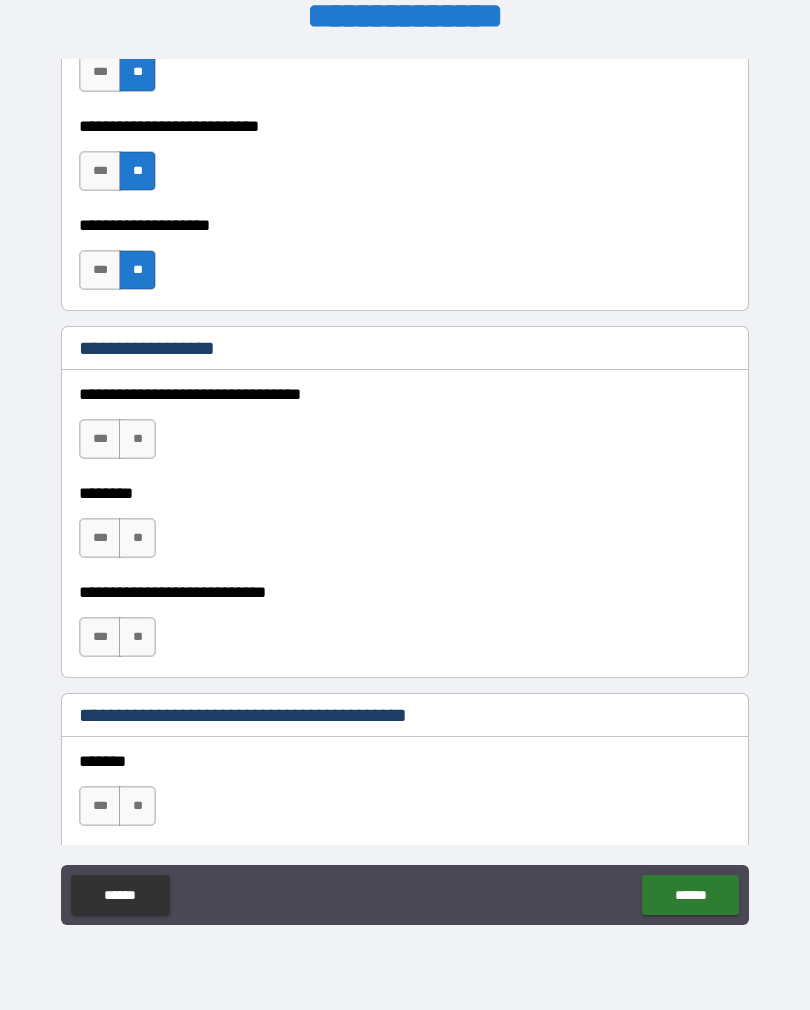 click on "**" at bounding box center (137, 439) 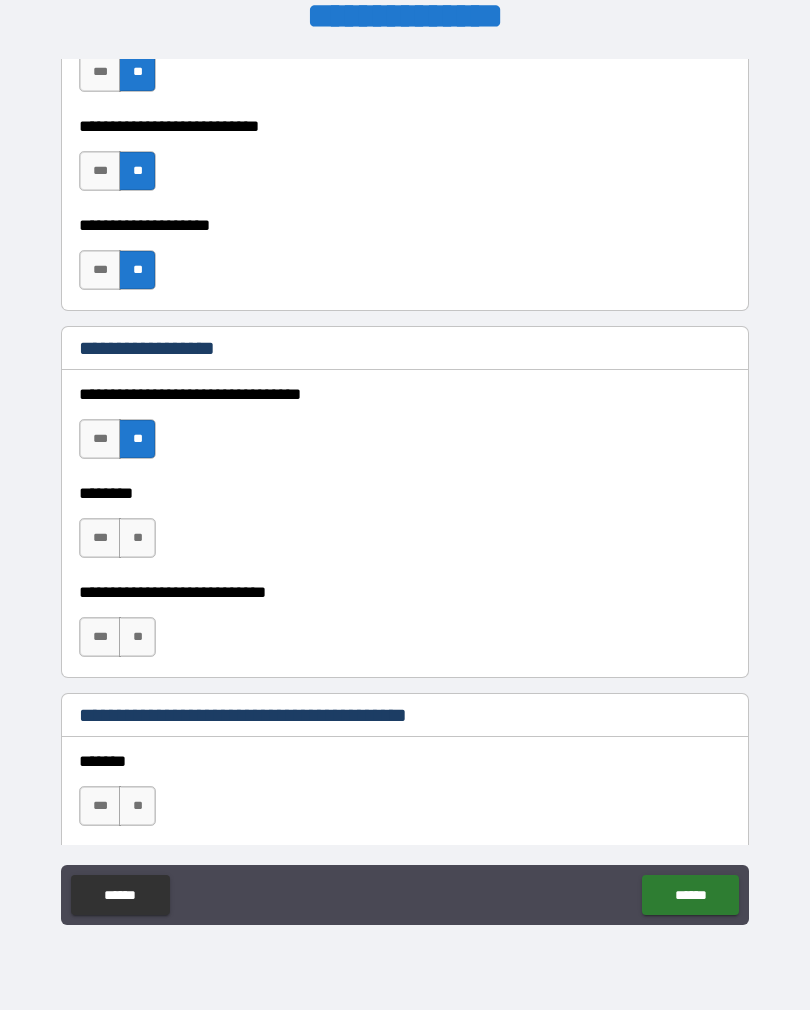 click on "**" at bounding box center (137, 538) 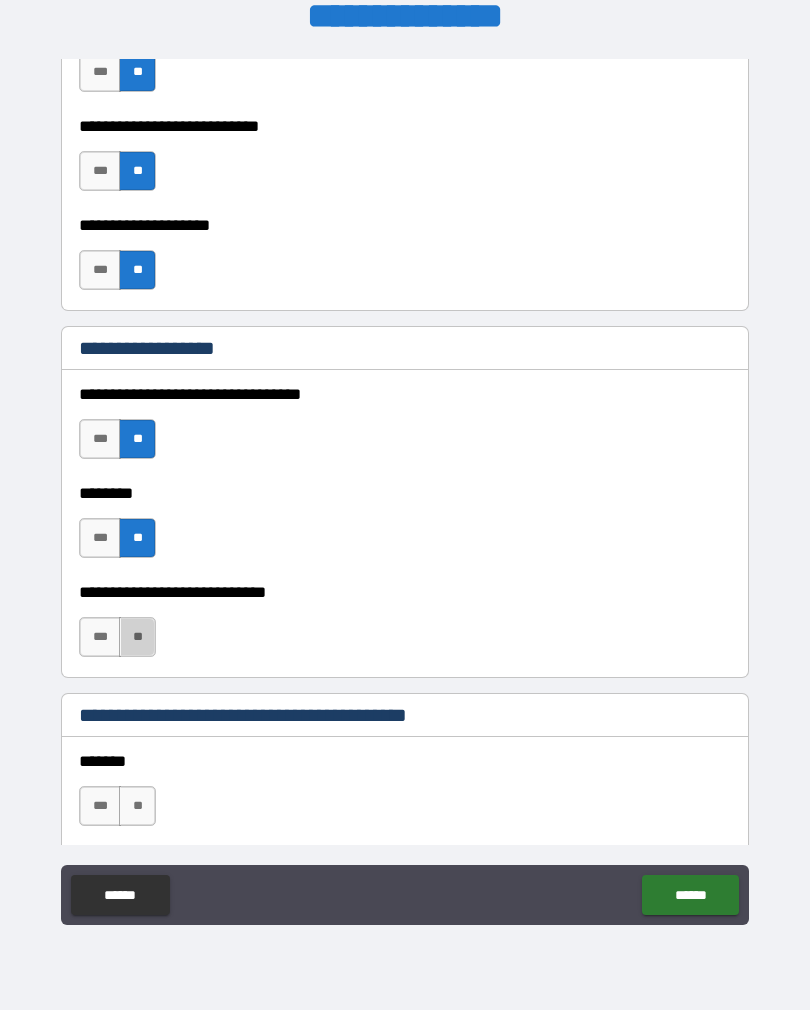 click on "**" at bounding box center (137, 637) 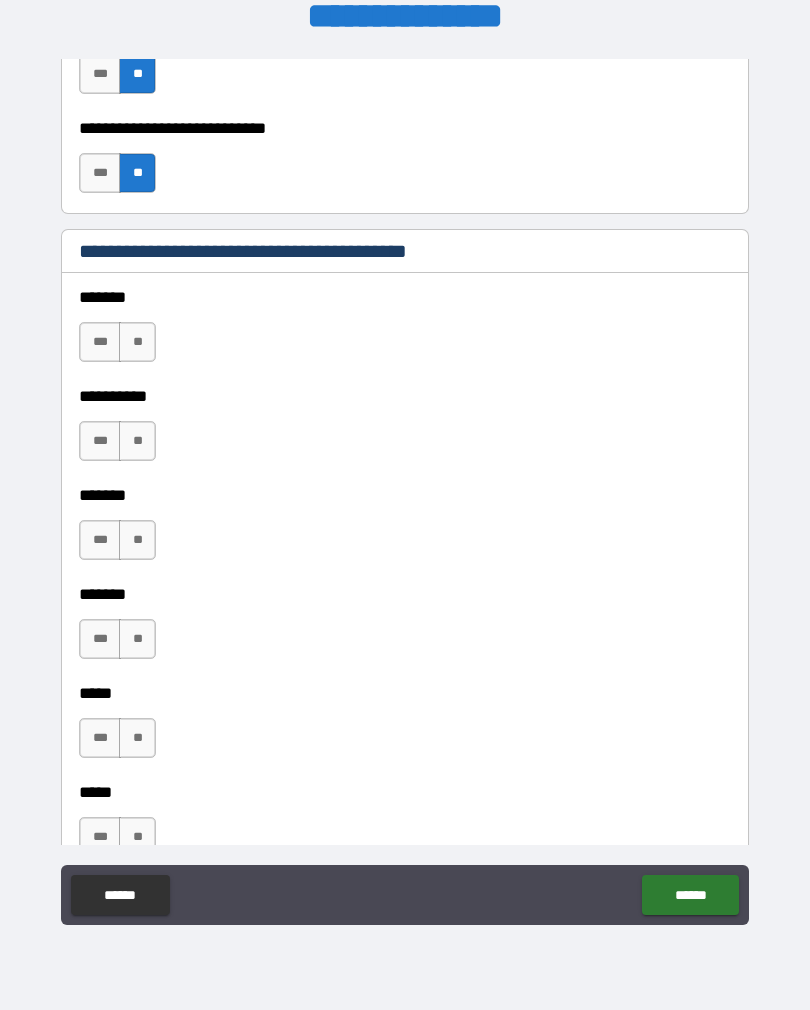 scroll, scrollTop: 1373, scrollLeft: 0, axis: vertical 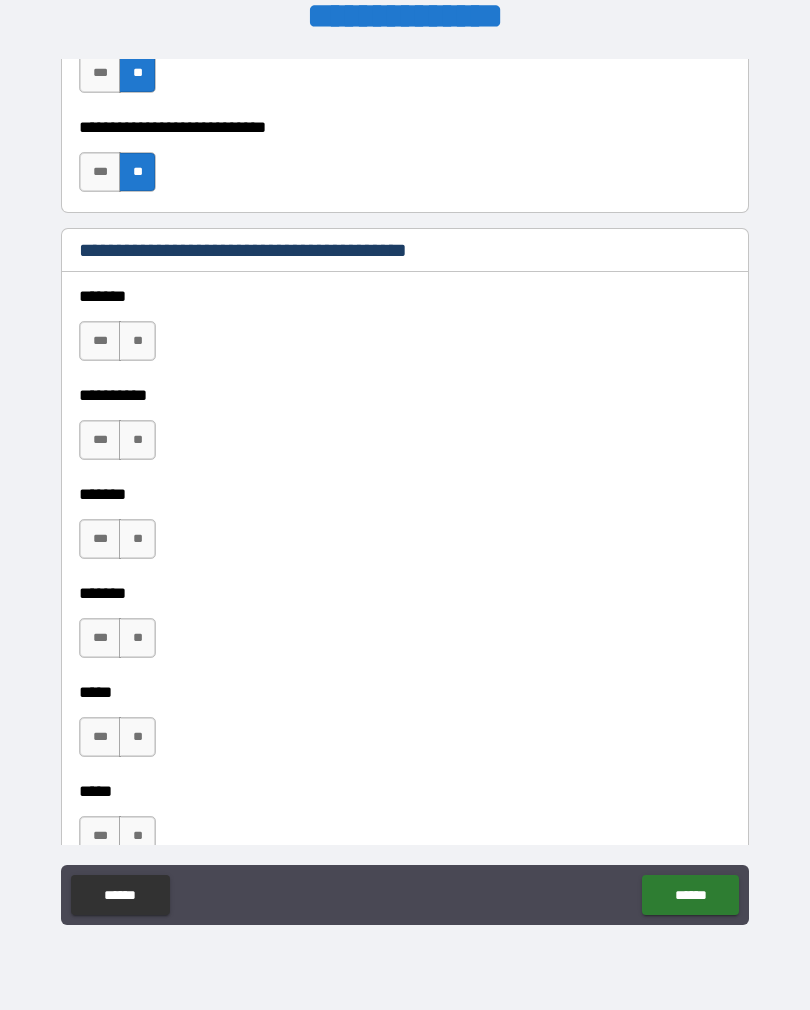 click on "**" at bounding box center (137, 341) 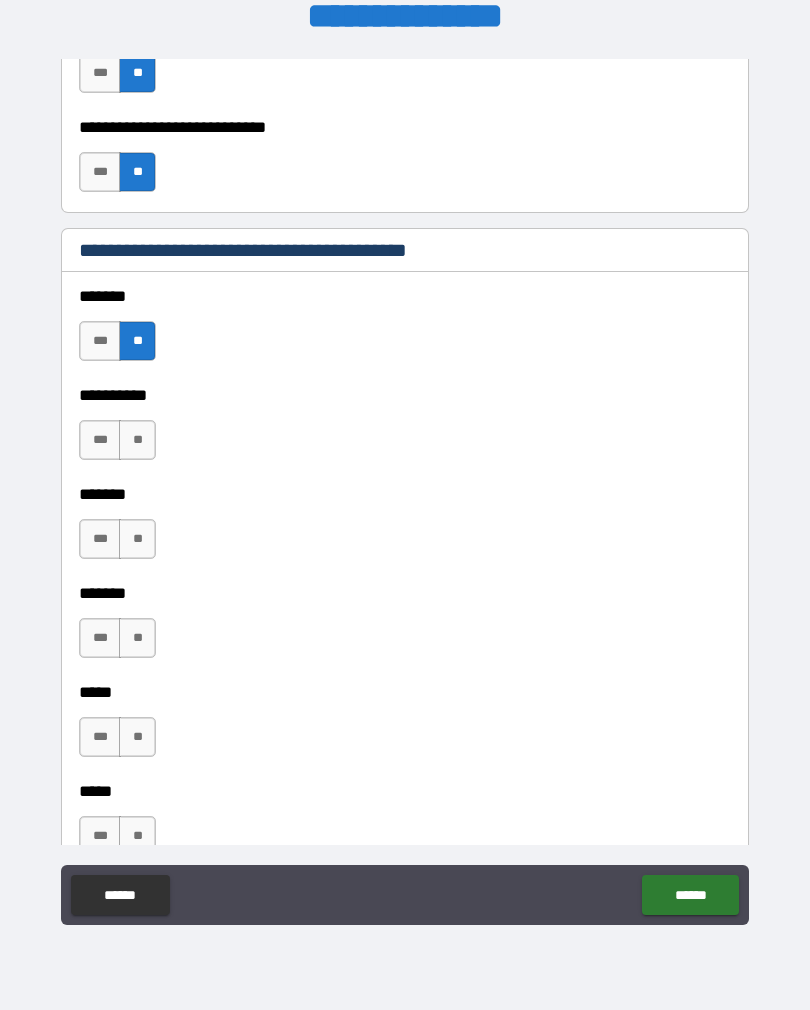 click on "**" at bounding box center [137, 440] 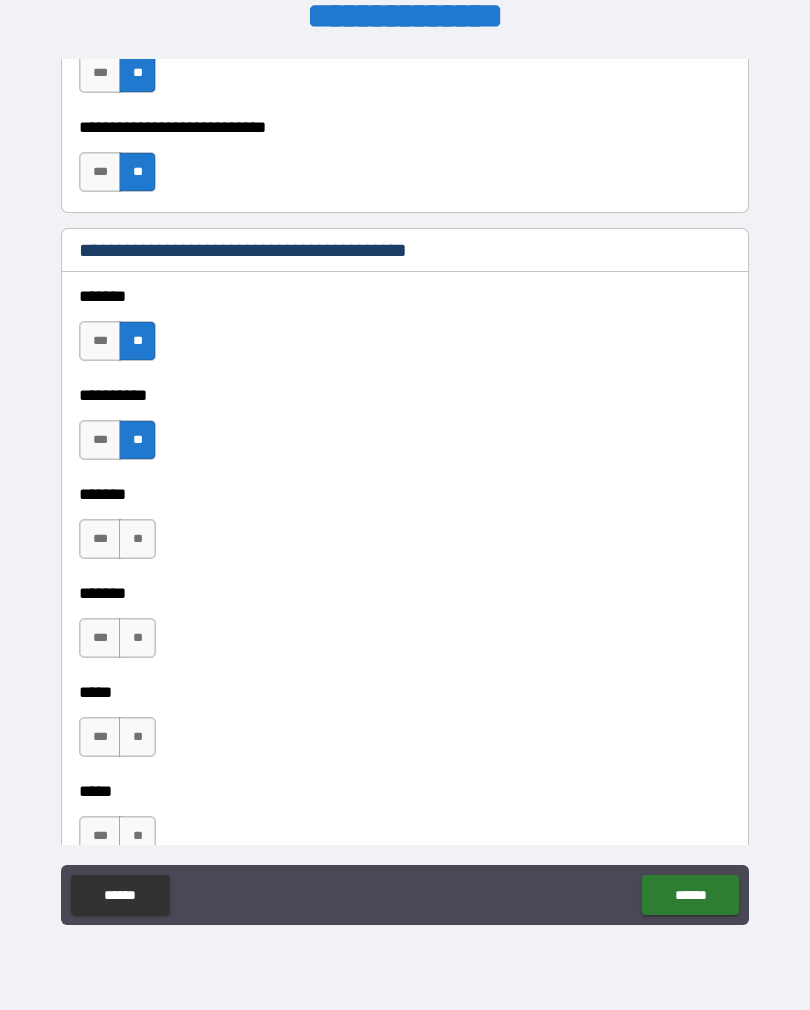 click on "**" at bounding box center (137, 539) 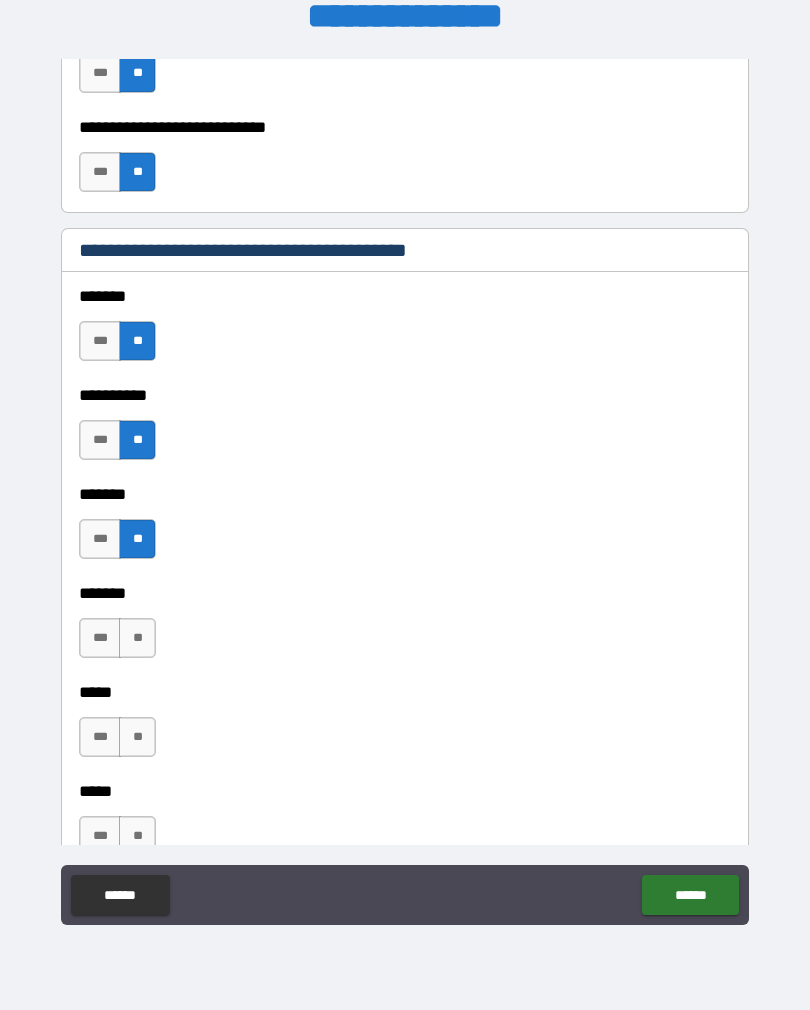 click on "**" at bounding box center [137, 638] 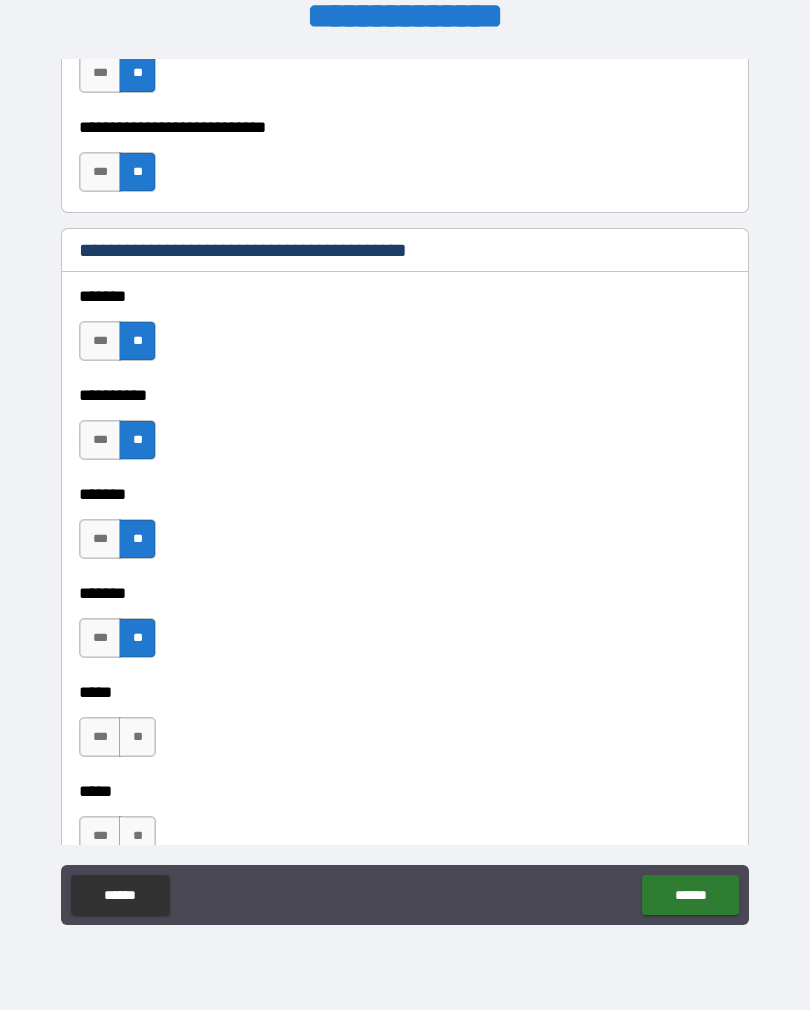 click on "**" at bounding box center (137, 737) 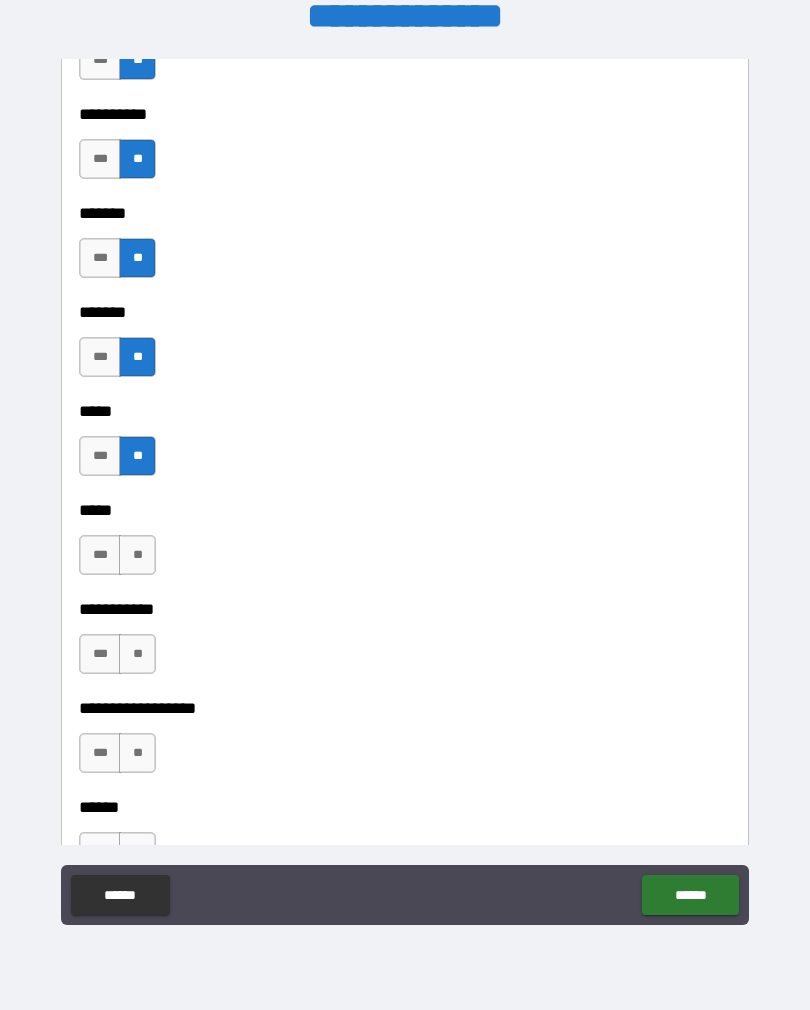 scroll, scrollTop: 1665, scrollLeft: 0, axis: vertical 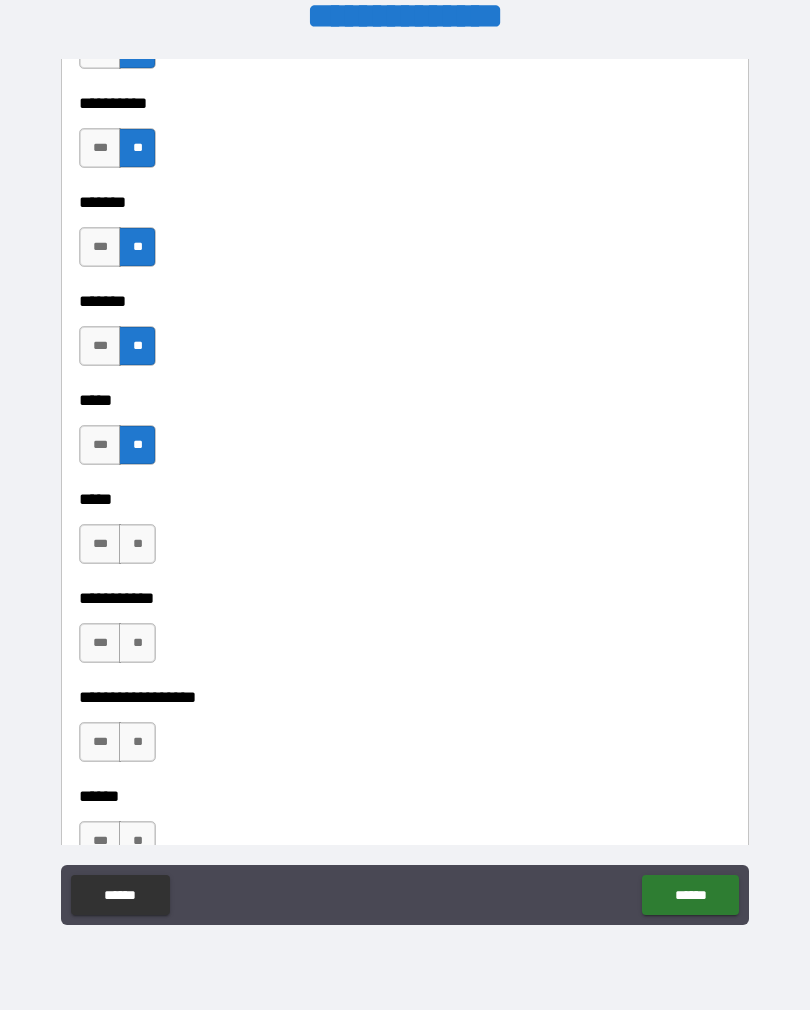 click on "**" at bounding box center [137, 544] 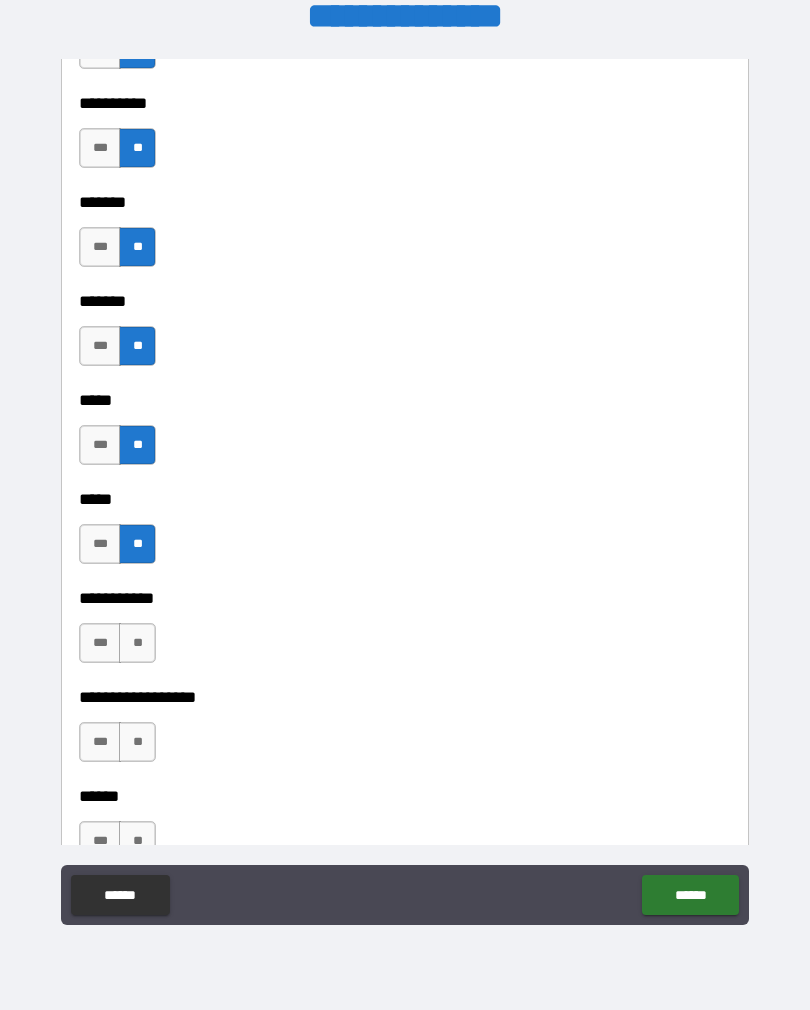 click on "**" at bounding box center [137, 643] 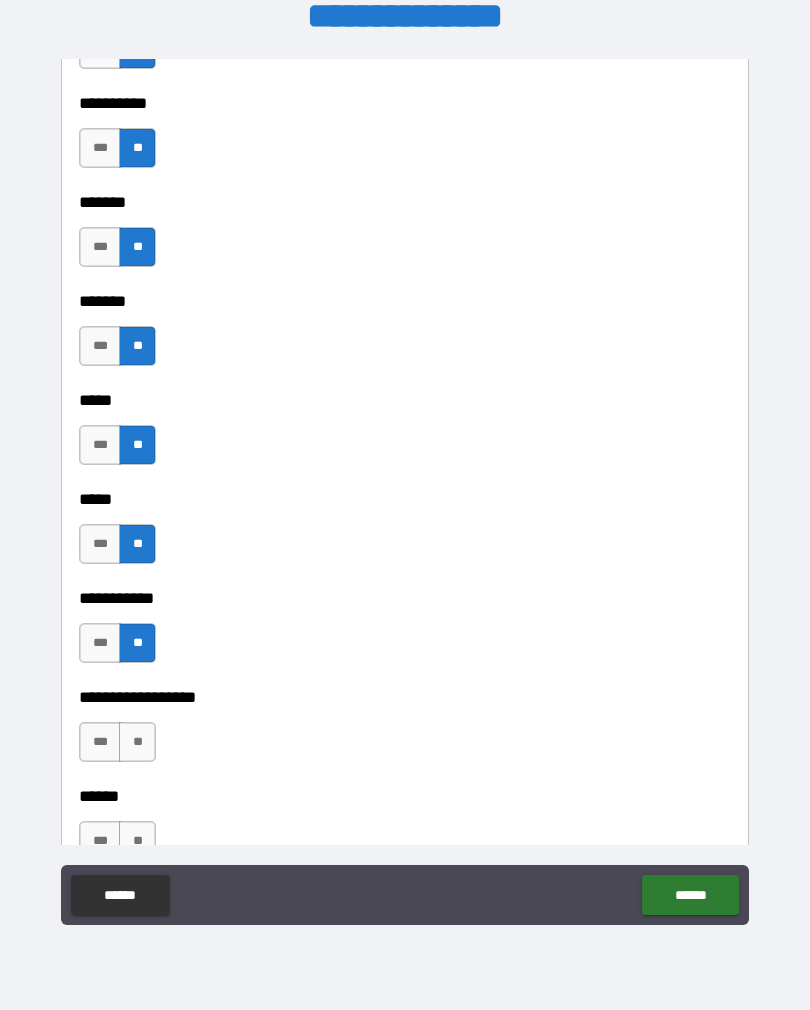 click on "**" at bounding box center [137, 742] 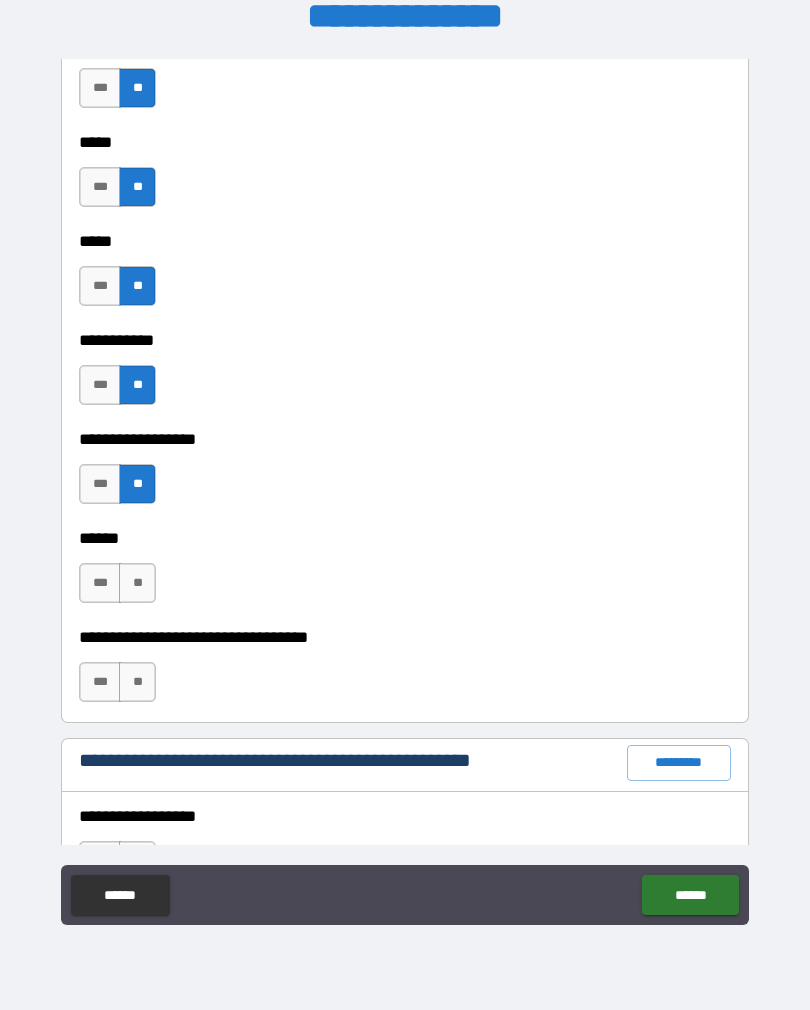 scroll, scrollTop: 1922, scrollLeft: 0, axis: vertical 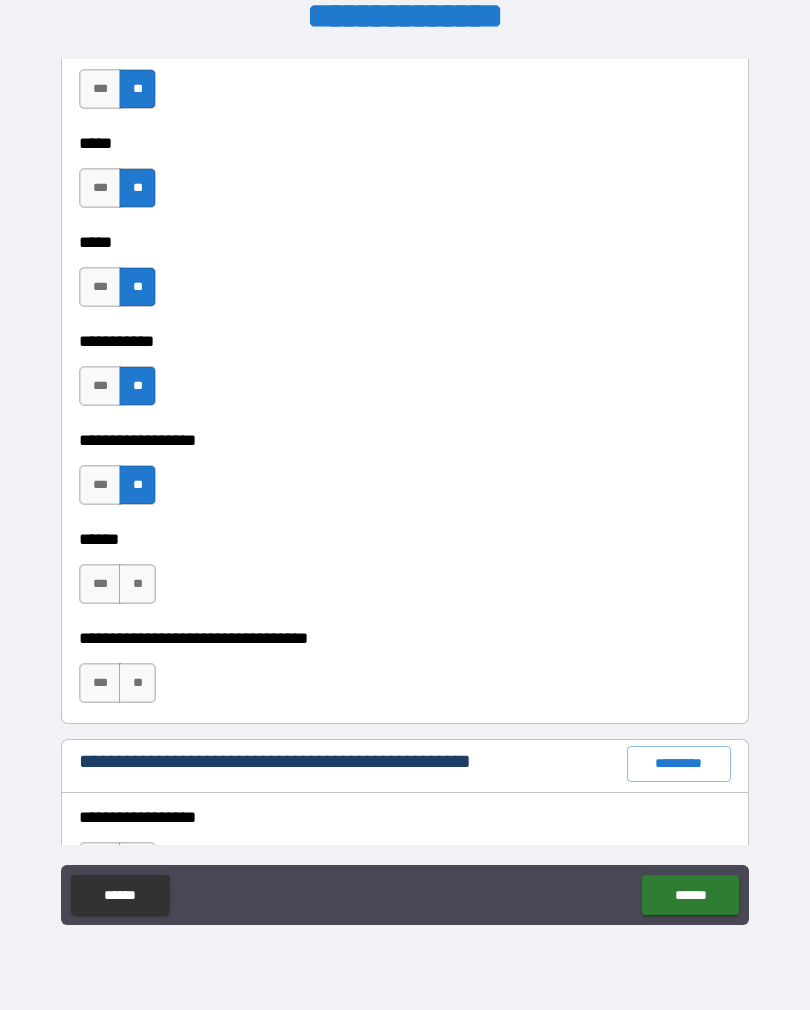 click on "**" at bounding box center [137, 584] 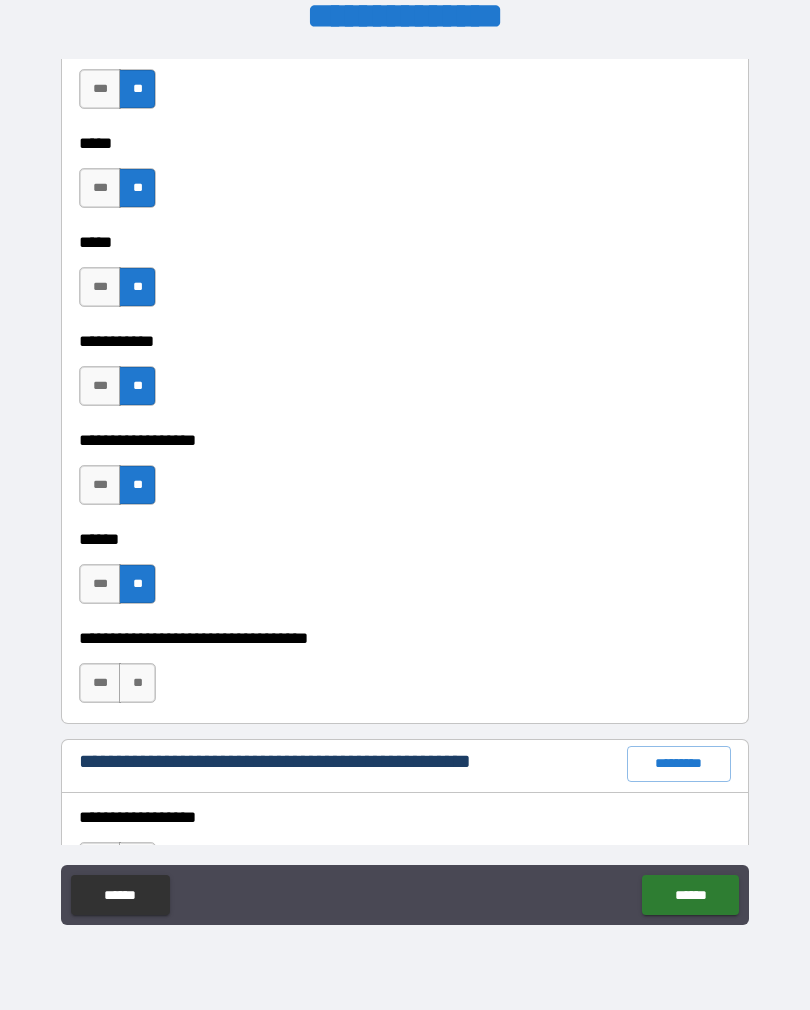 click on "**" at bounding box center (137, 683) 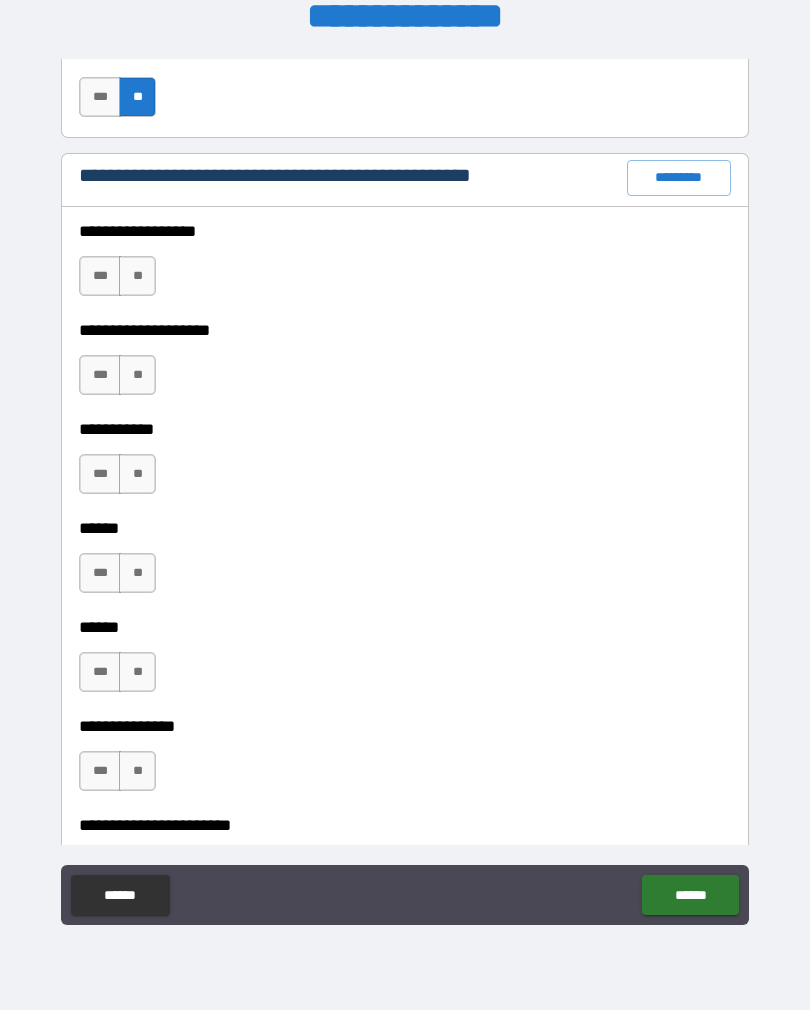 scroll, scrollTop: 2509, scrollLeft: 0, axis: vertical 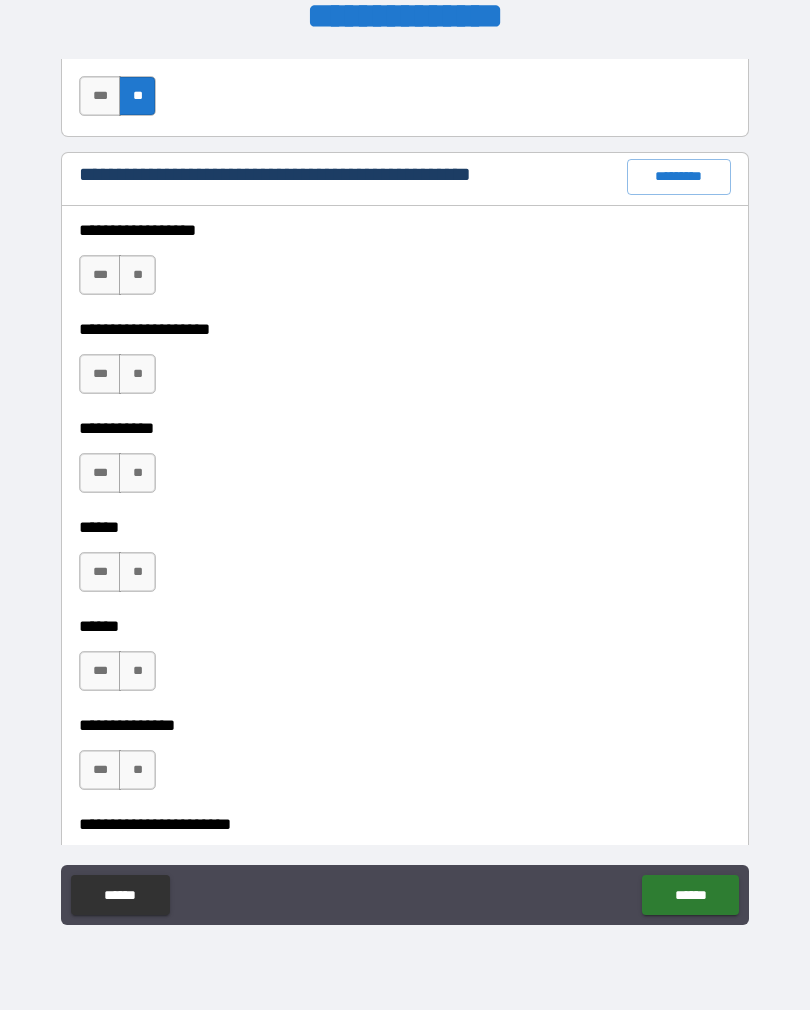 click on "**" at bounding box center (137, 275) 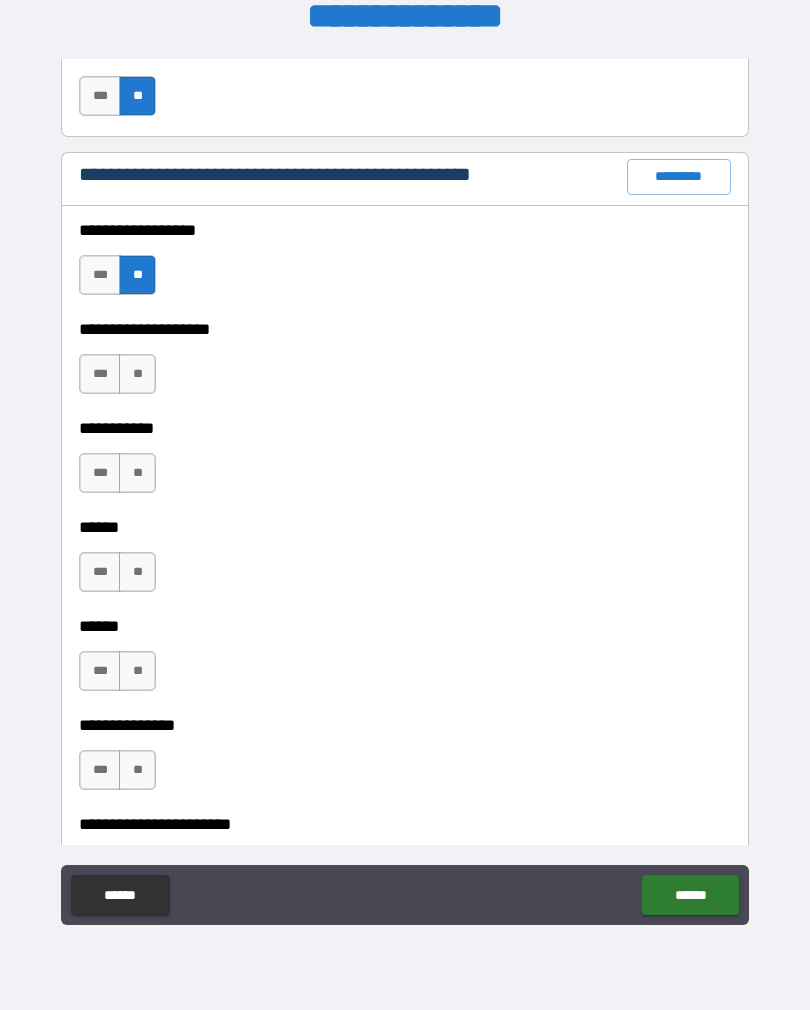 click on "**" at bounding box center (137, 374) 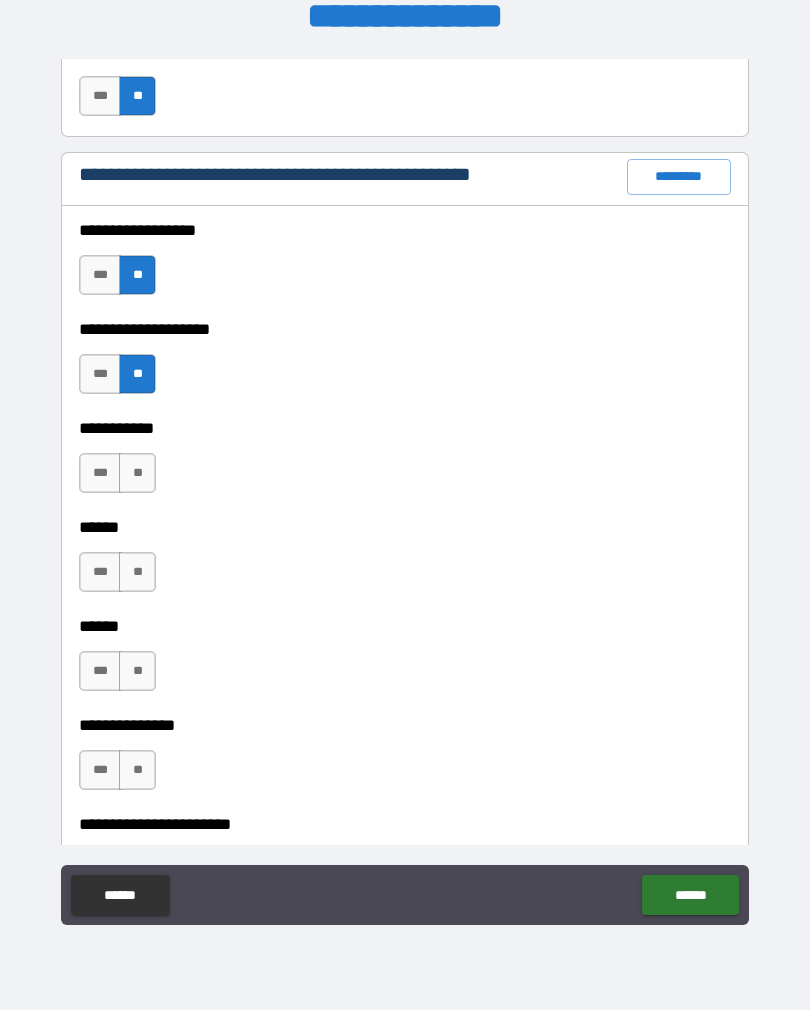 click on "**" at bounding box center [137, 473] 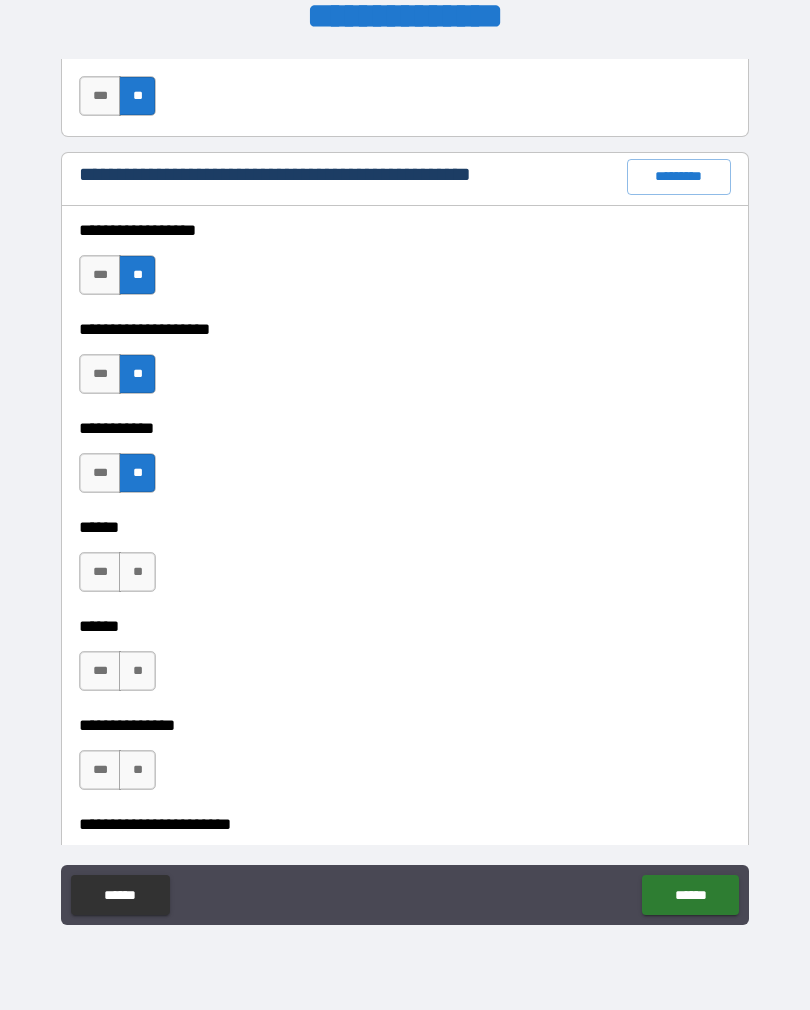 click on "***" at bounding box center (100, 572) 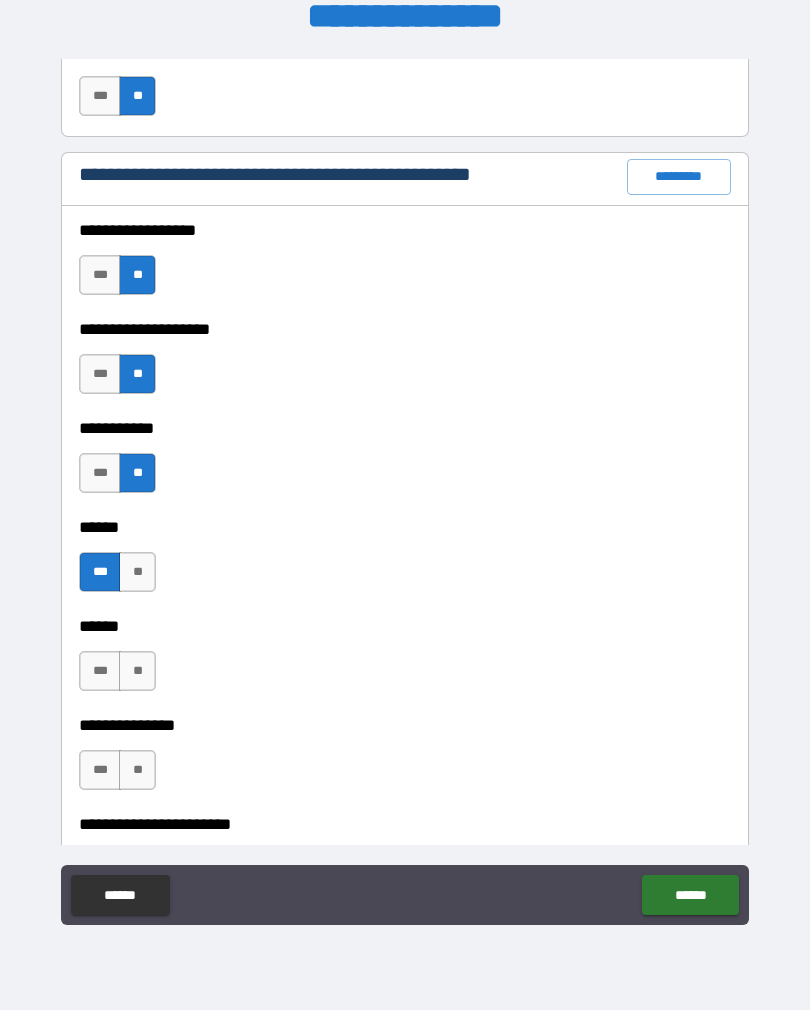 click on "**" at bounding box center [137, 671] 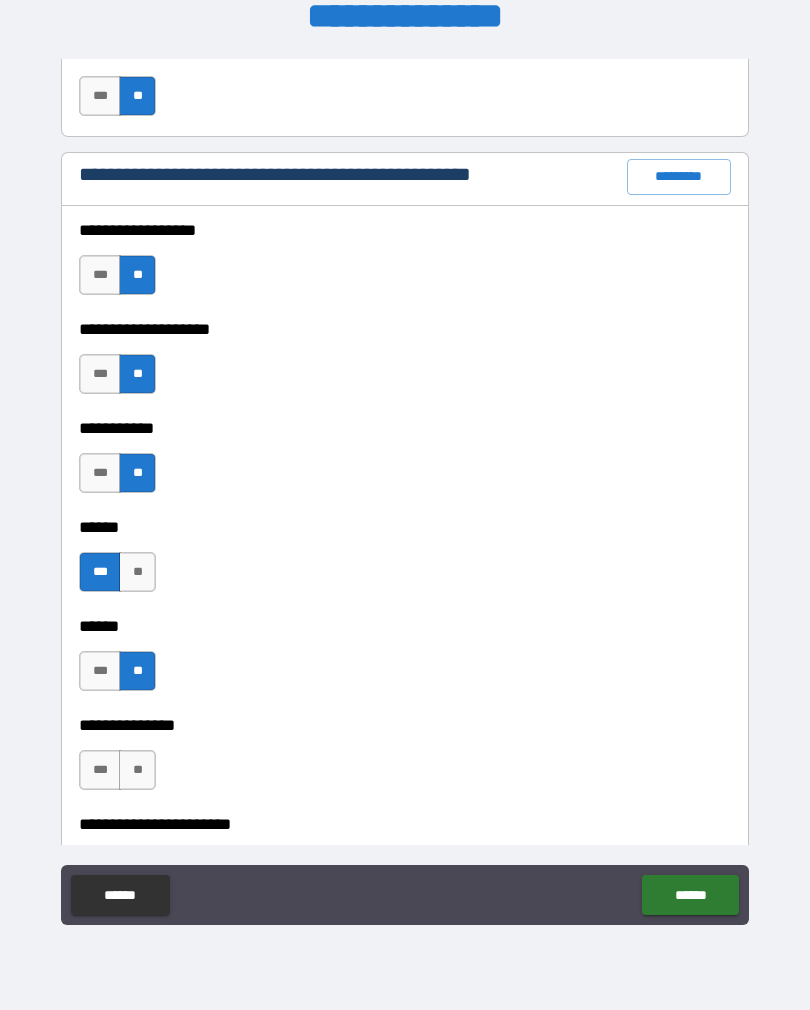 click on "**" at bounding box center [137, 770] 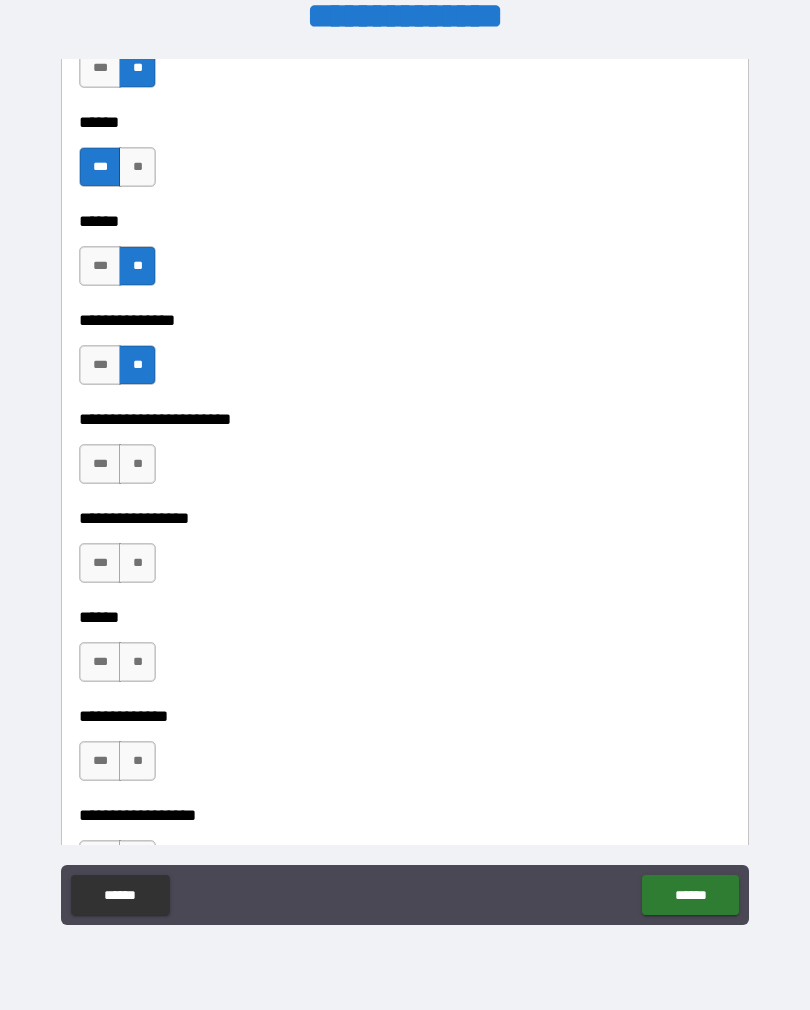 scroll, scrollTop: 2922, scrollLeft: 0, axis: vertical 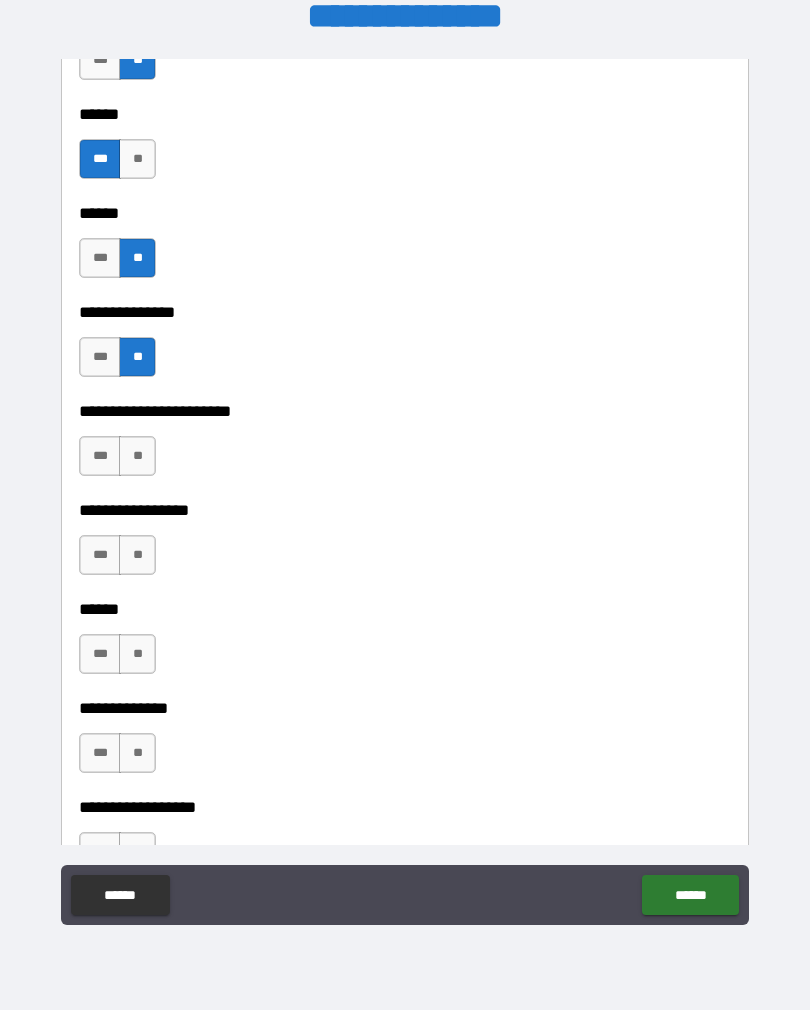 click on "**" at bounding box center (137, 456) 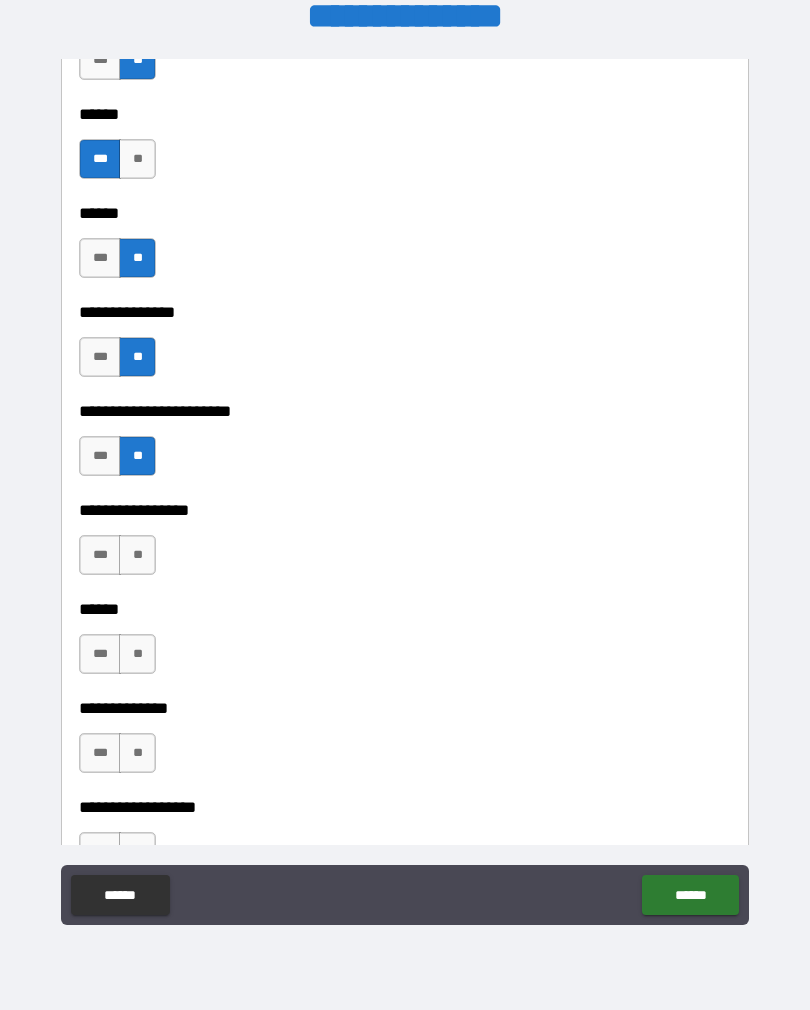 click on "**" at bounding box center (137, 555) 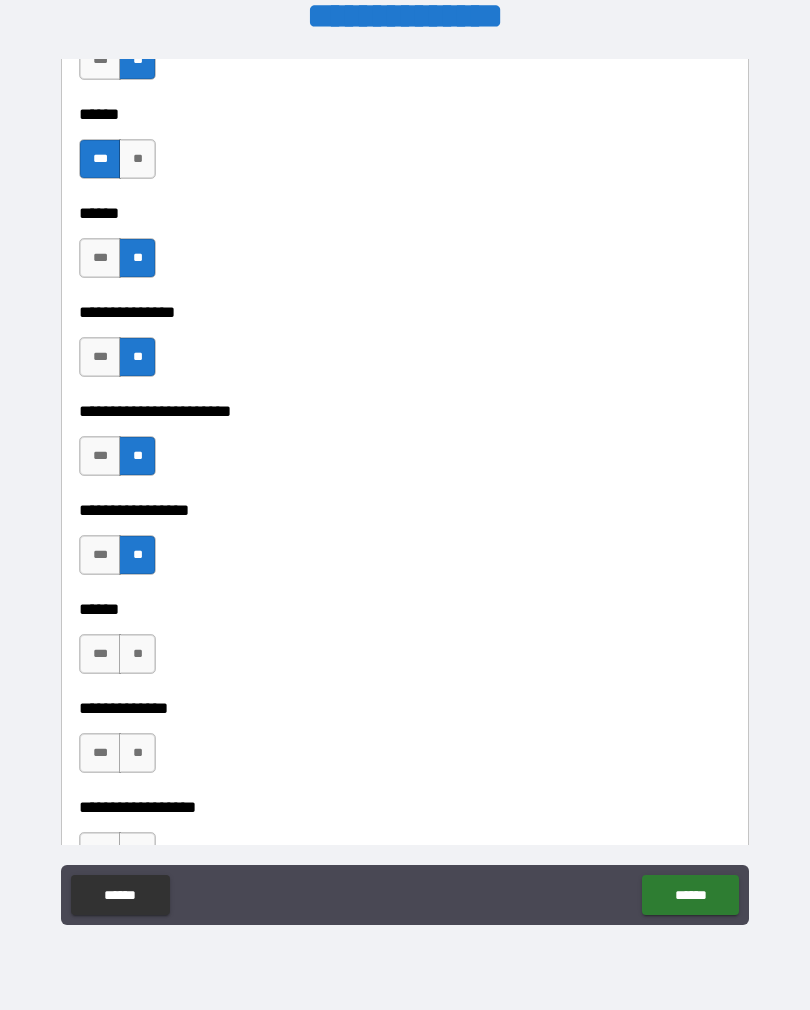 click on "**" at bounding box center (137, 654) 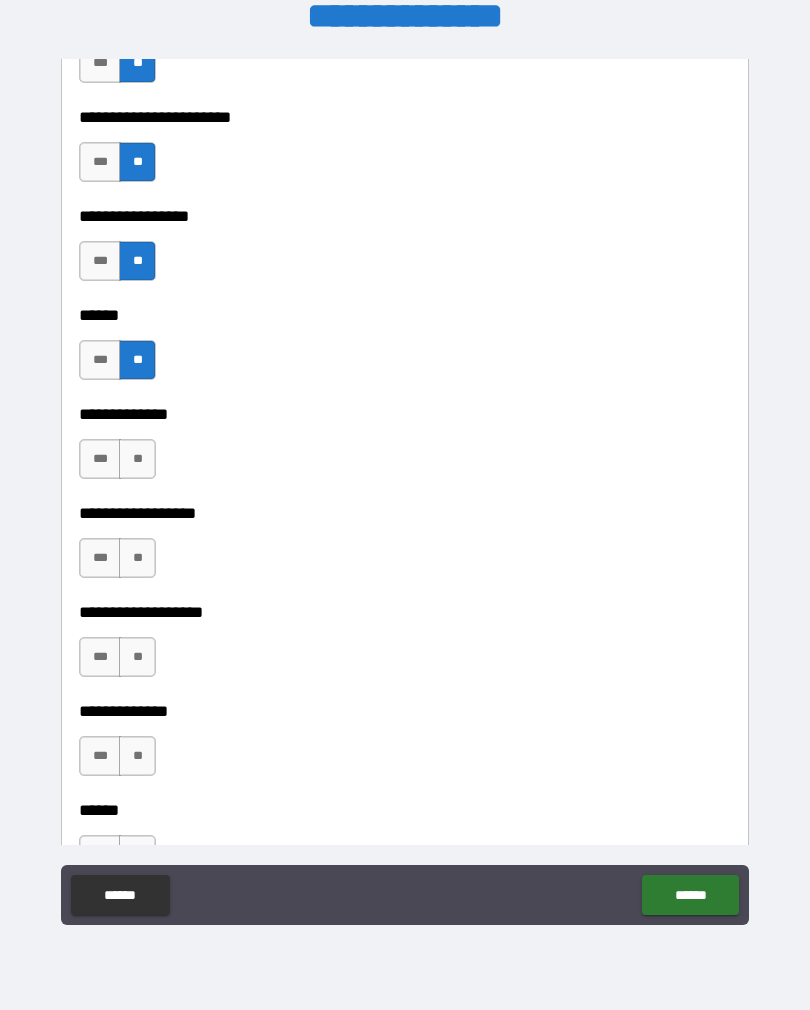 scroll, scrollTop: 3227, scrollLeft: 0, axis: vertical 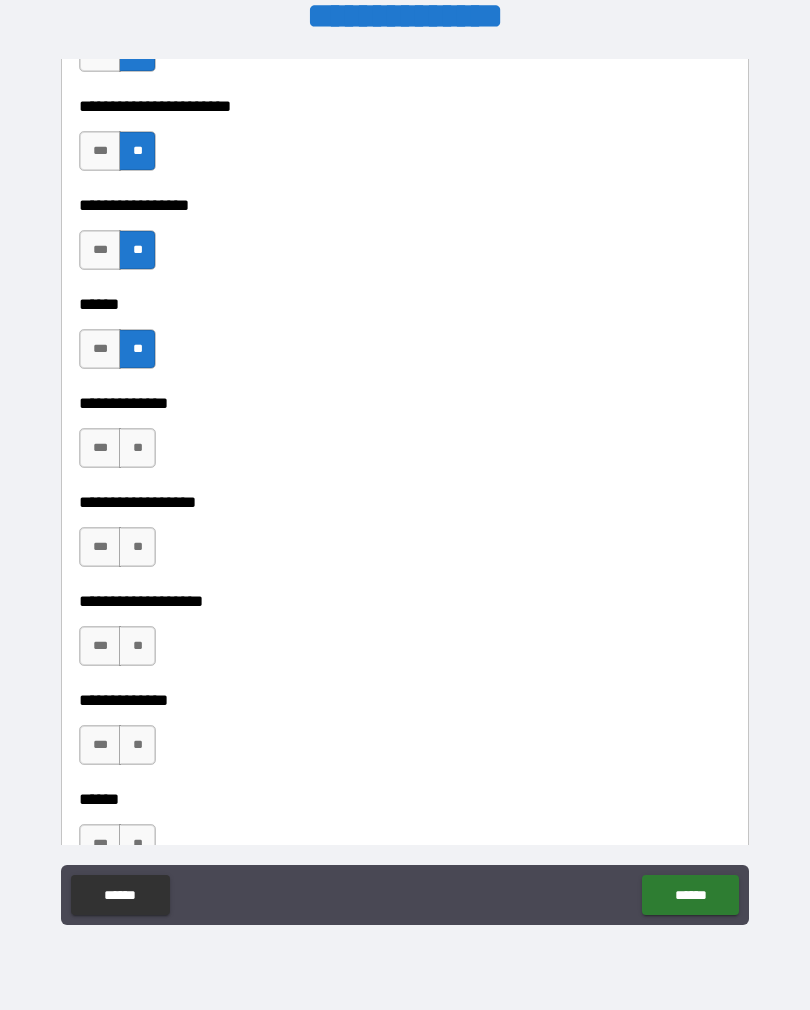 click on "**" at bounding box center [137, 448] 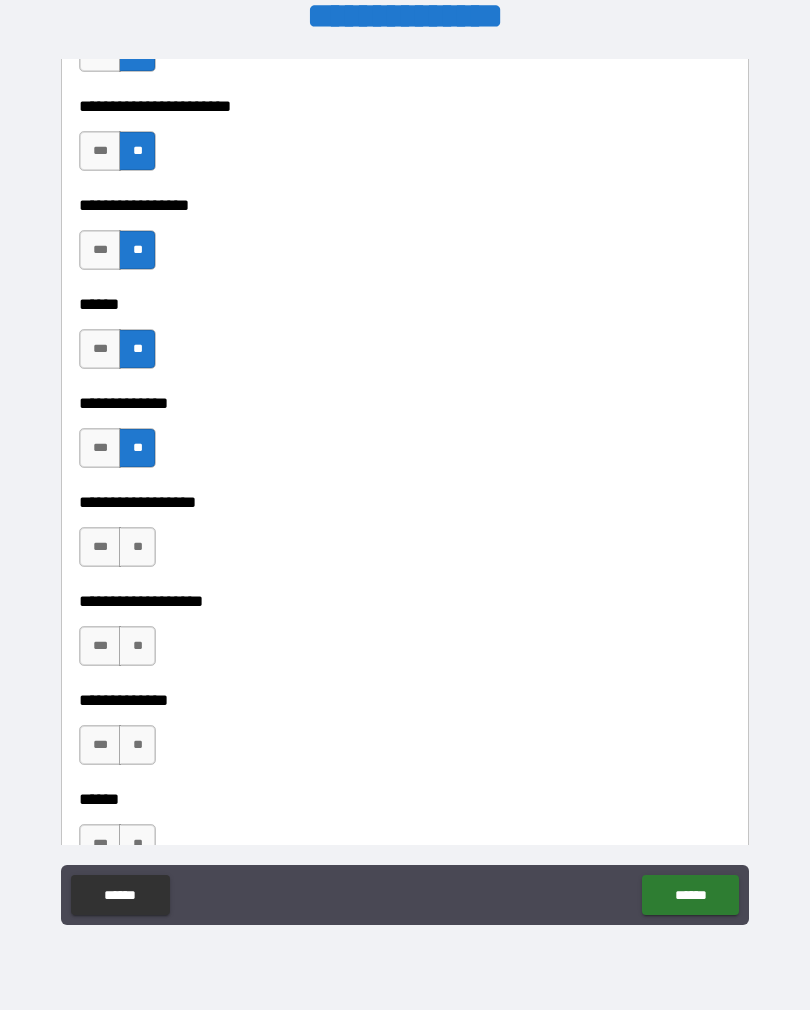 click on "**" at bounding box center [137, 547] 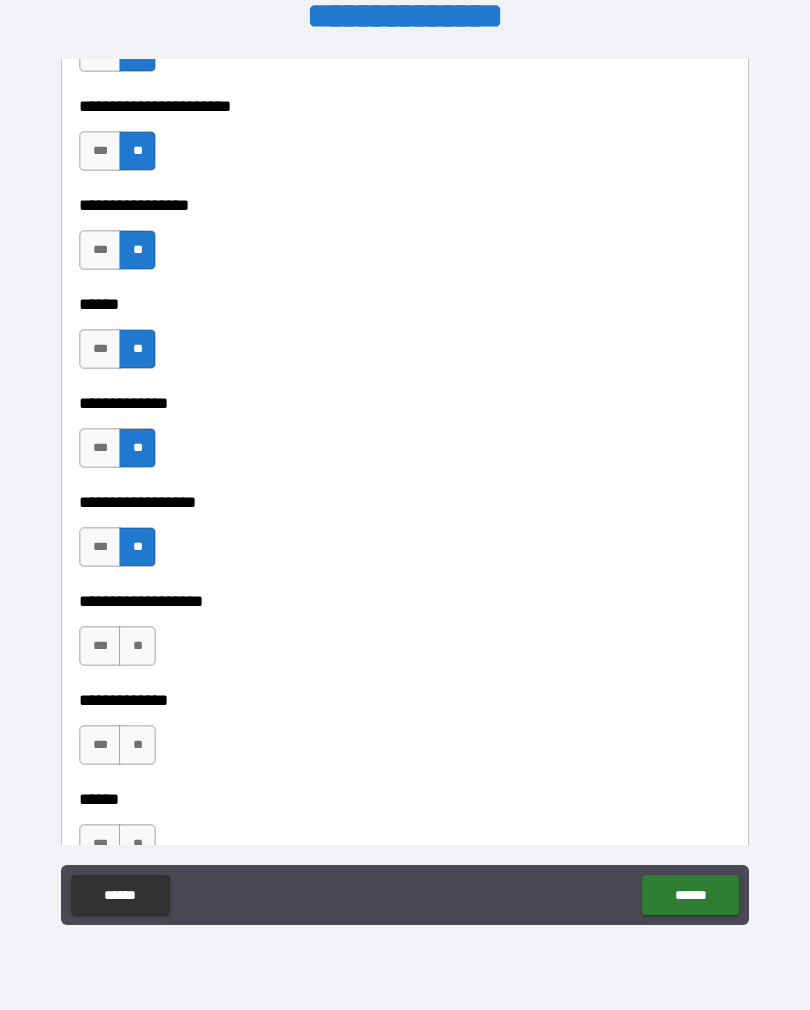 click on "**" at bounding box center [137, 646] 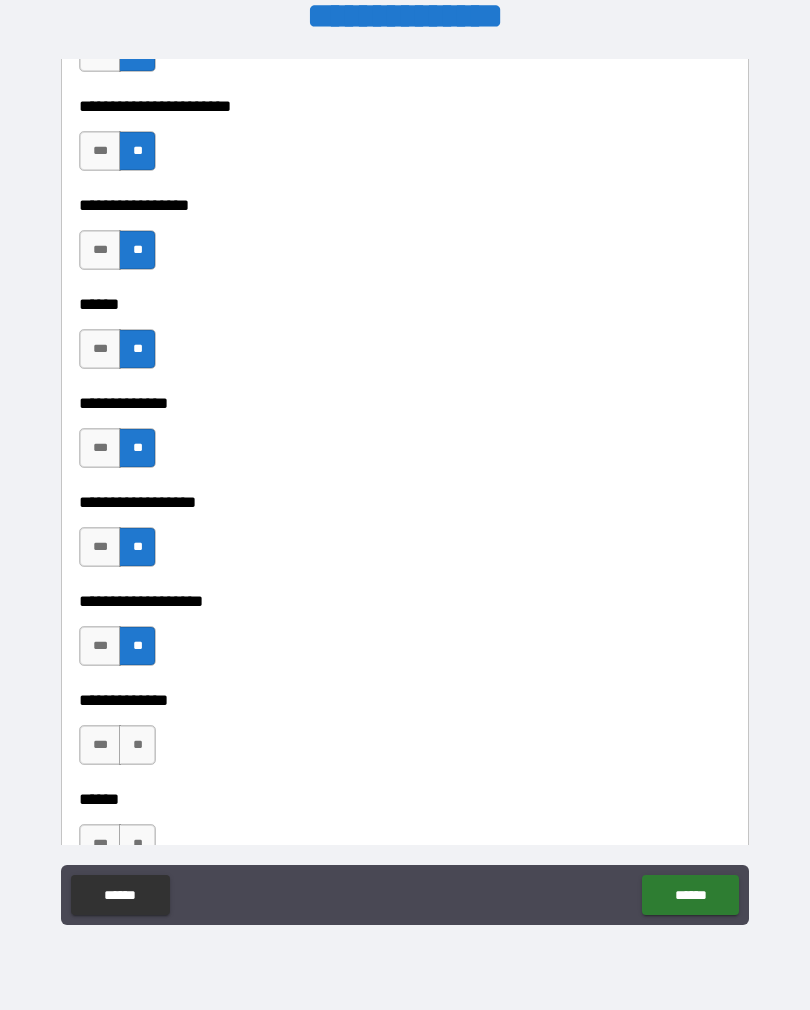 click on "**" at bounding box center [137, 745] 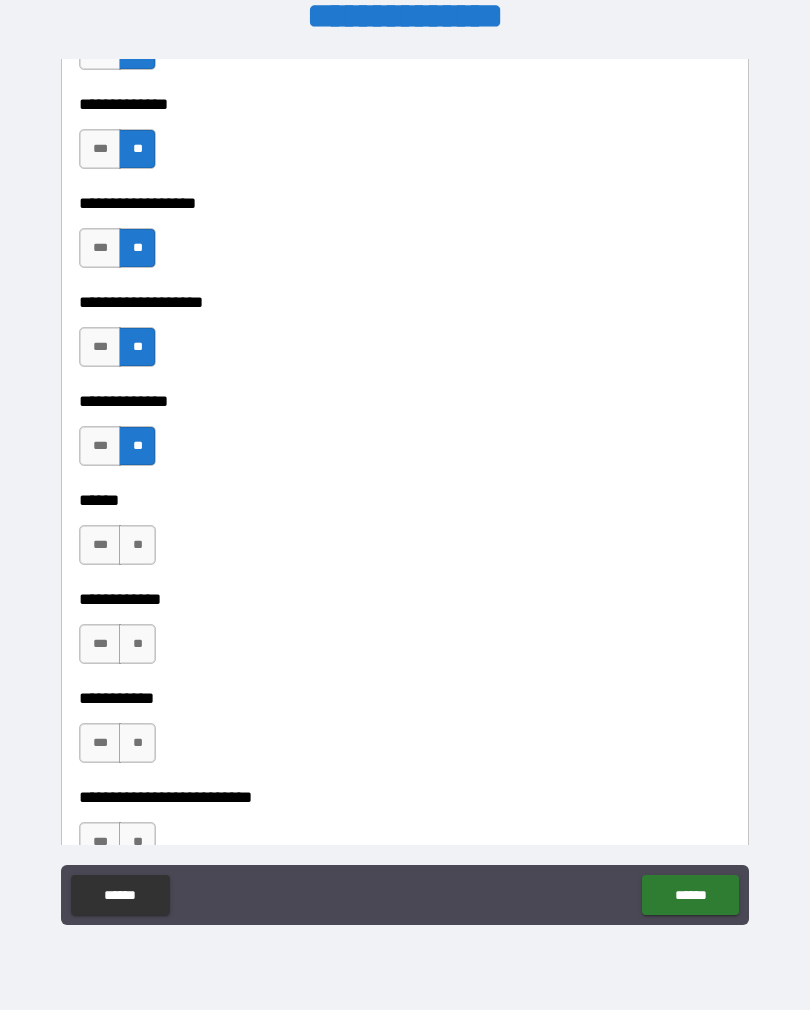 scroll, scrollTop: 3528, scrollLeft: 0, axis: vertical 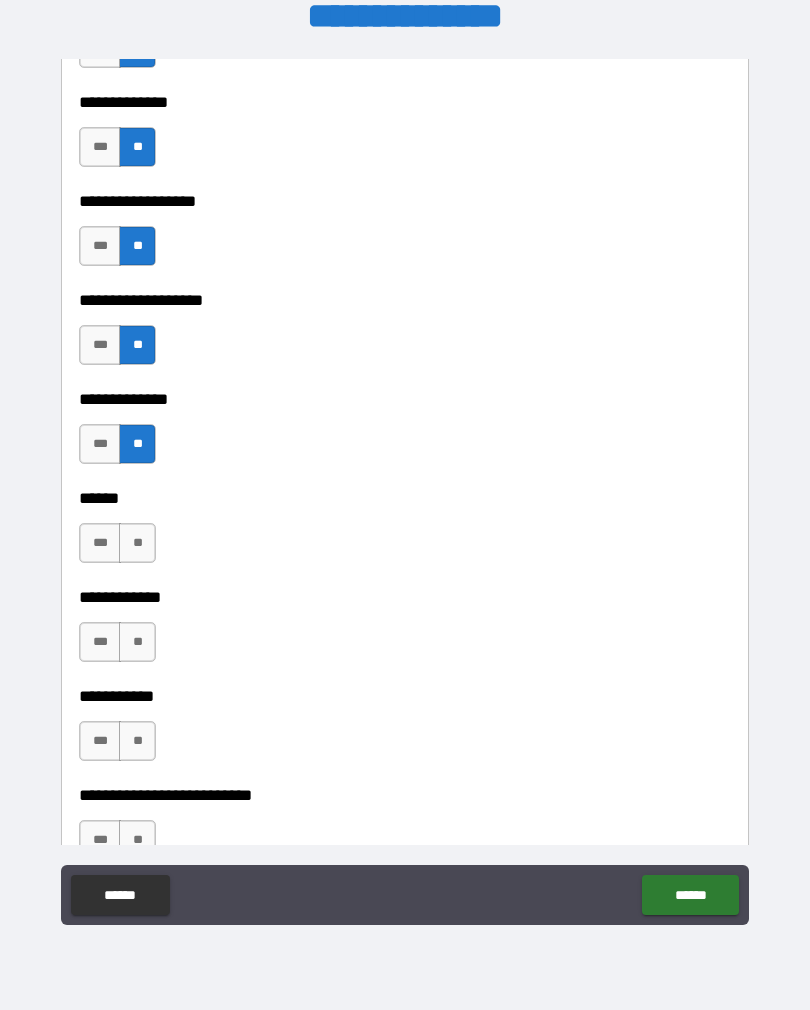 click on "**" at bounding box center (137, 543) 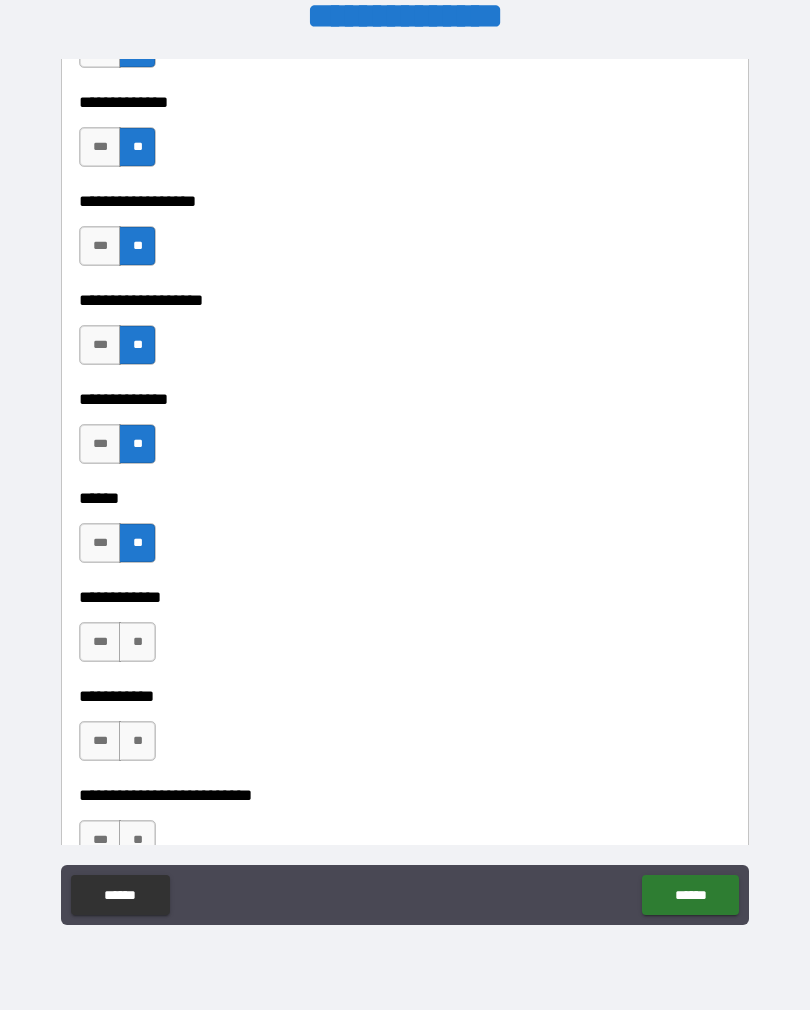 click on "**" at bounding box center [137, 642] 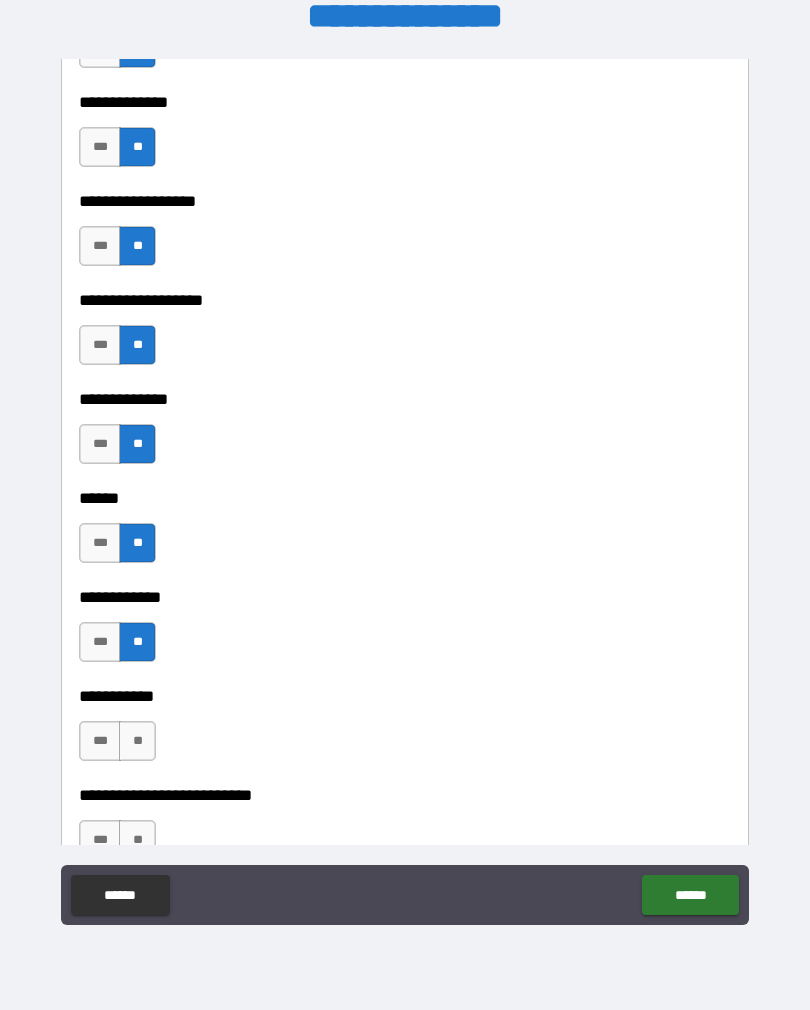 click on "**" at bounding box center [137, 741] 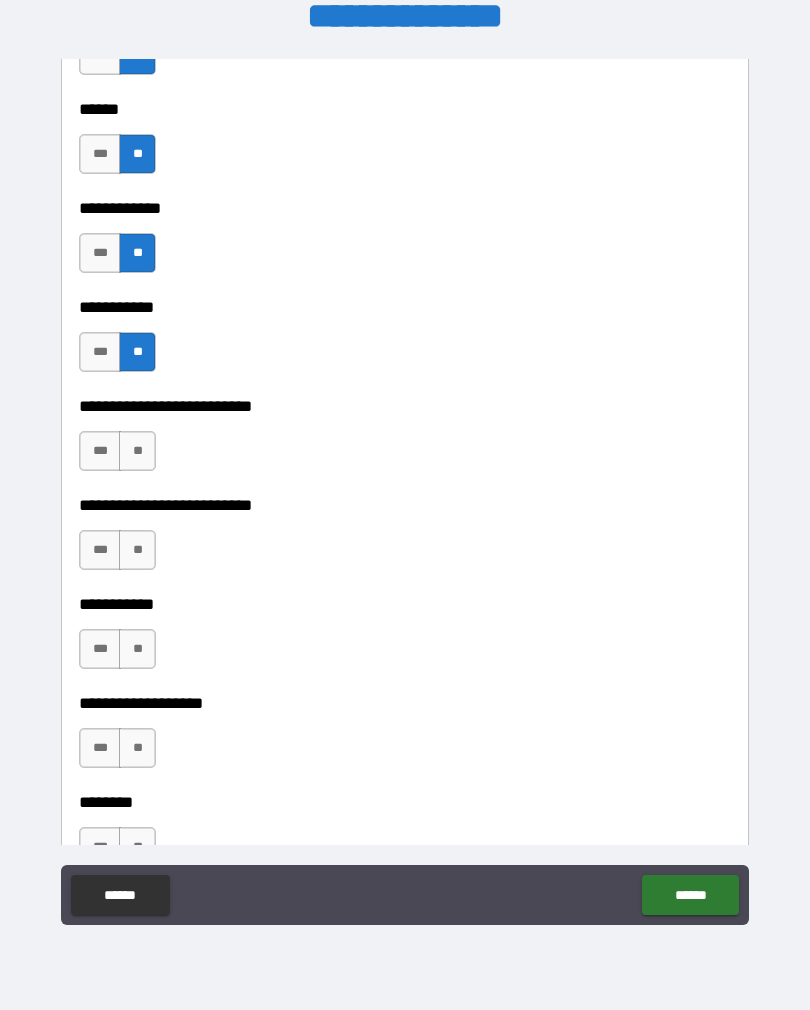 scroll, scrollTop: 3933, scrollLeft: 0, axis: vertical 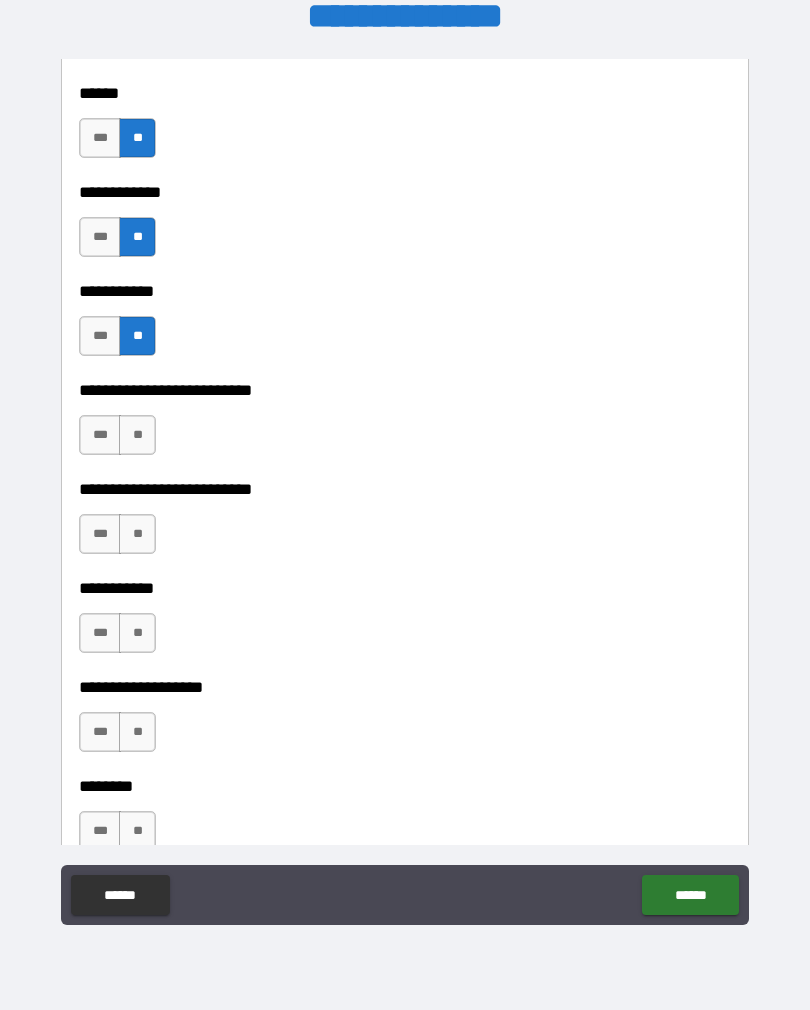 click on "**" at bounding box center [137, 435] 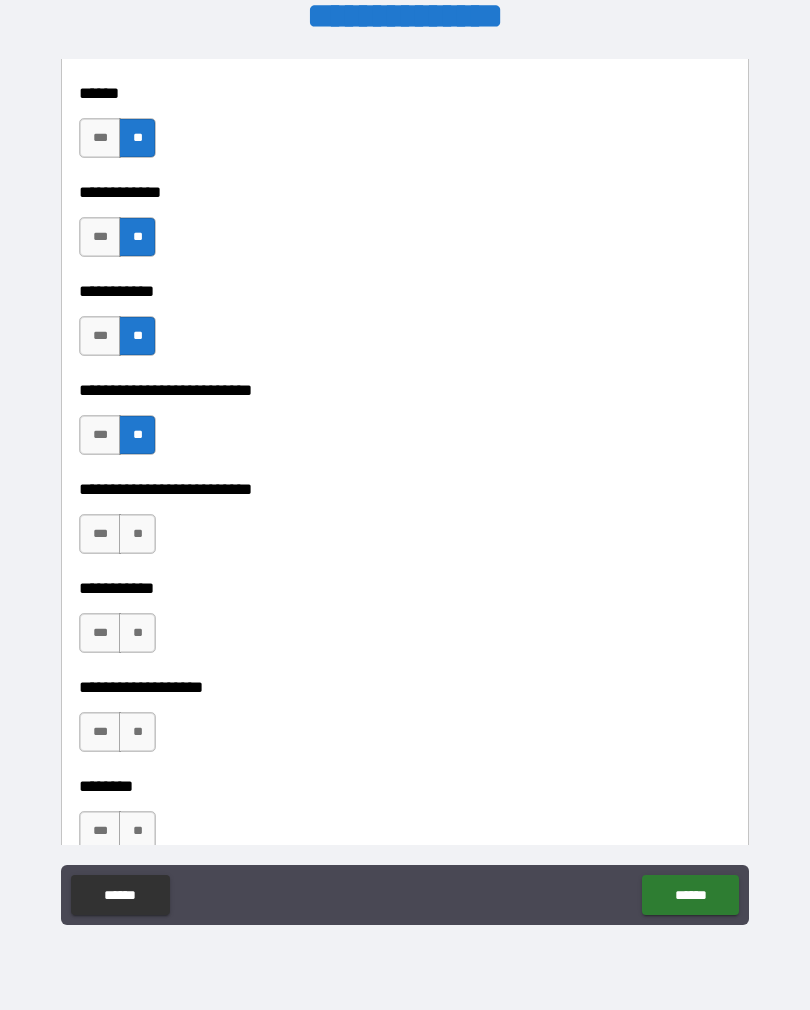 click on "**" at bounding box center [137, 534] 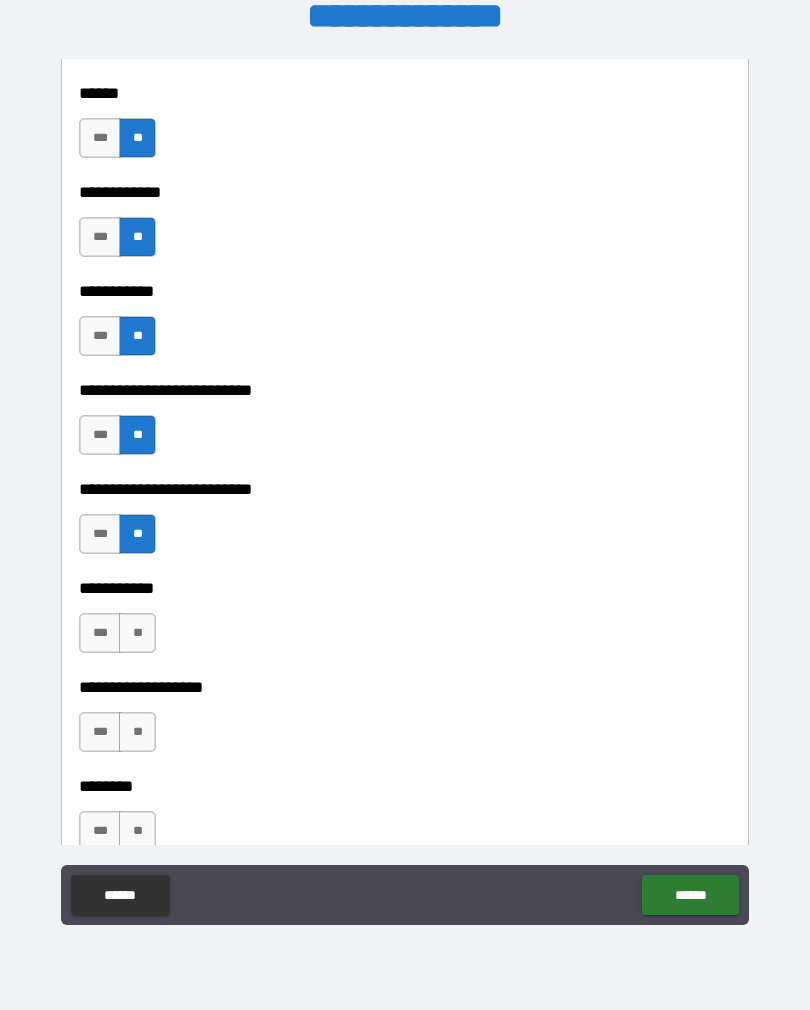 click on "**" at bounding box center (137, 633) 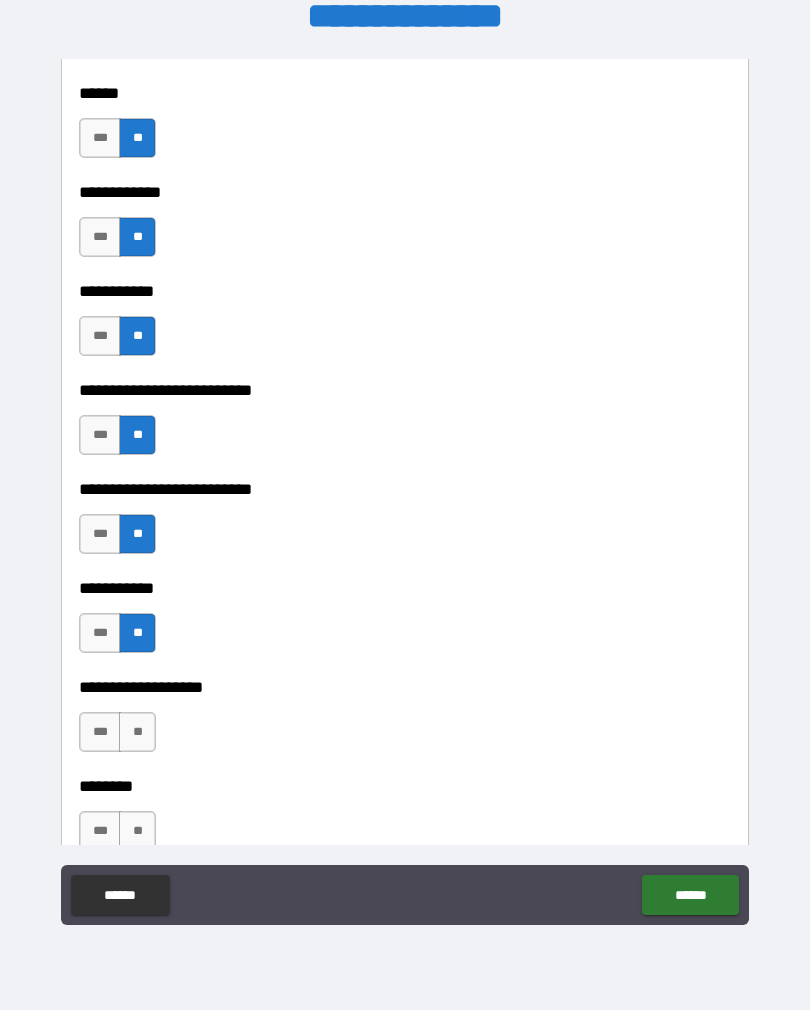 click on "**" at bounding box center (137, 732) 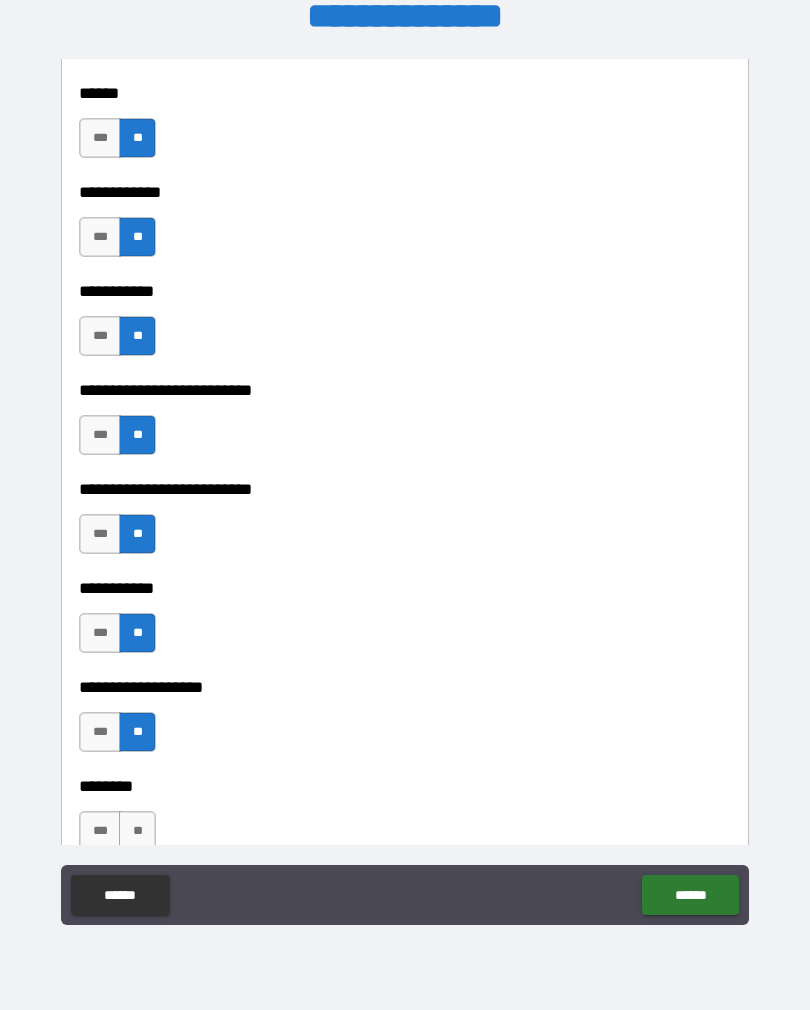 click on "**" at bounding box center [137, 831] 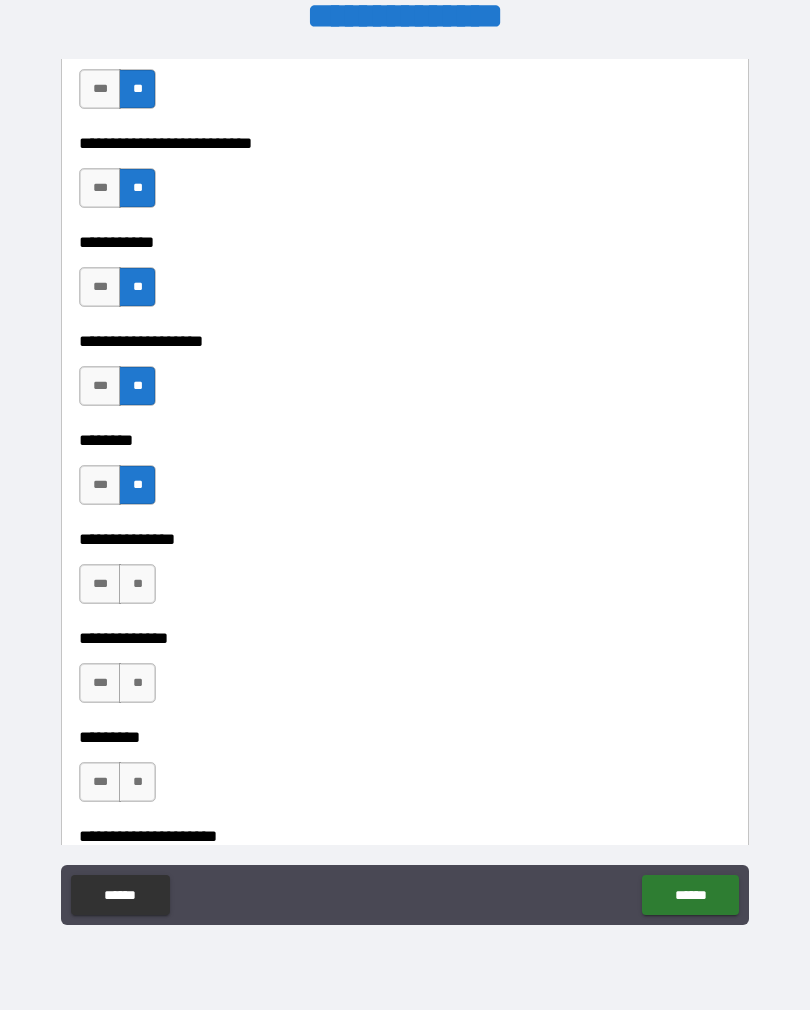 scroll, scrollTop: 4310, scrollLeft: 0, axis: vertical 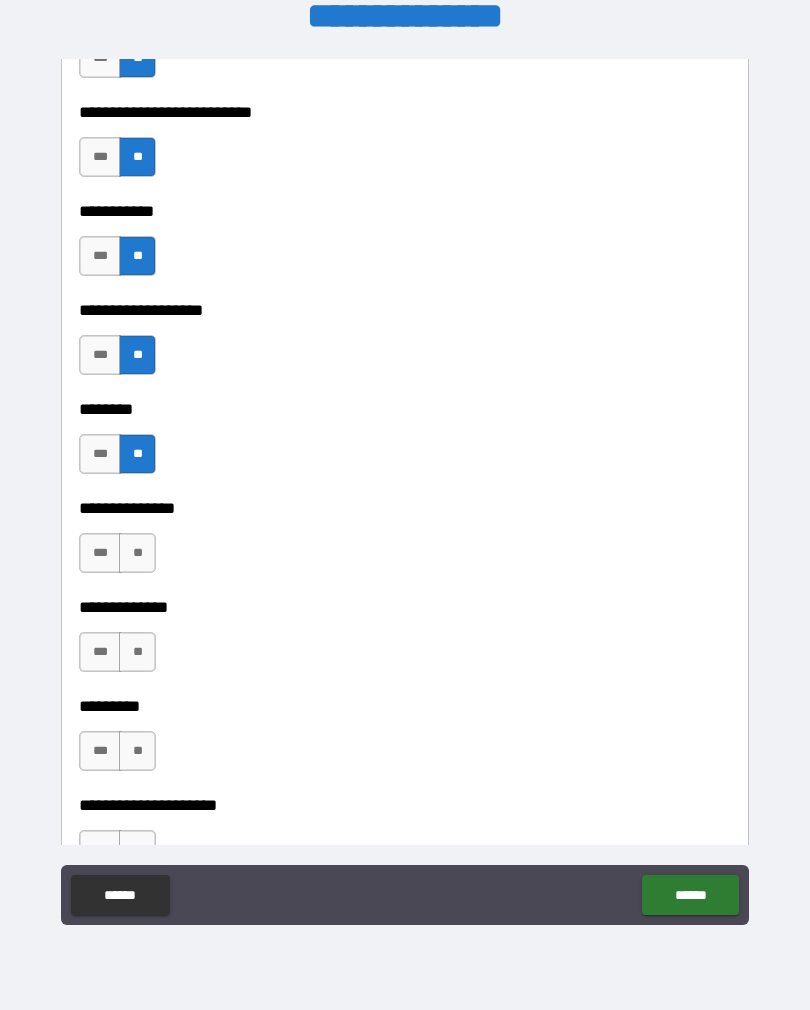 click on "**" at bounding box center (137, 553) 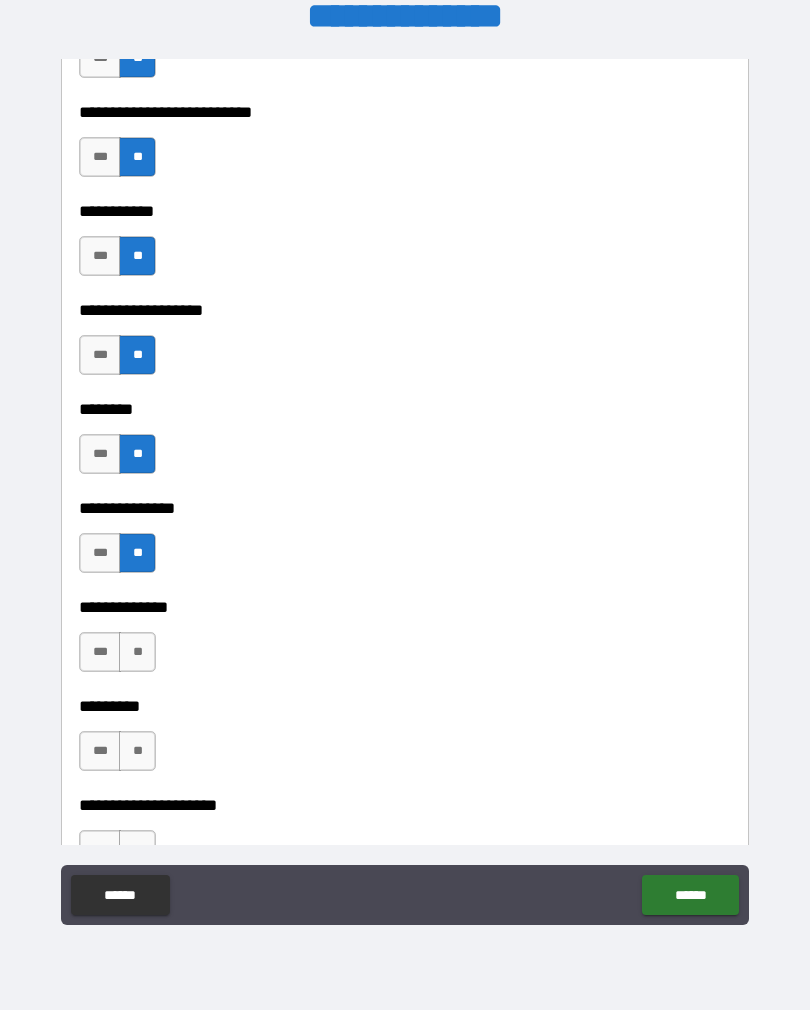 click on "**" at bounding box center (137, 652) 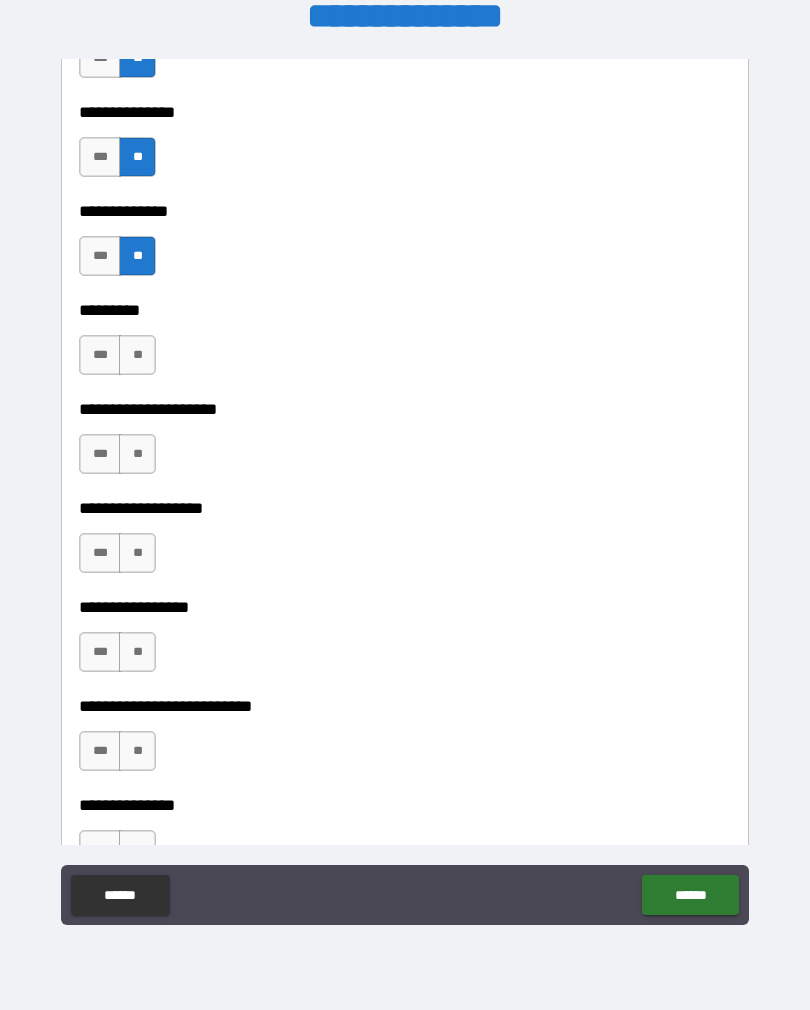 scroll, scrollTop: 4708, scrollLeft: 0, axis: vertical 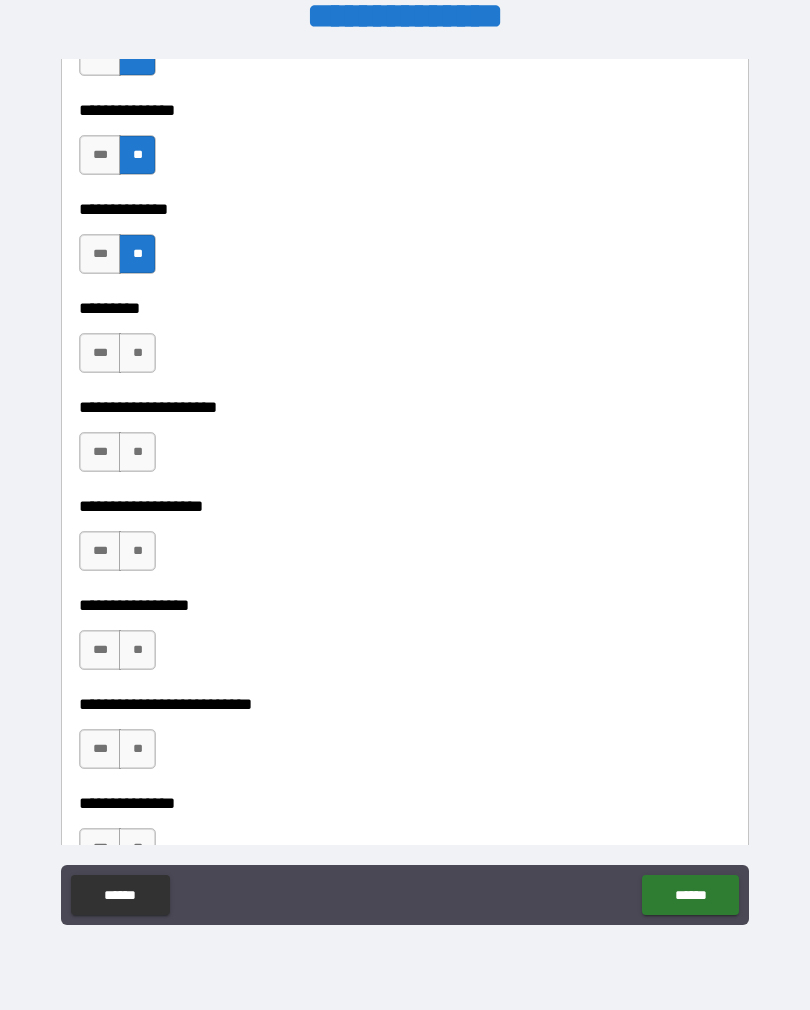 click on "**" at bounding box center (137, 353) 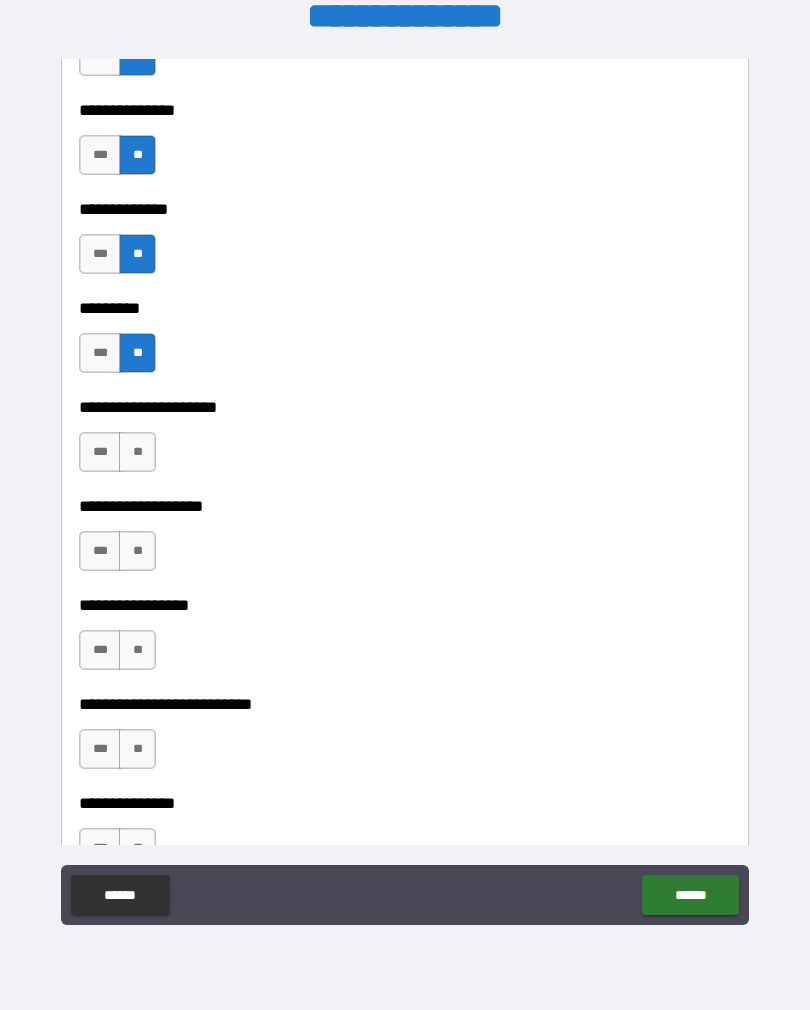 click on "**" at bounding box center (137, 452) 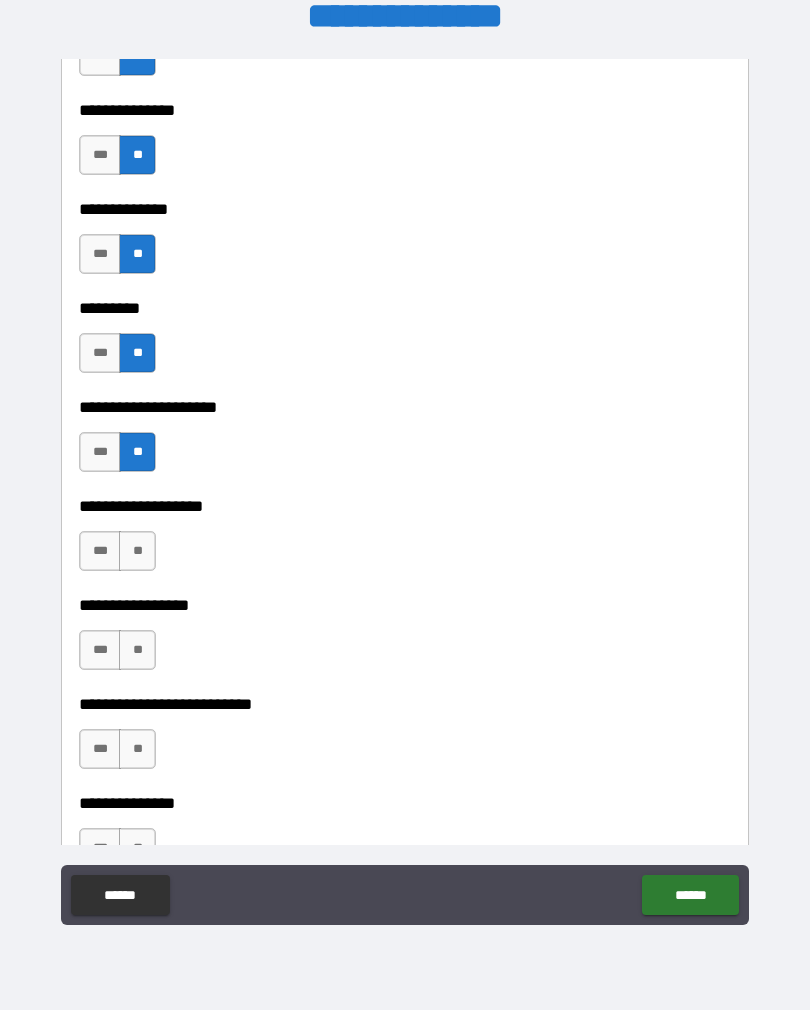 click on "**" at bounding box center [137, 551] 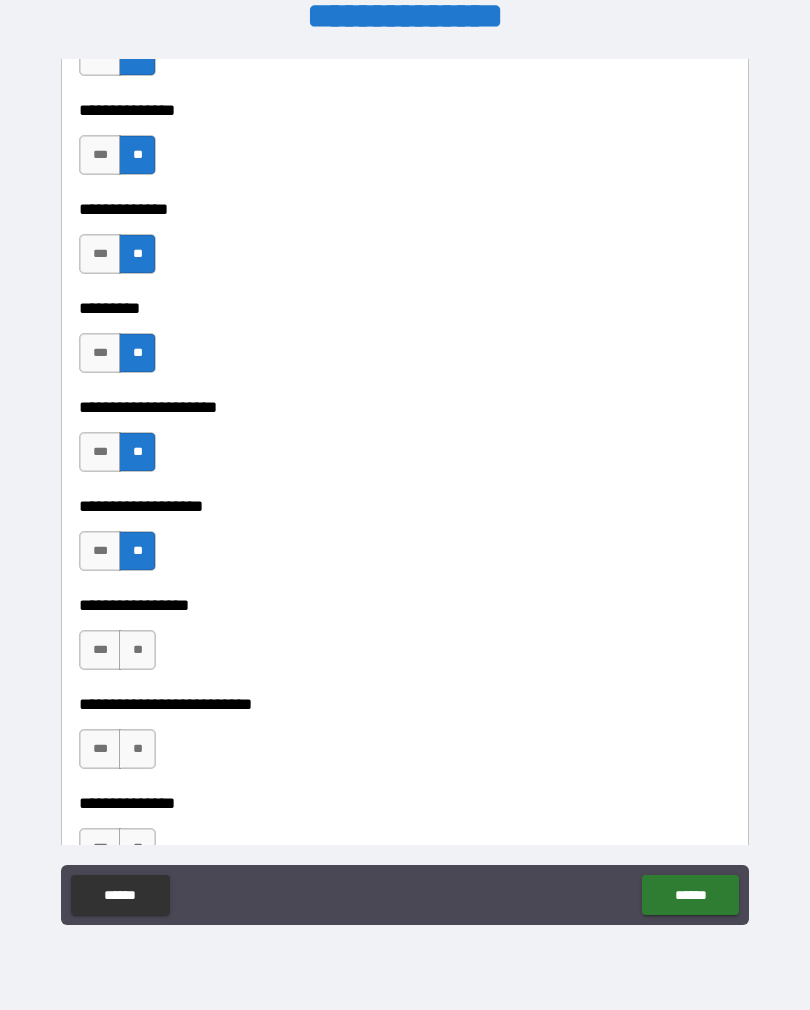 click on "**" at bounding box center (137, 650) 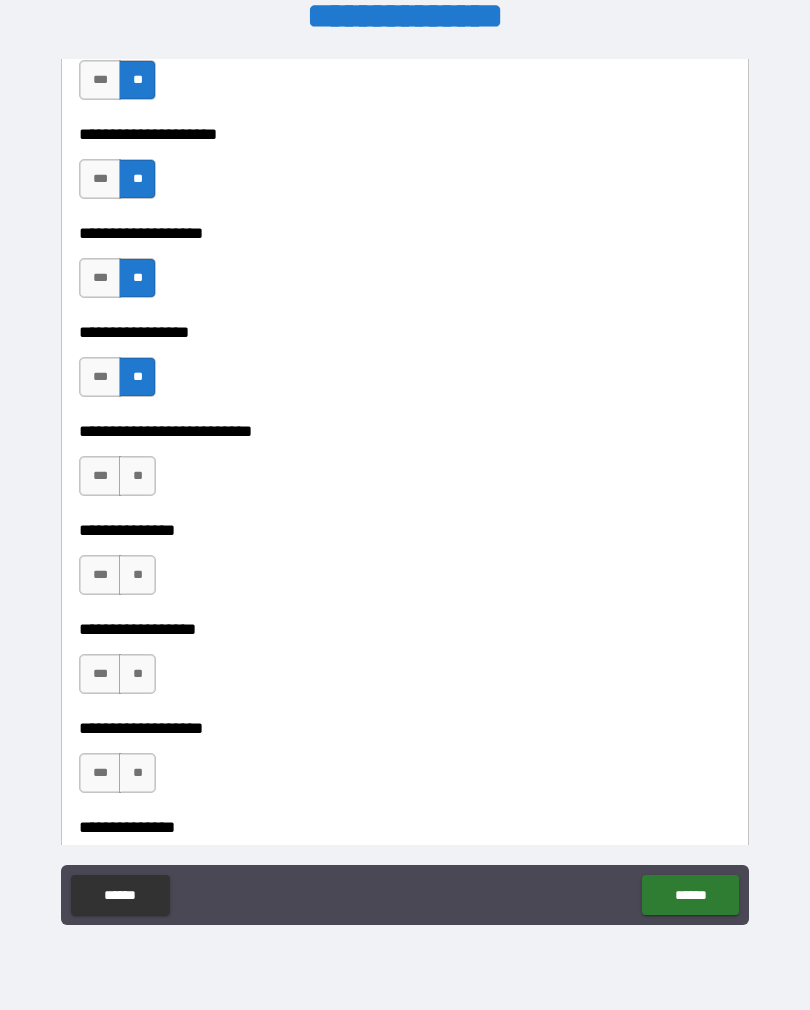 scroll, scrollTop: 4986, scrollLeft: 0, axis: vertical 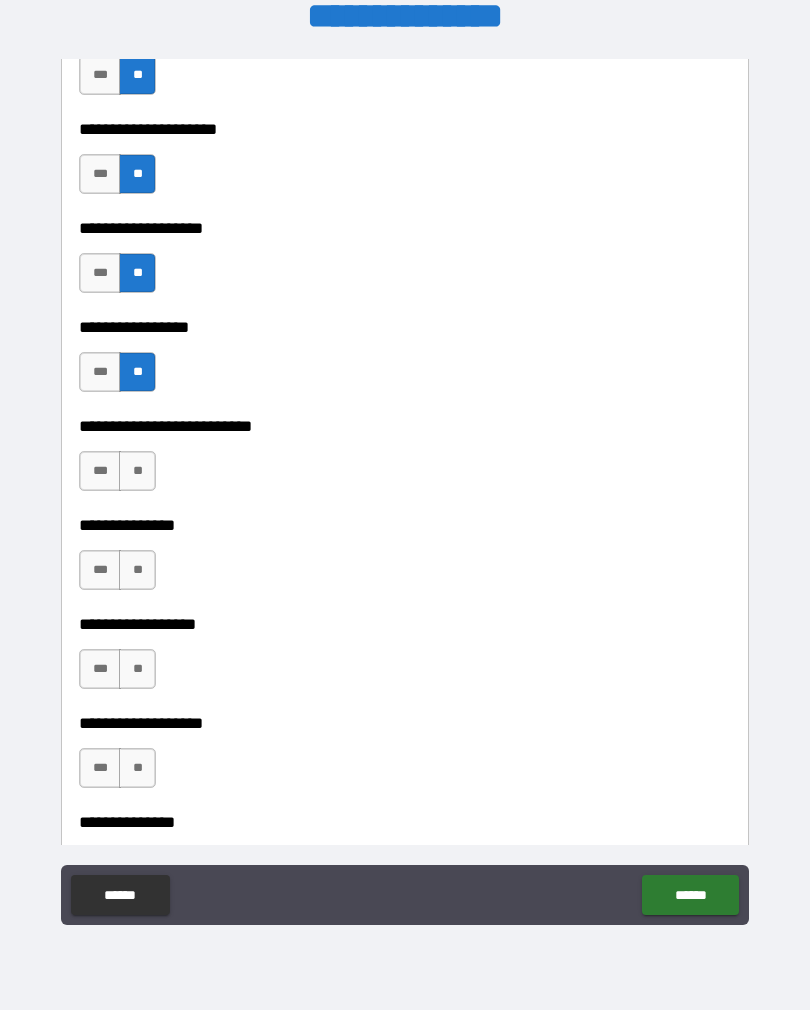 click on "**" at bounding box center (137, 471) 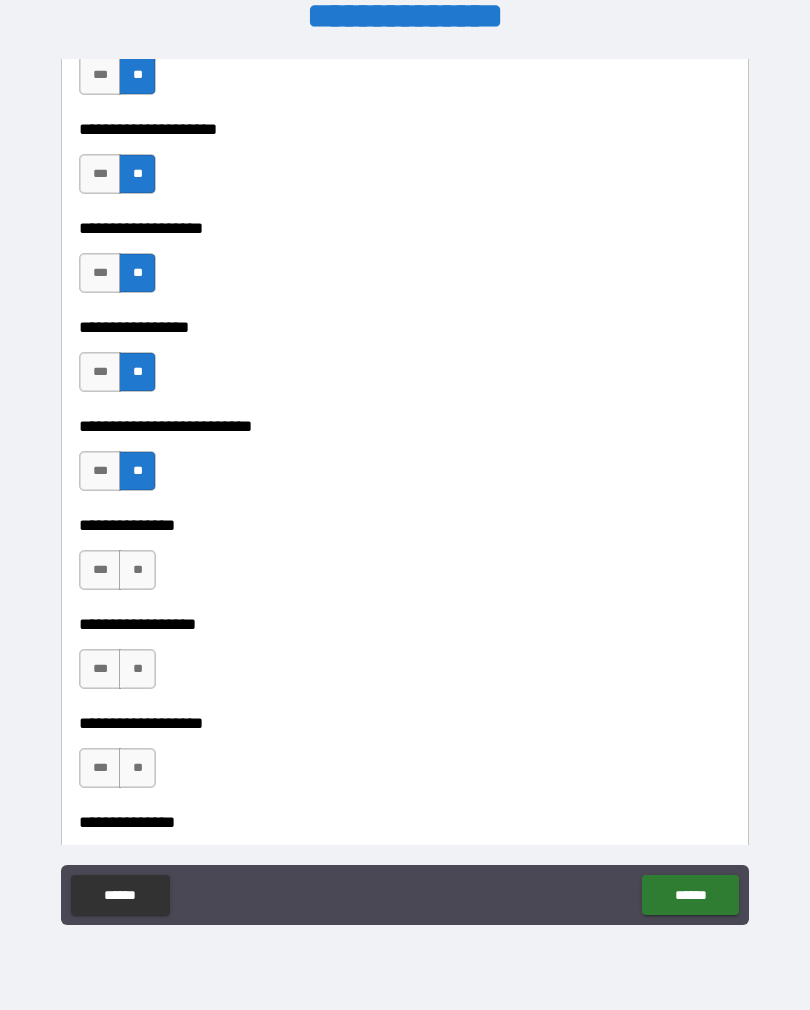 click on "**" at bounding box center [137, 570] 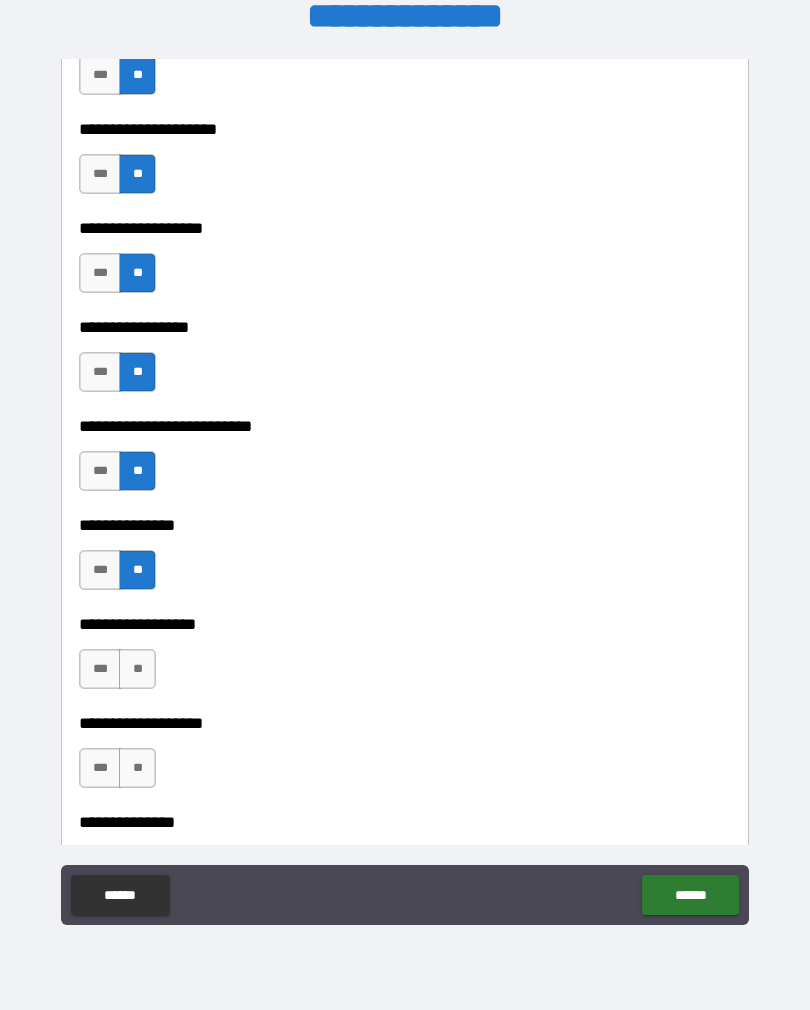 click on "**" at bounding box center [137, 669] 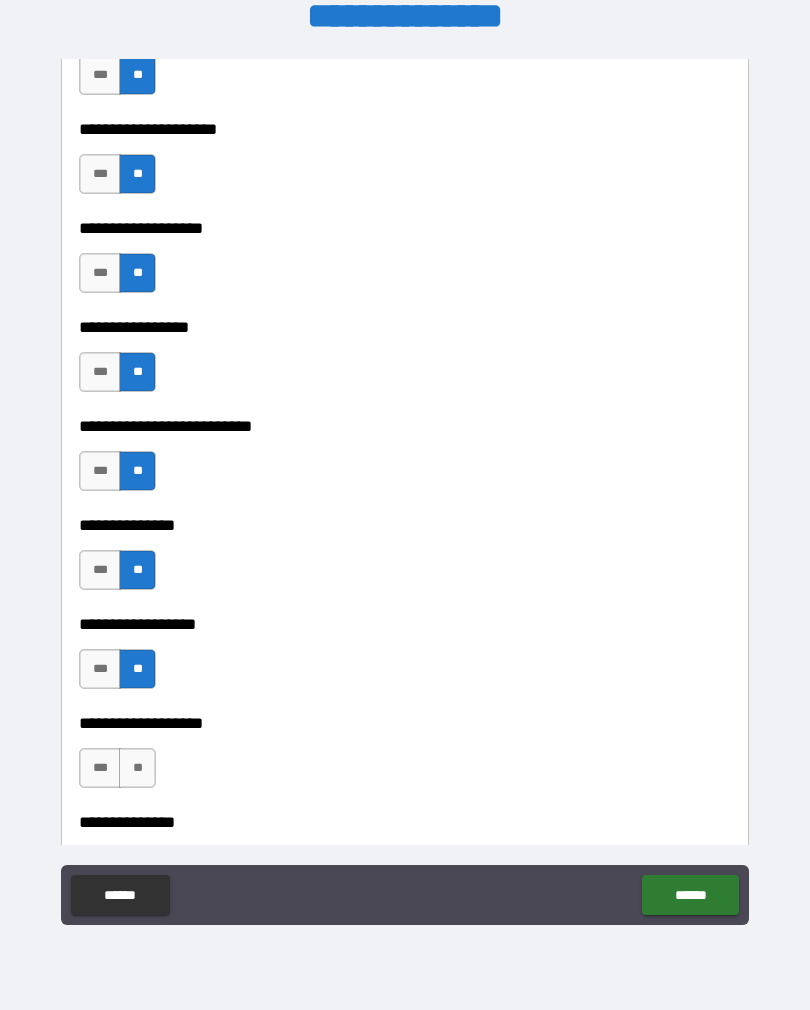 click on "**" at bounding box center (137, 768) 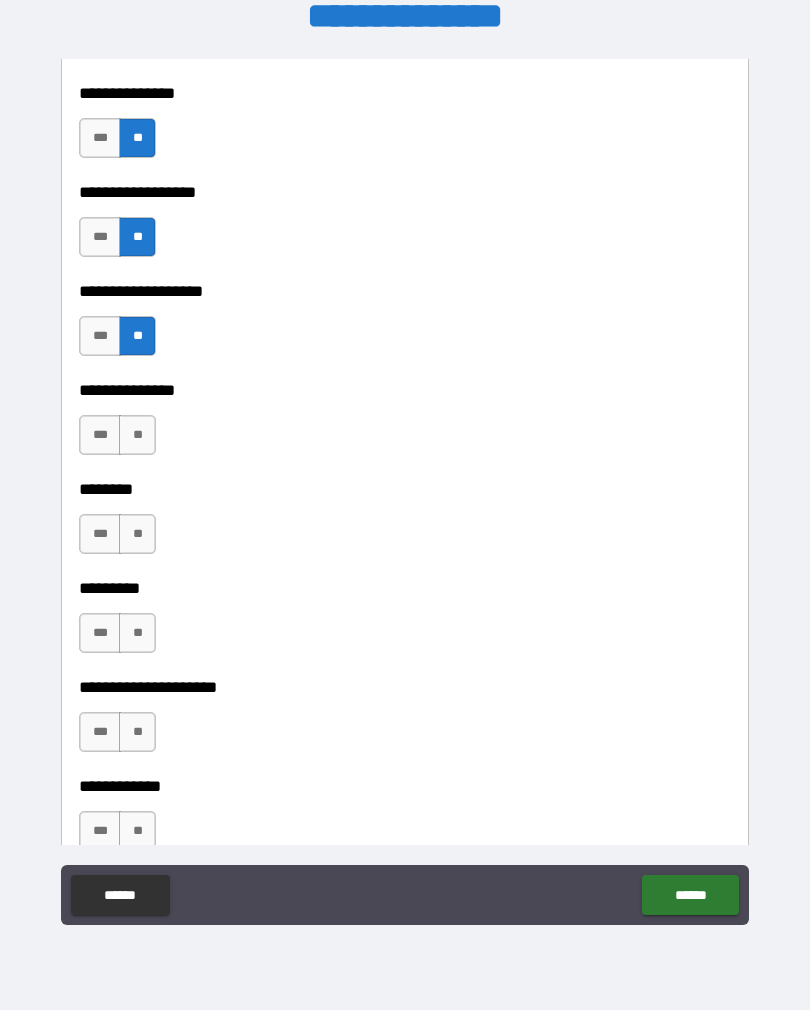 scroll, scrollTop: 5439, scrollLeft: 0, axis: vertical 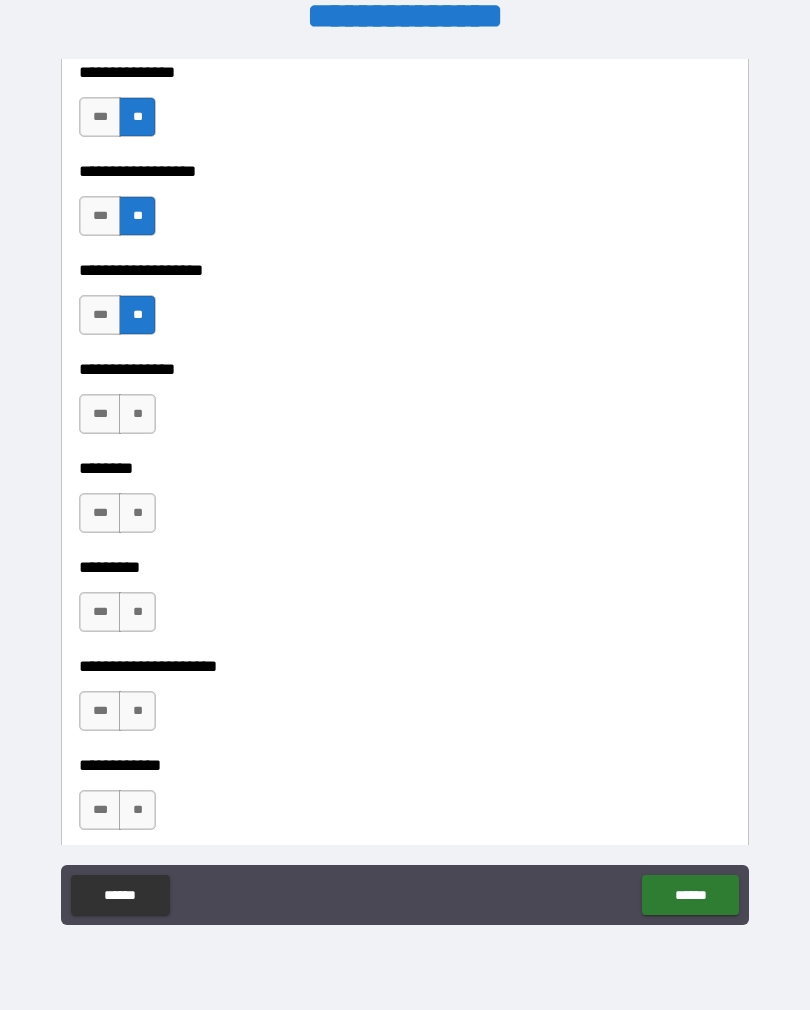 click on "**" at bounding box center (137, 414) 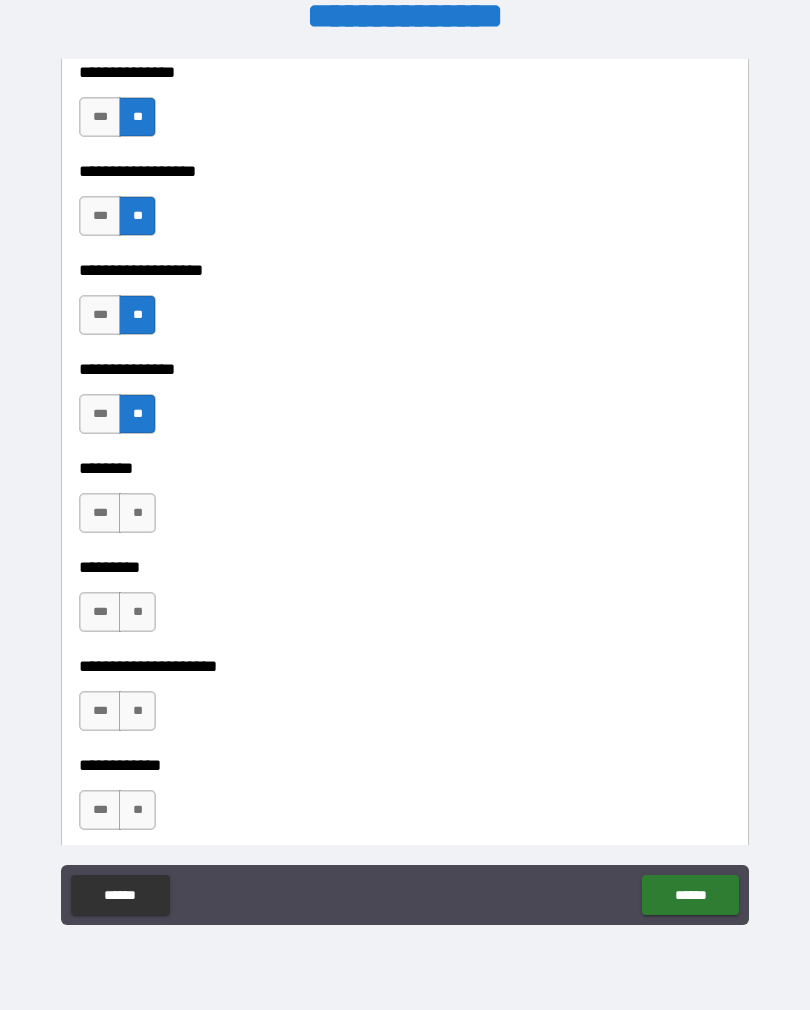 click on "**" at bounding box center [137, 513] 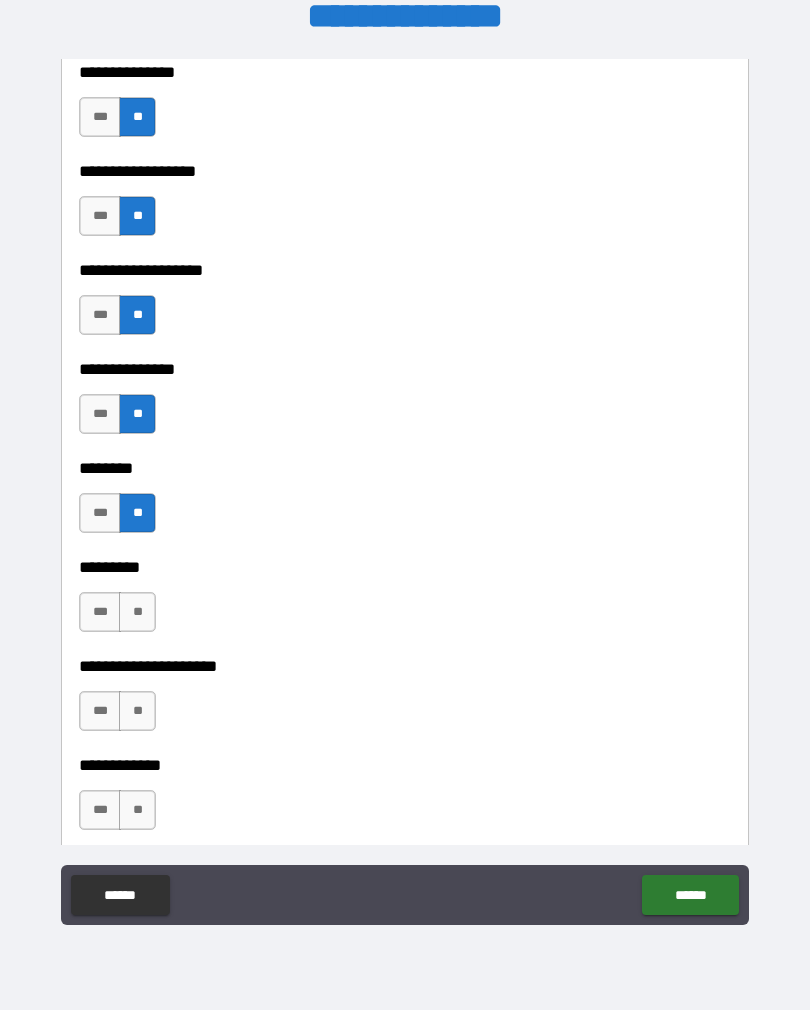click on "**" at bounding box center (137, 612) 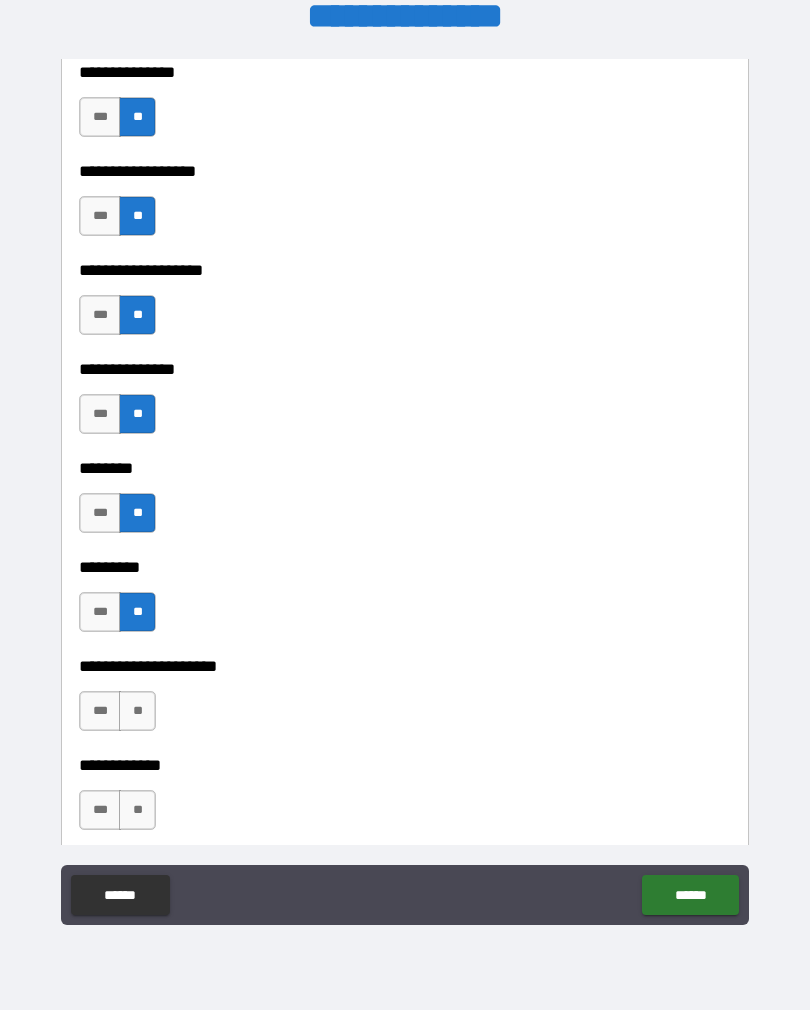 click on "**" at bounding box center (137, 711) 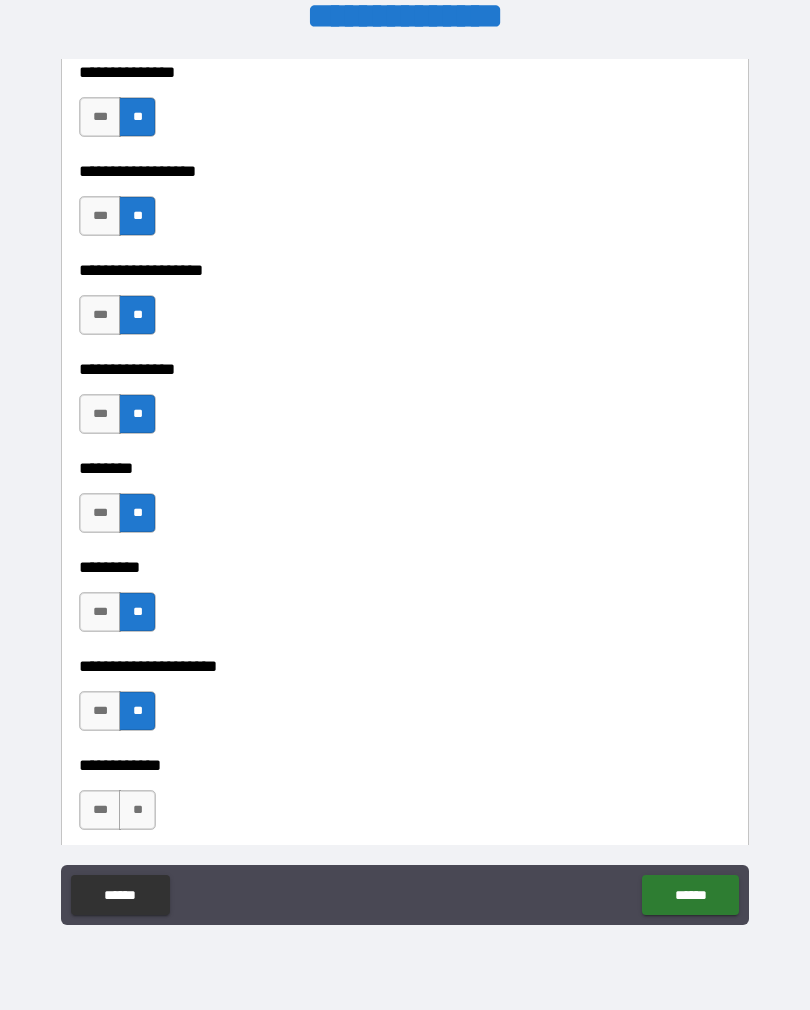 click on "**" at bounding box center [137, 810] 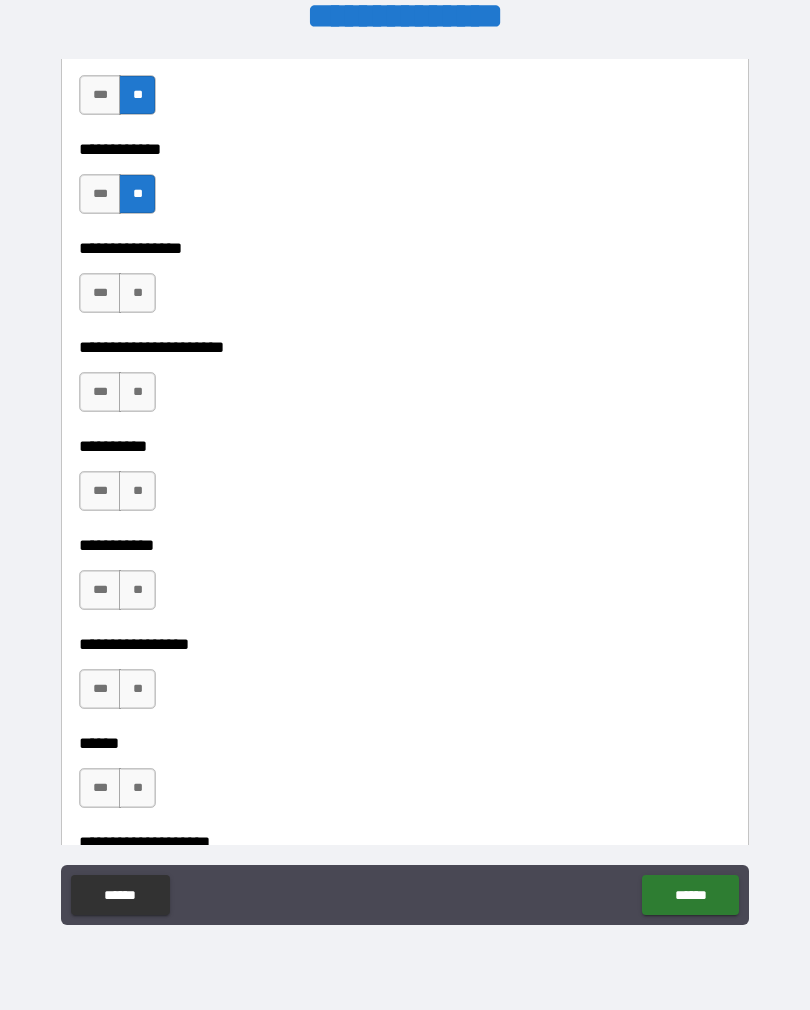 scroll, scrollTop: 6089, scrollLeft: 0, axis: vertical 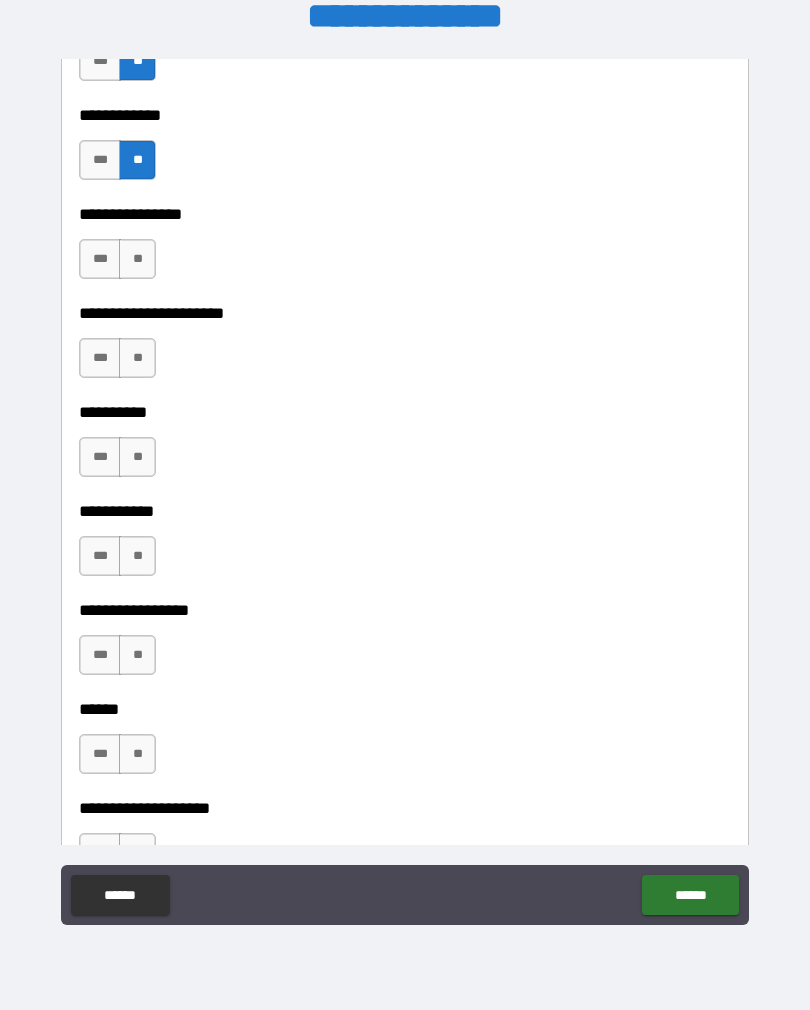 click on "**" at bounding box center (137, 259) 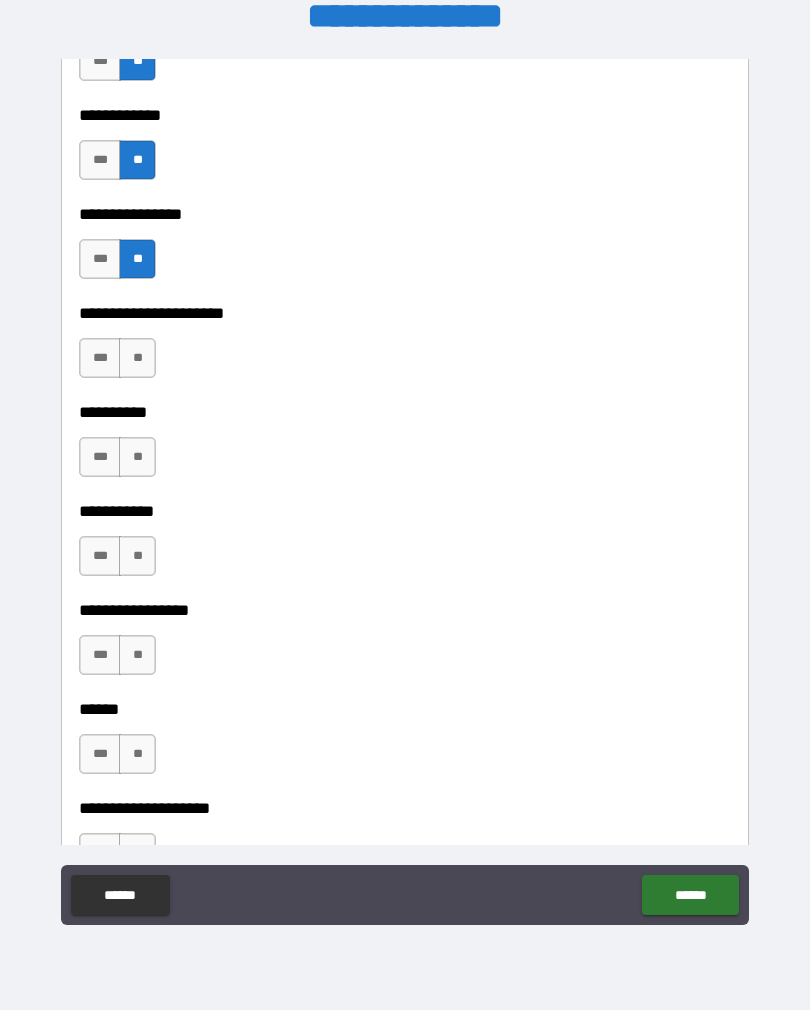 click on "**" at bounding box center [137, 358] 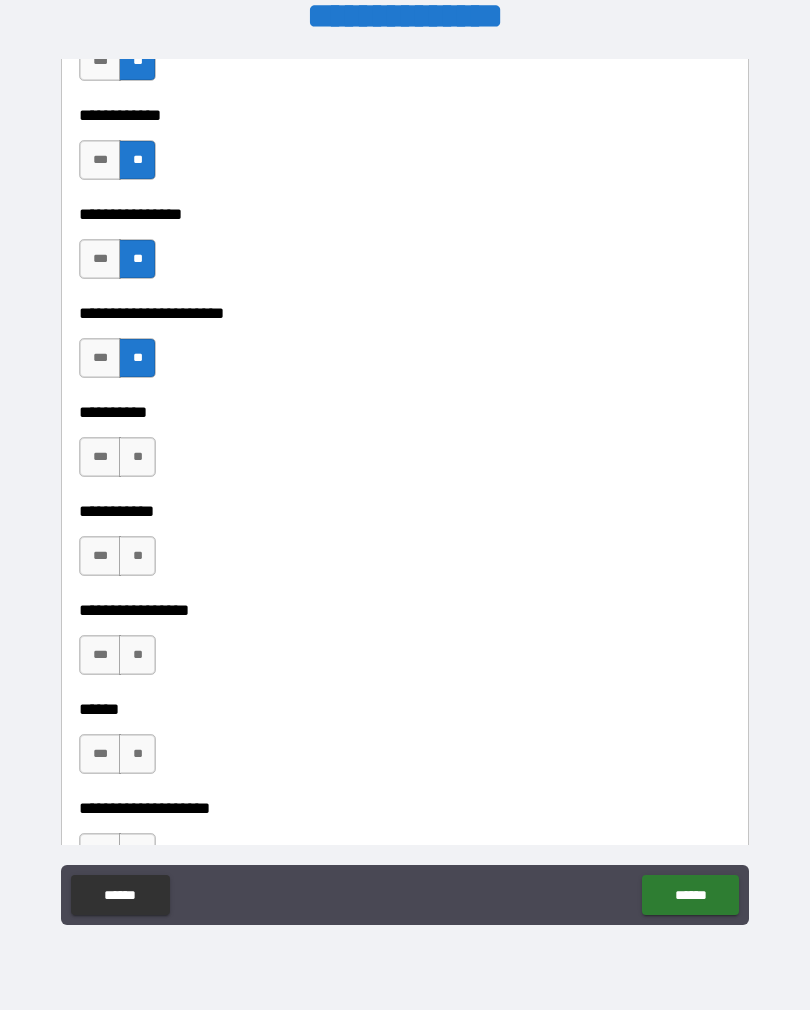 click on "**" at bounding box center [137, 457] 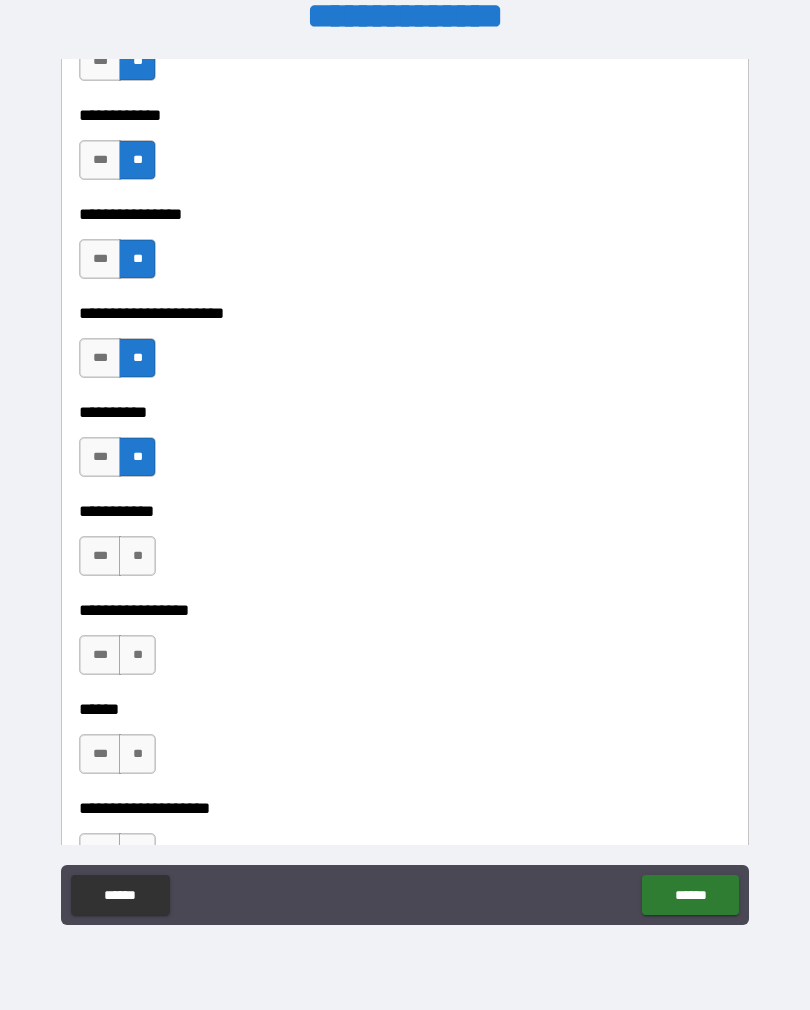 click on "**" at bounding box center [137, 556] 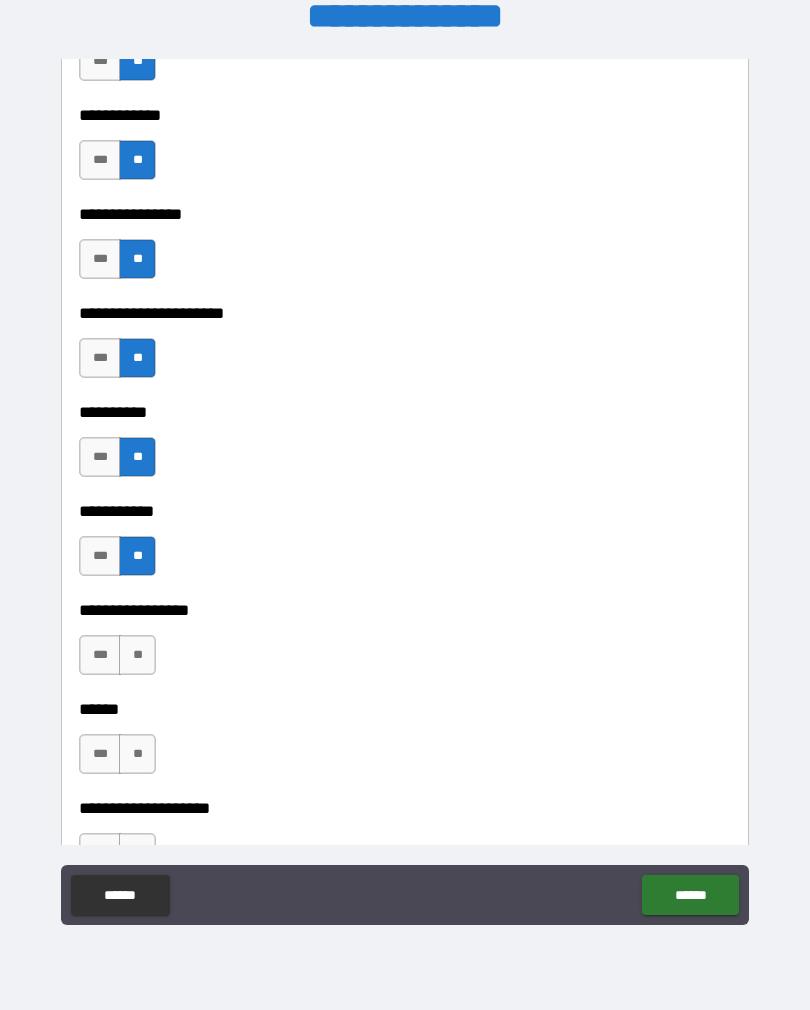 click on "**" at bounding box center (137, 655) 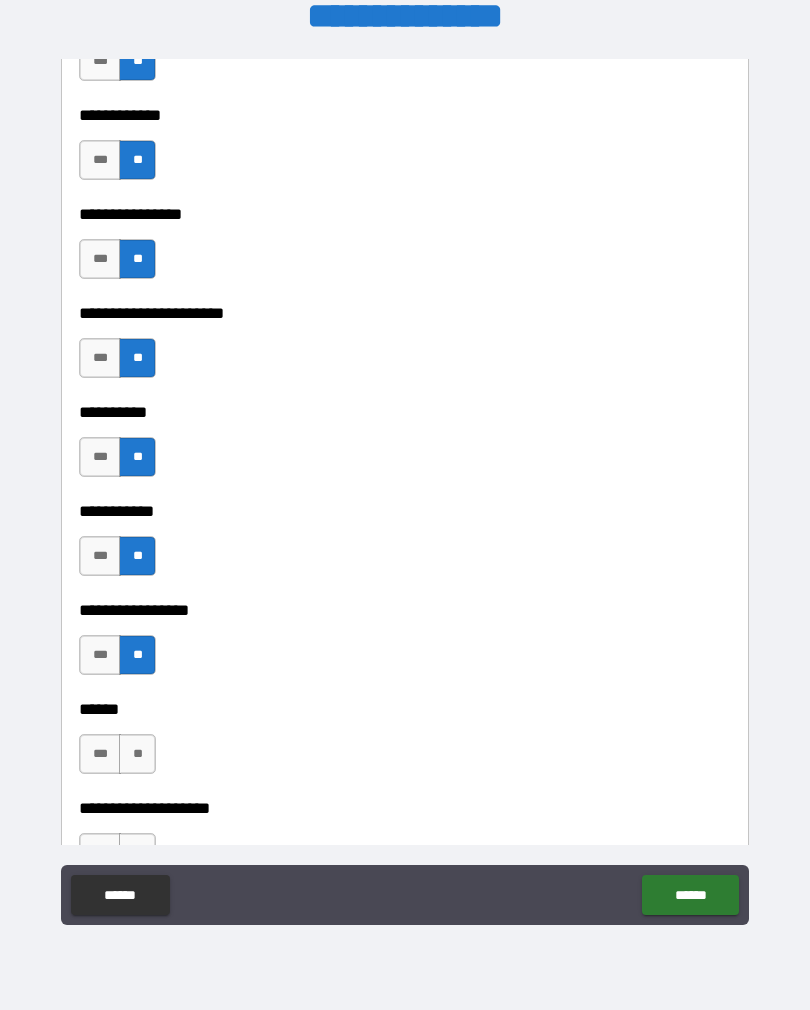 click on "**" at bounding box center (137, 754) 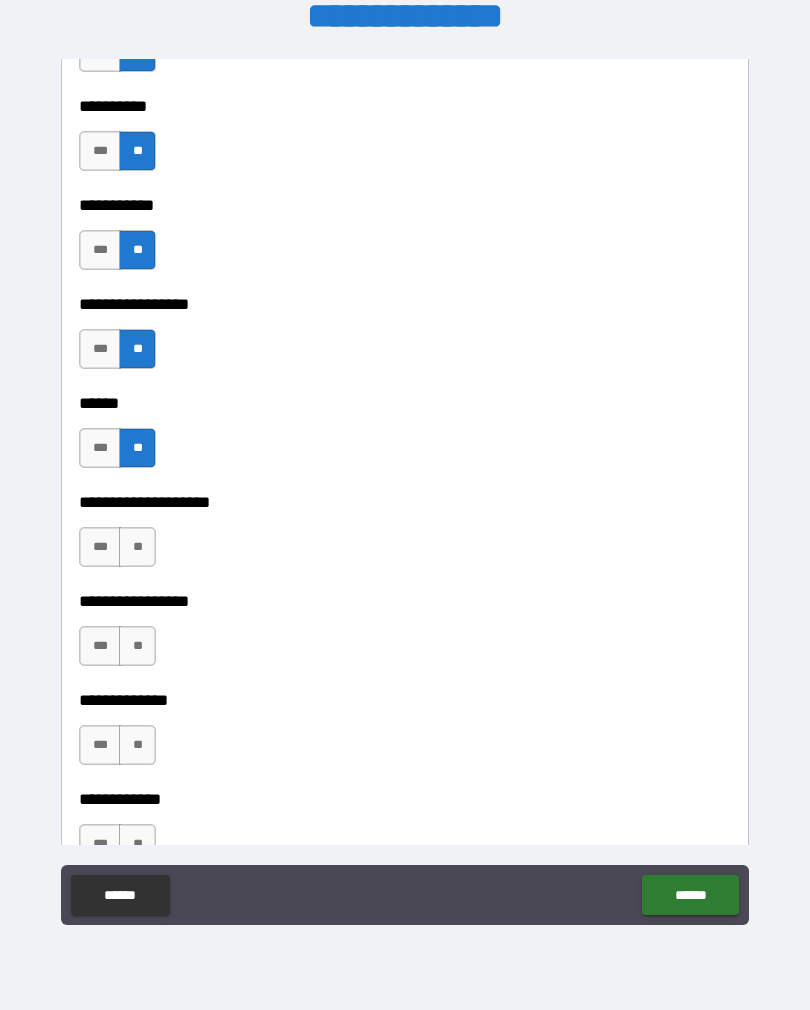 scroll, scrollTop: 6454, scrollLeft: 0, axis: vertical 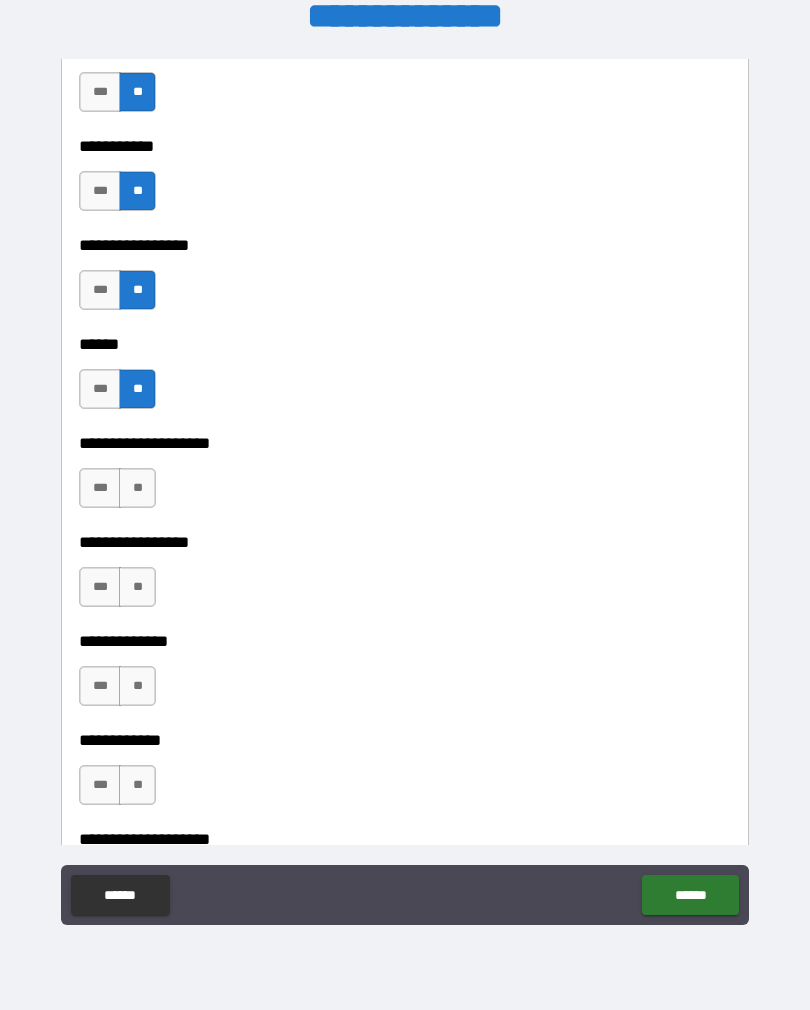 click on "**" at bounding box center [137, 488] 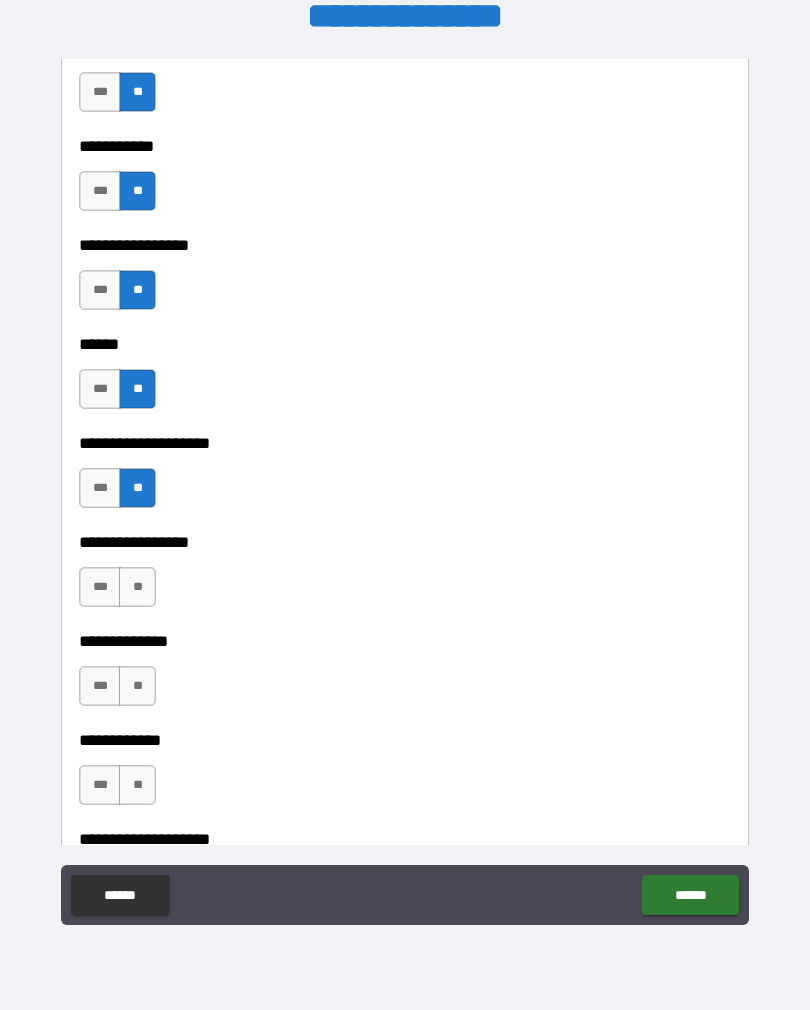 click on "**" at bounding box center (137, 587) 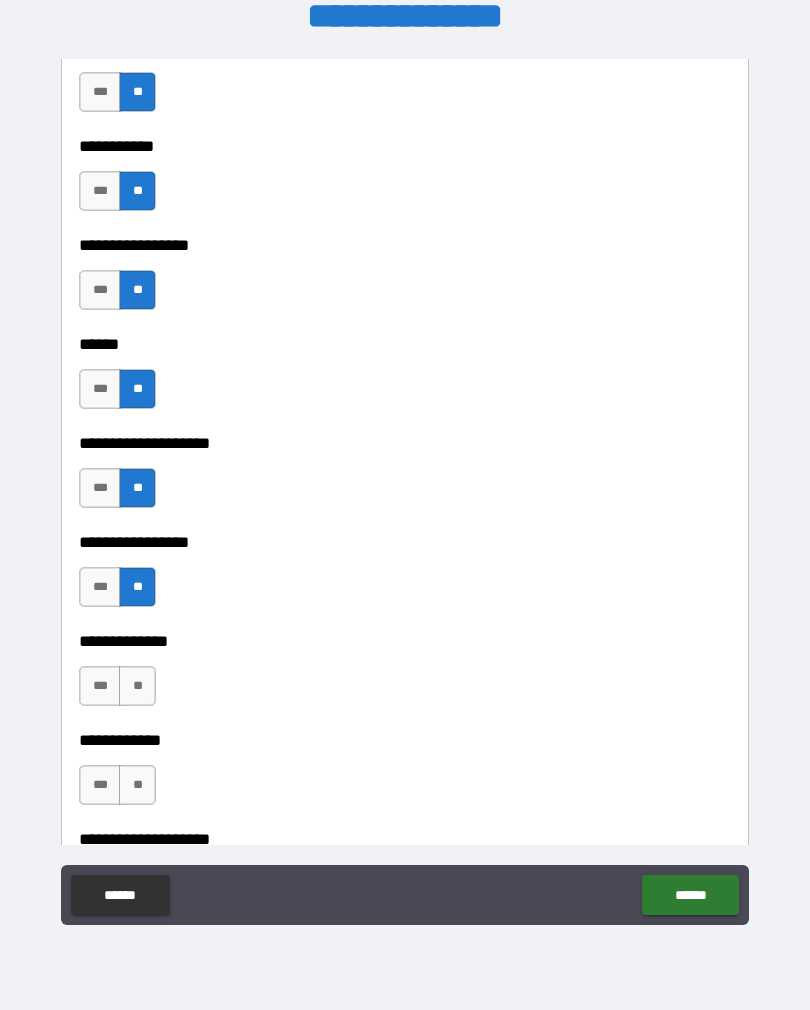 click on "**" at bounding box center (137, 686) 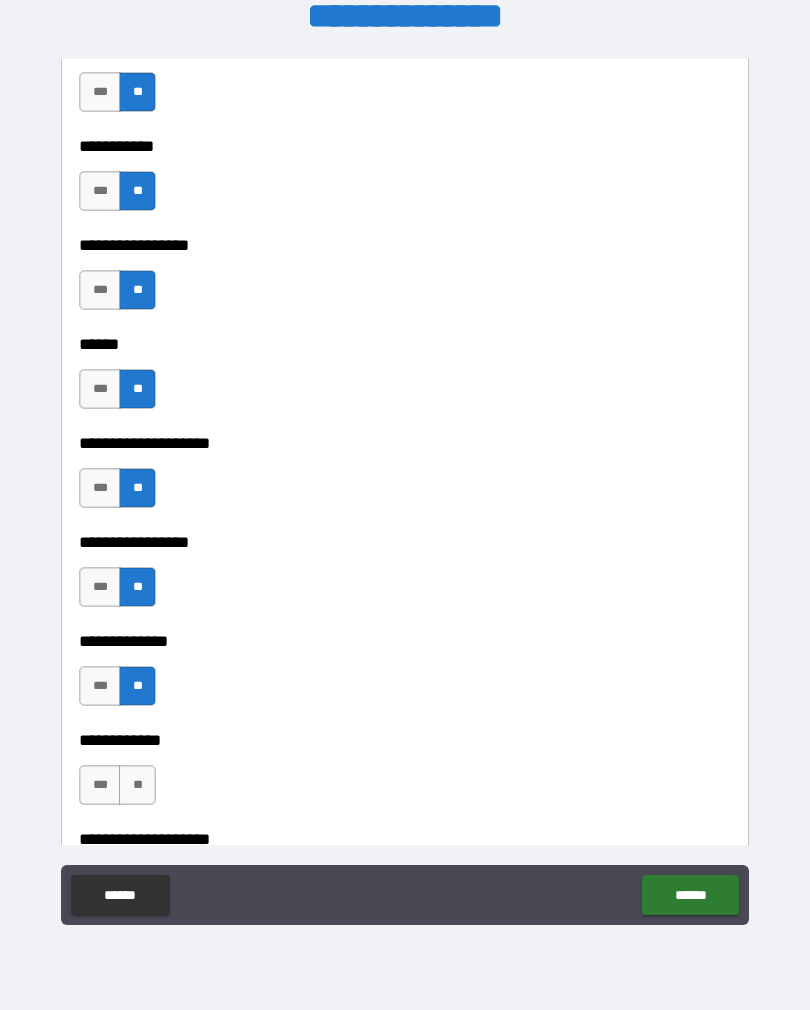 click on "**" at bounding box center (137, 785) 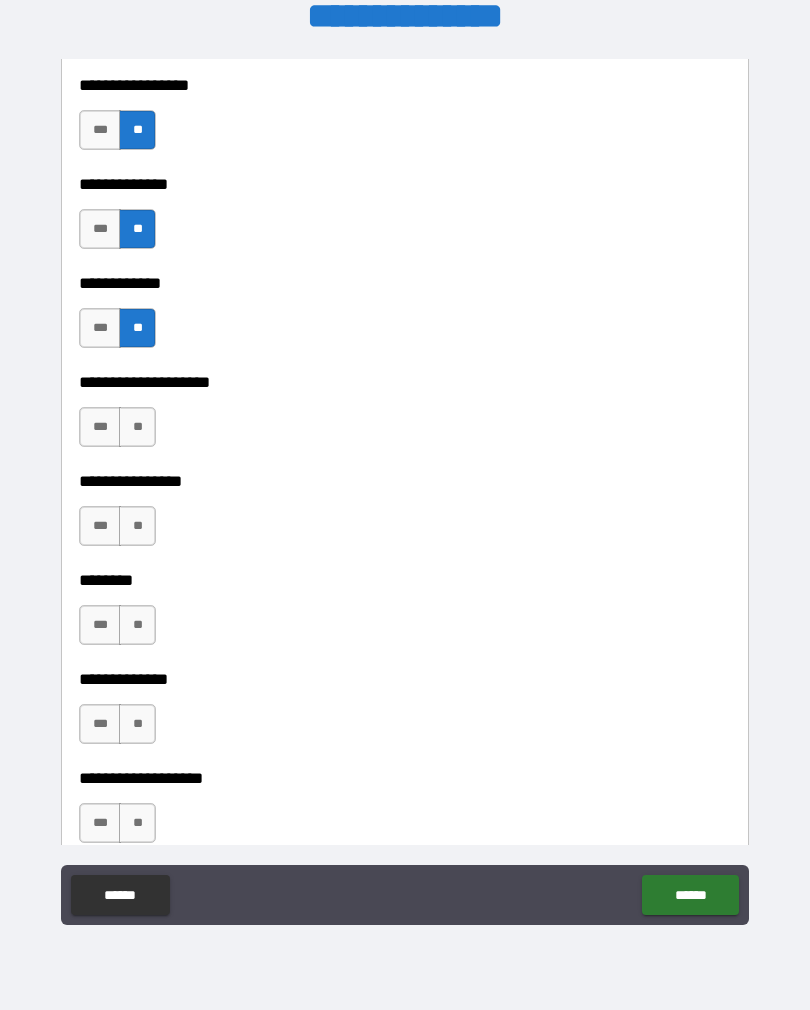 scroll, scrollTop: 6923, scrollLeft: 0, axis: vertical 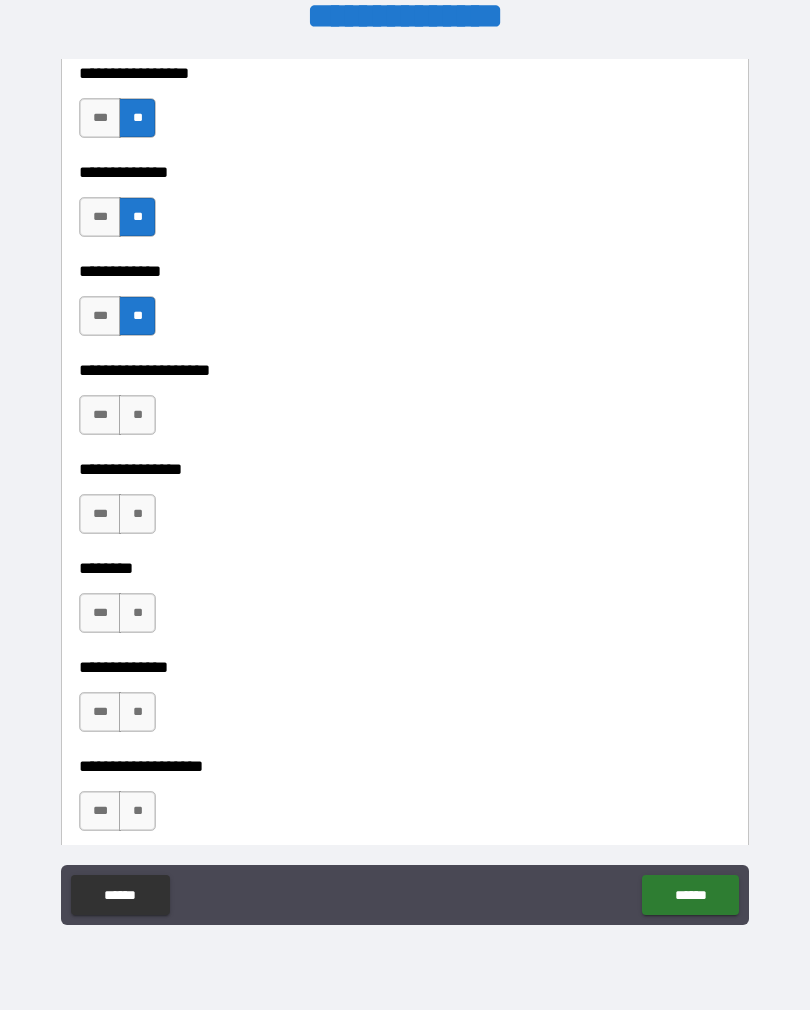 click on "**" at bounding box center (137, 415) 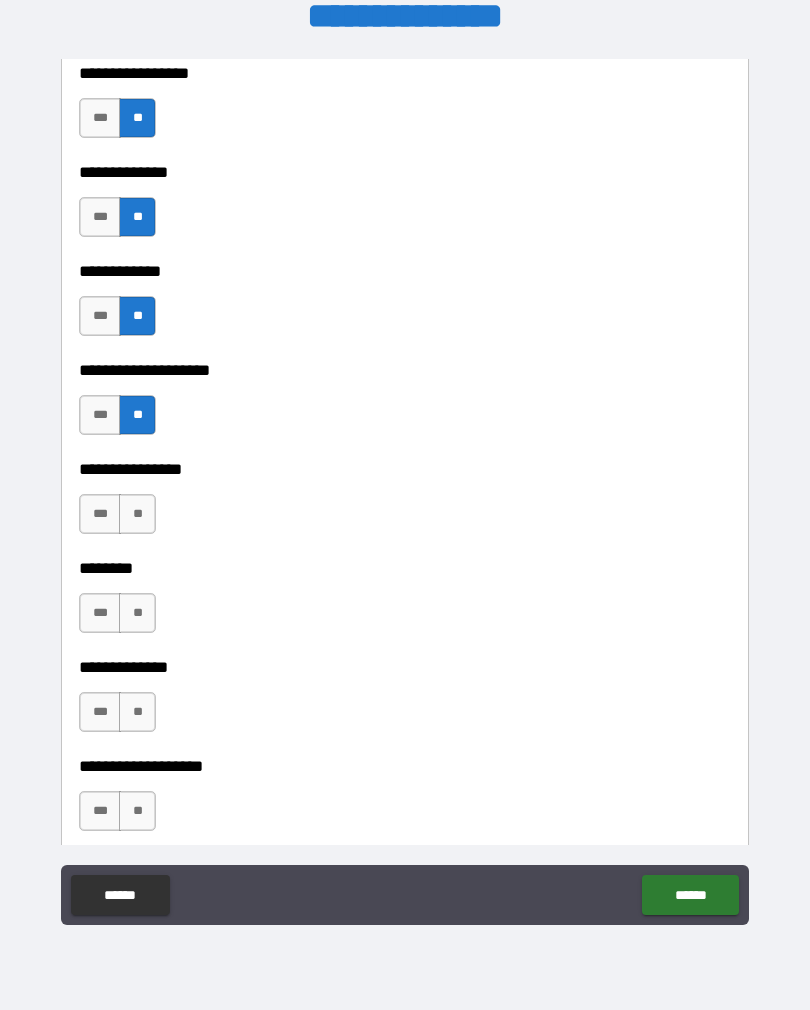 click on "**" at bounding box center [137, 514] 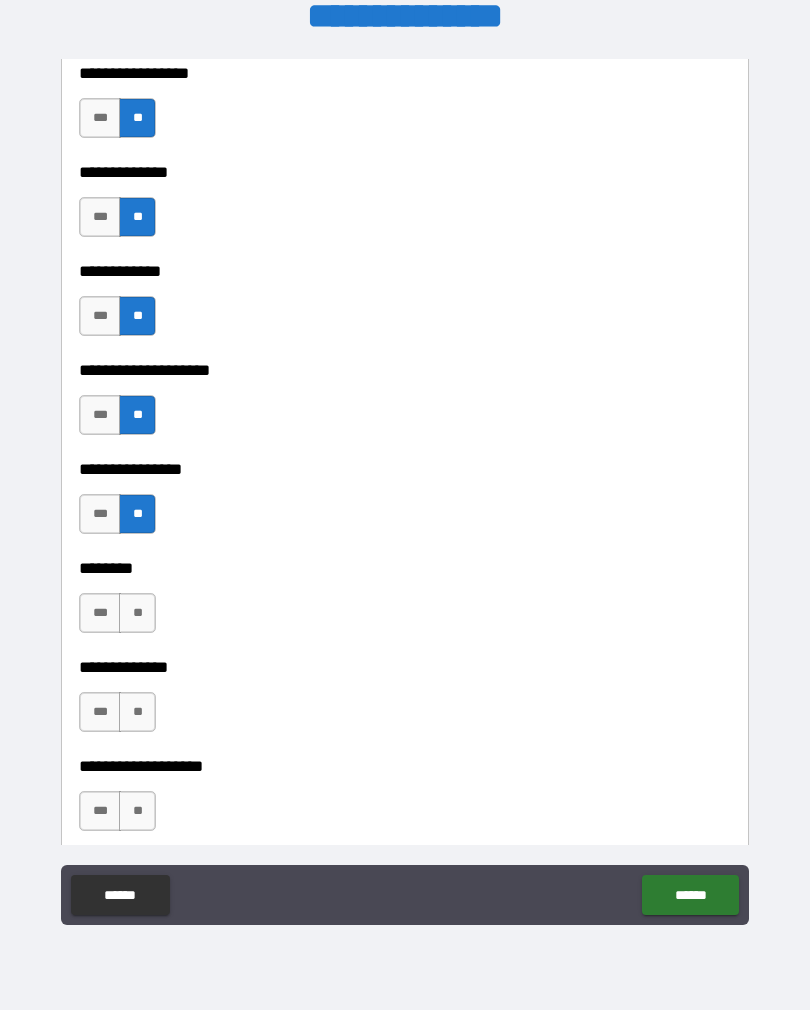 click on "**" at bounding box center (137, 613) 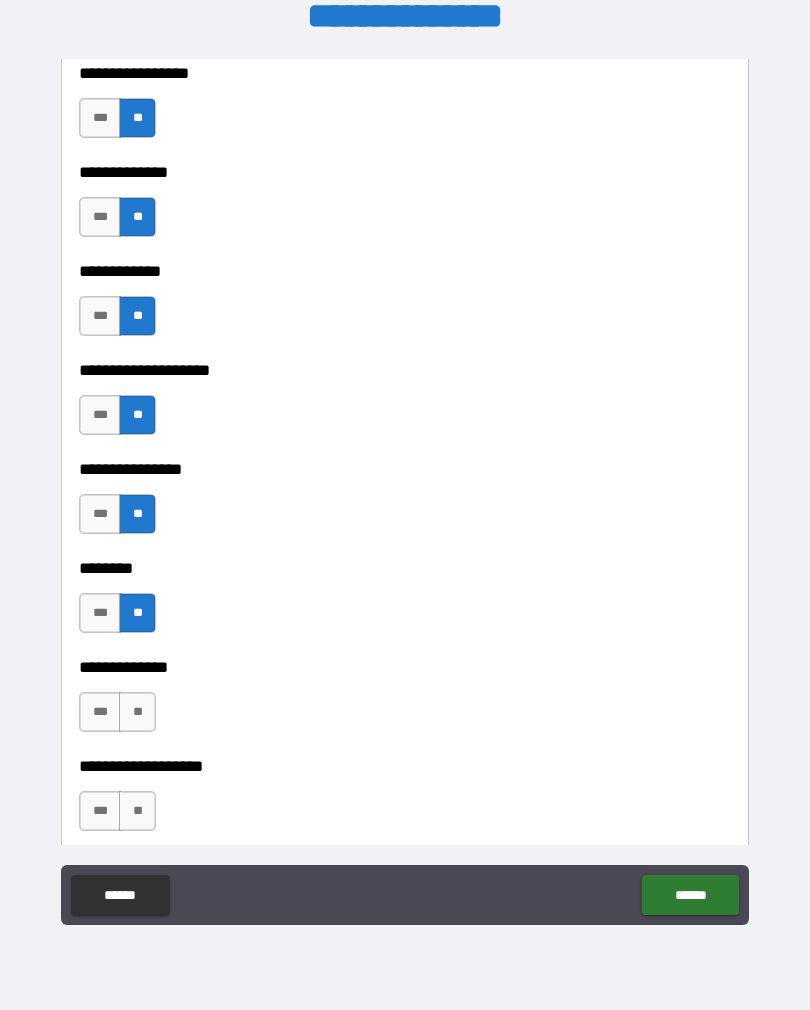 click on "**" at bounding box center (137, 712) 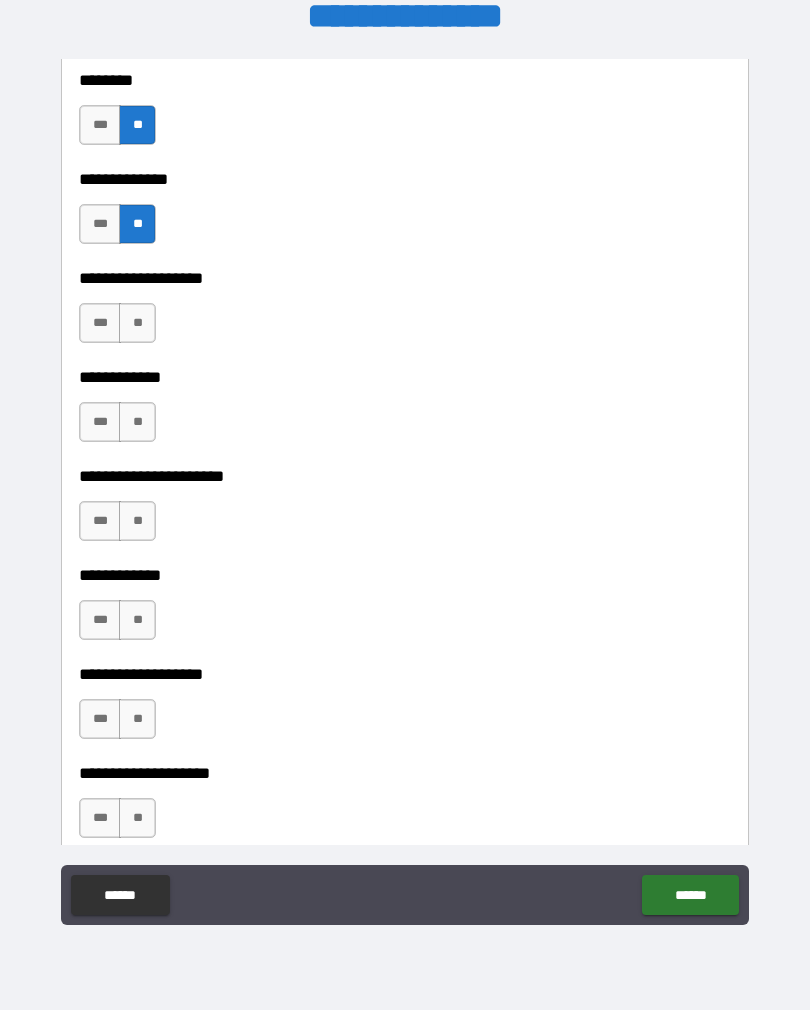 scroll, scrollTop: 7415, scrollLeft: 0, axis: vertical 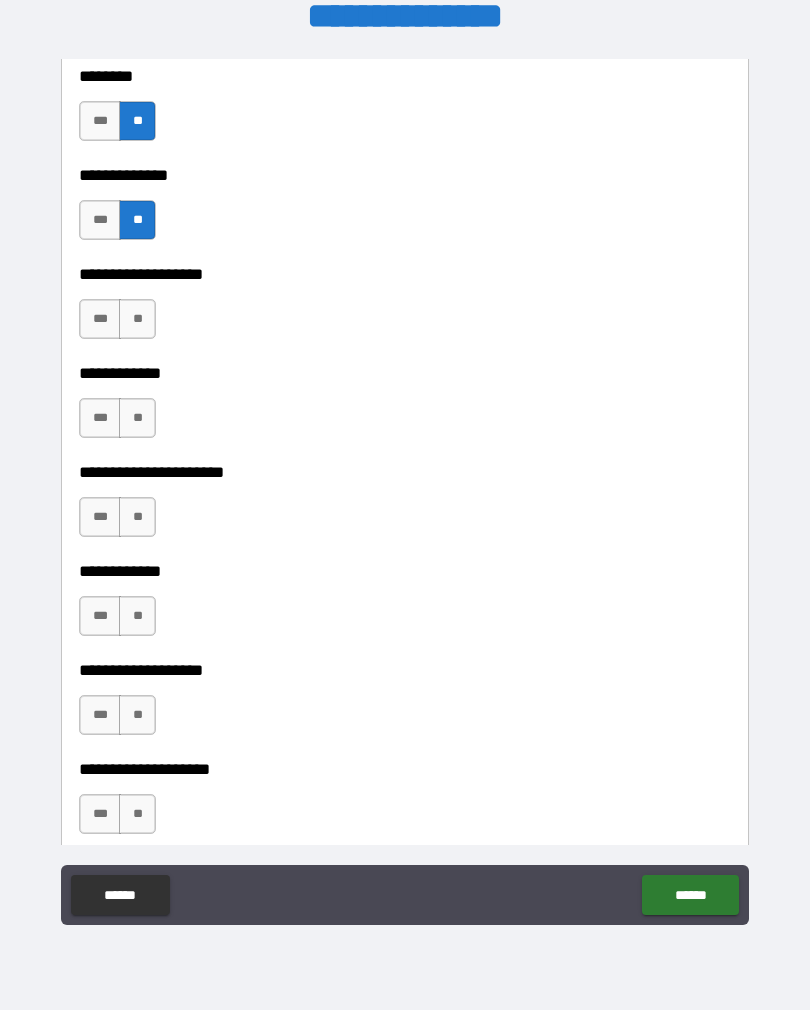 click on "**" at bounding box center (137, 319) 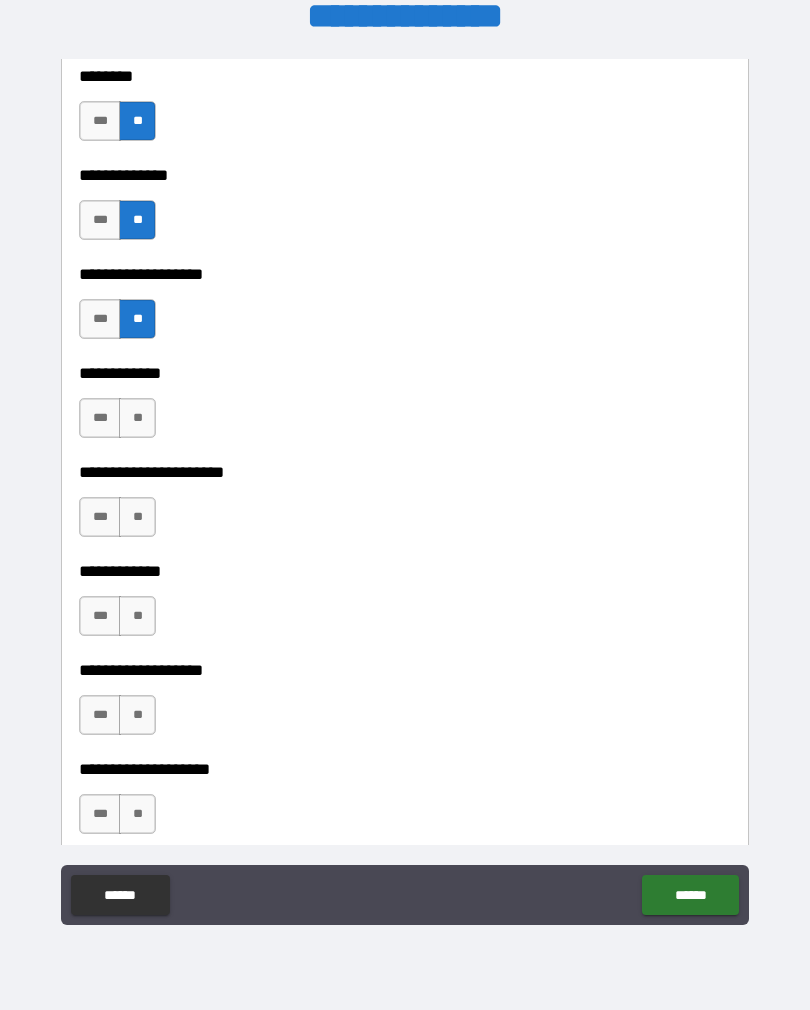click on "**" at bounding box center (137, 418) 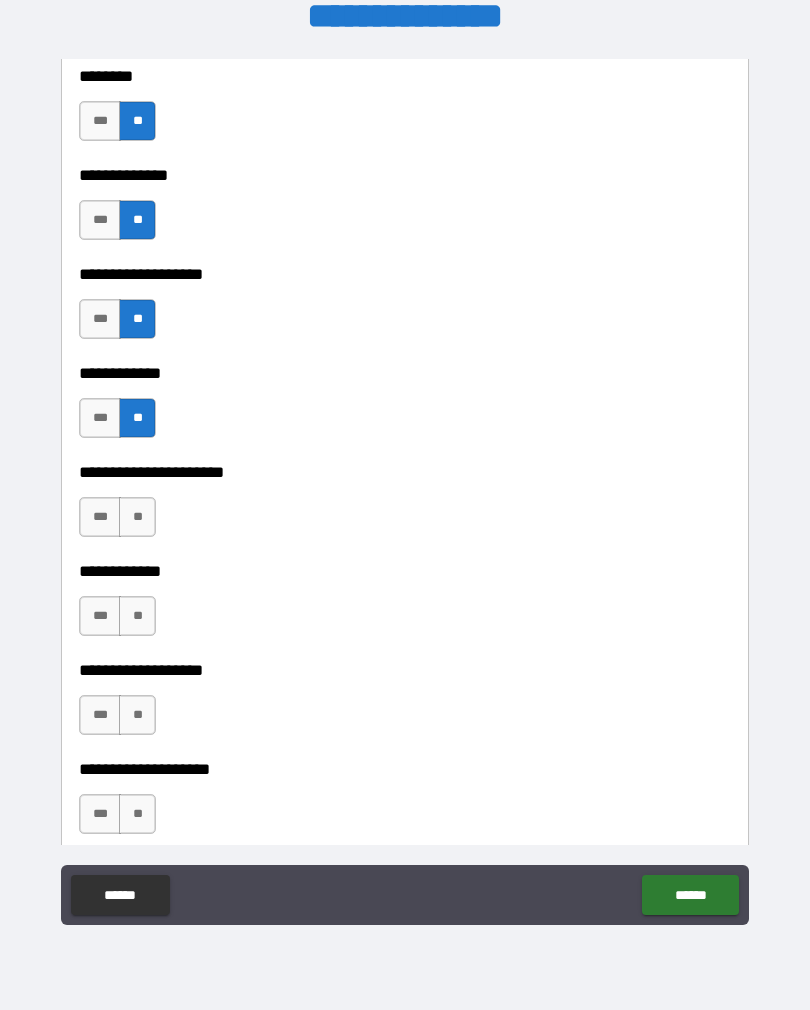 click on "**" at bounding box center [137, 517] 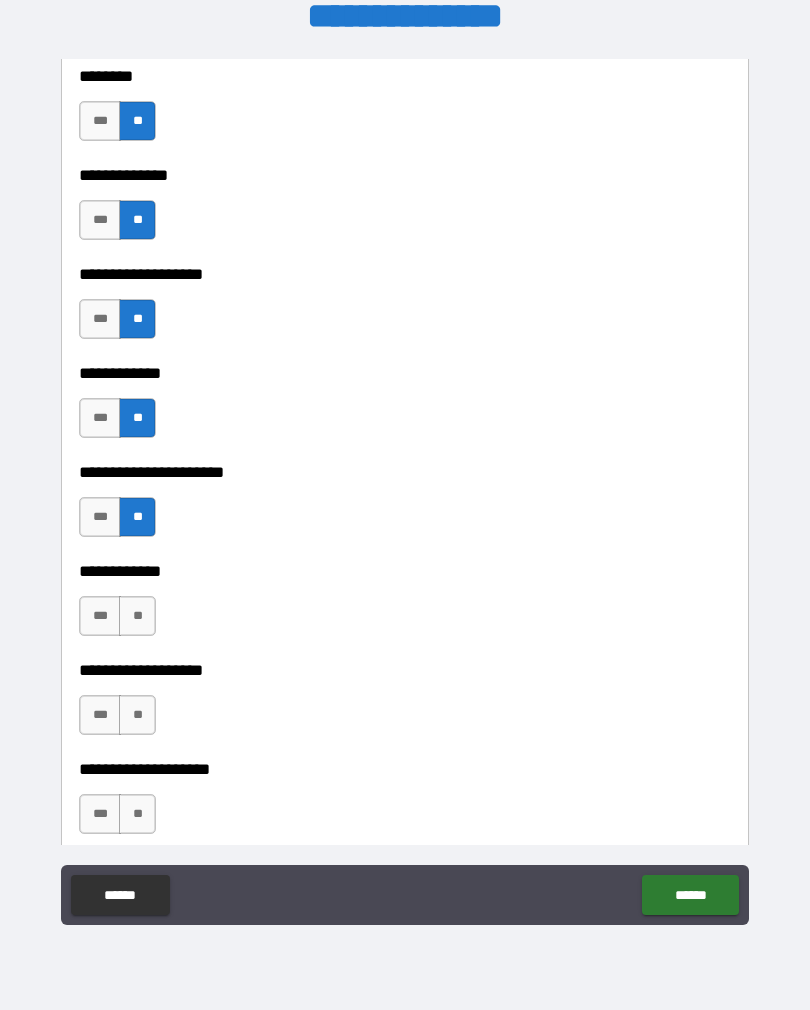 click on "**" at bounding box center [137, 616] 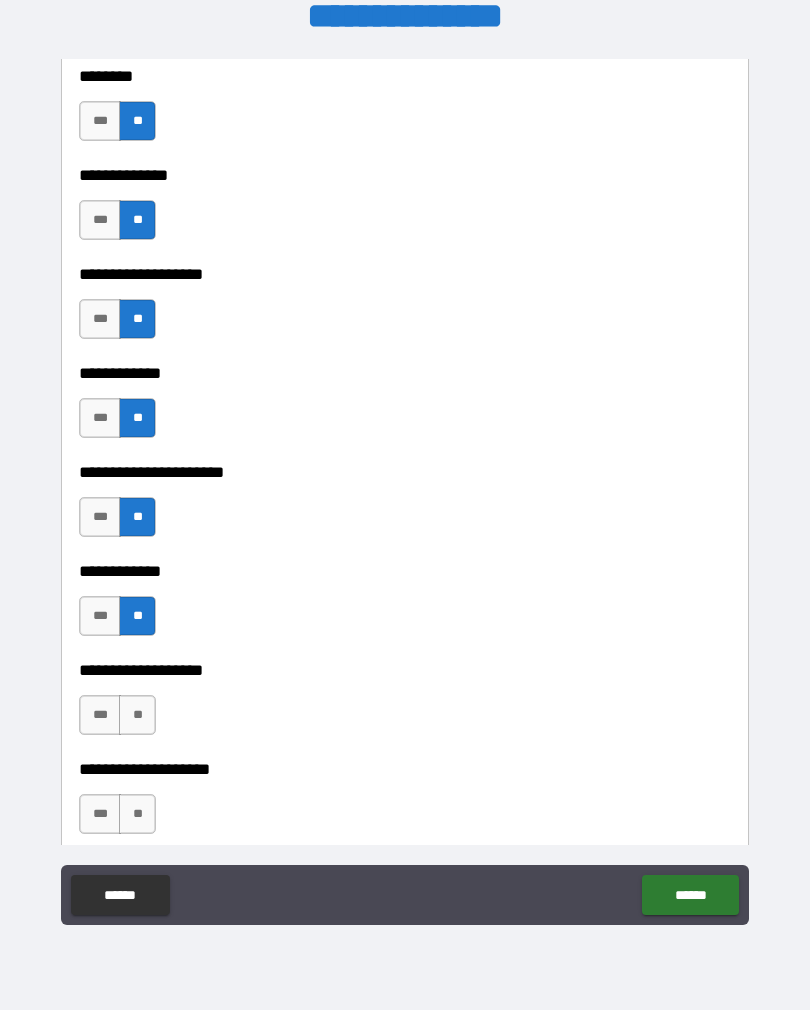 click on "**" at bounding box center [137, 715] 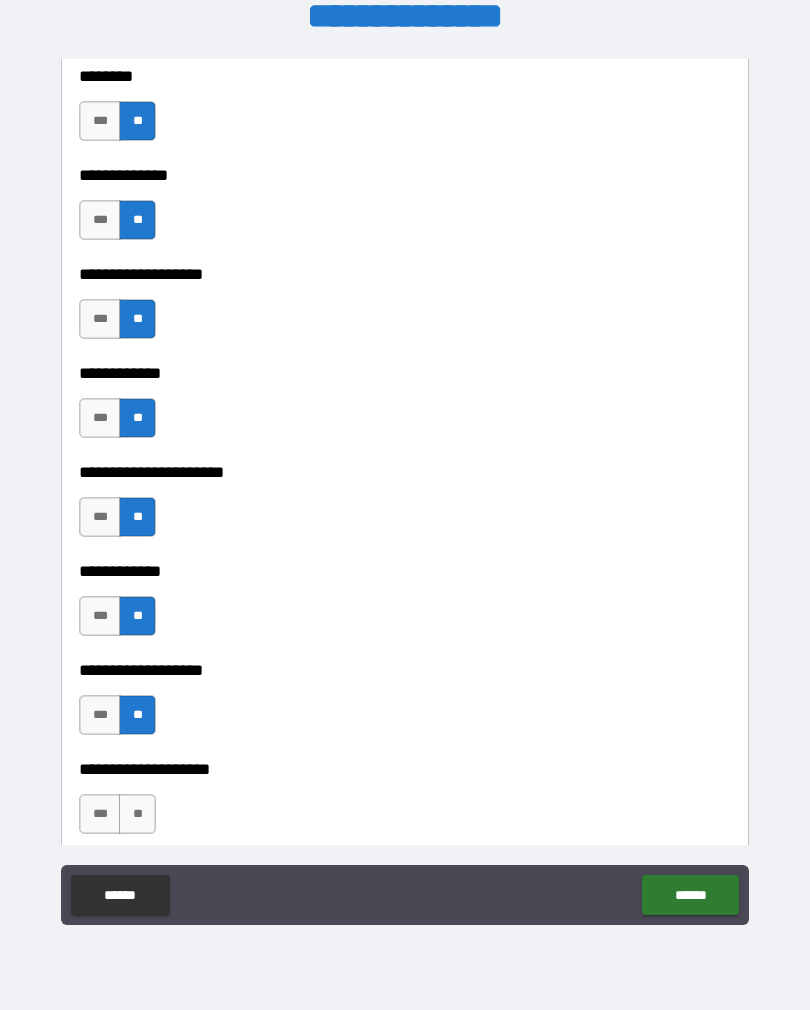 click on "**" at bounding box center (137, 814) 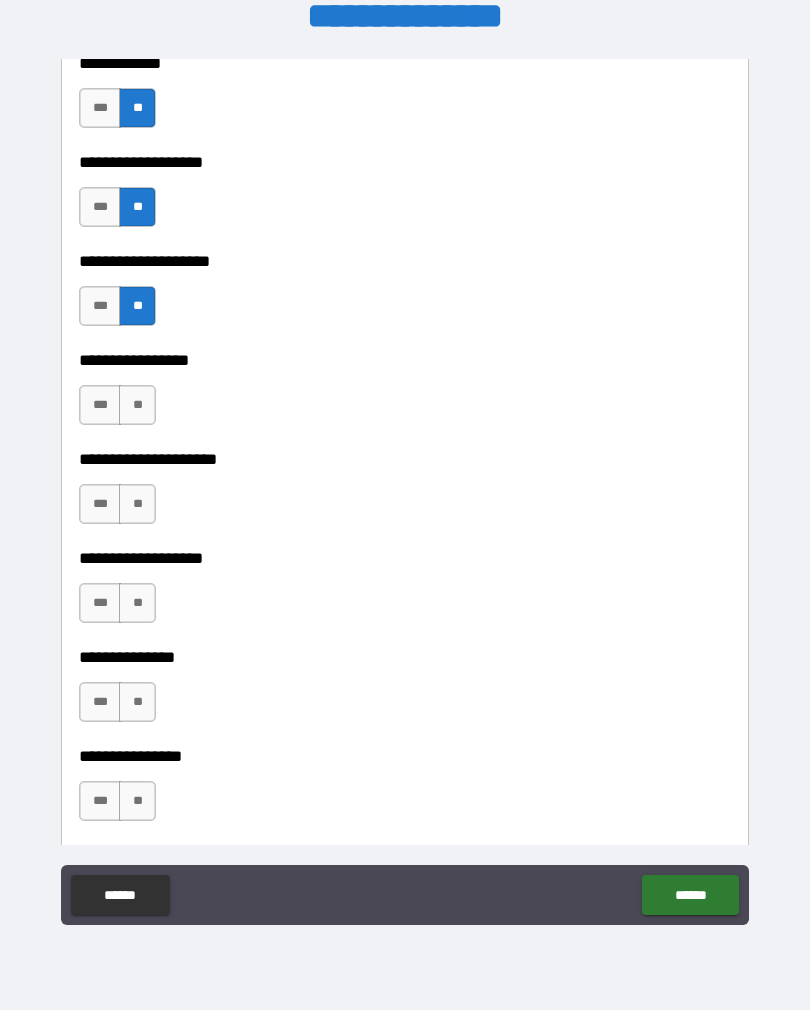 scroll, scrollTop: 7959, scrollLeft: 0, axis: vertical 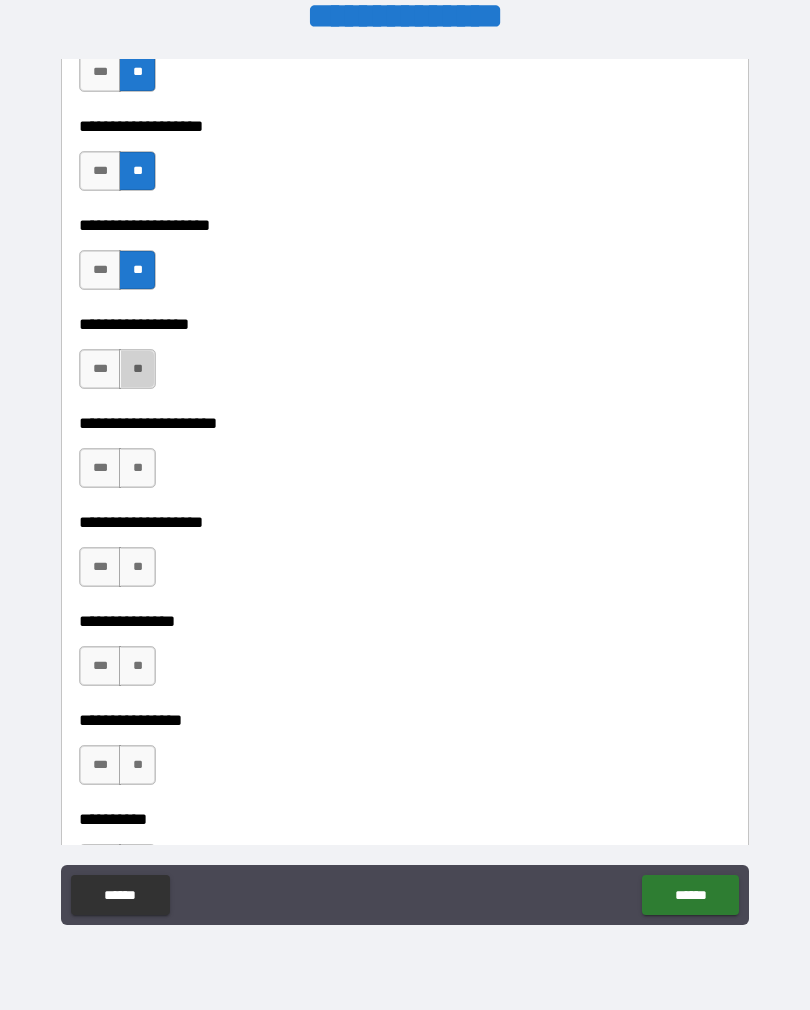 click on "**" at bounding box center (137, 369) 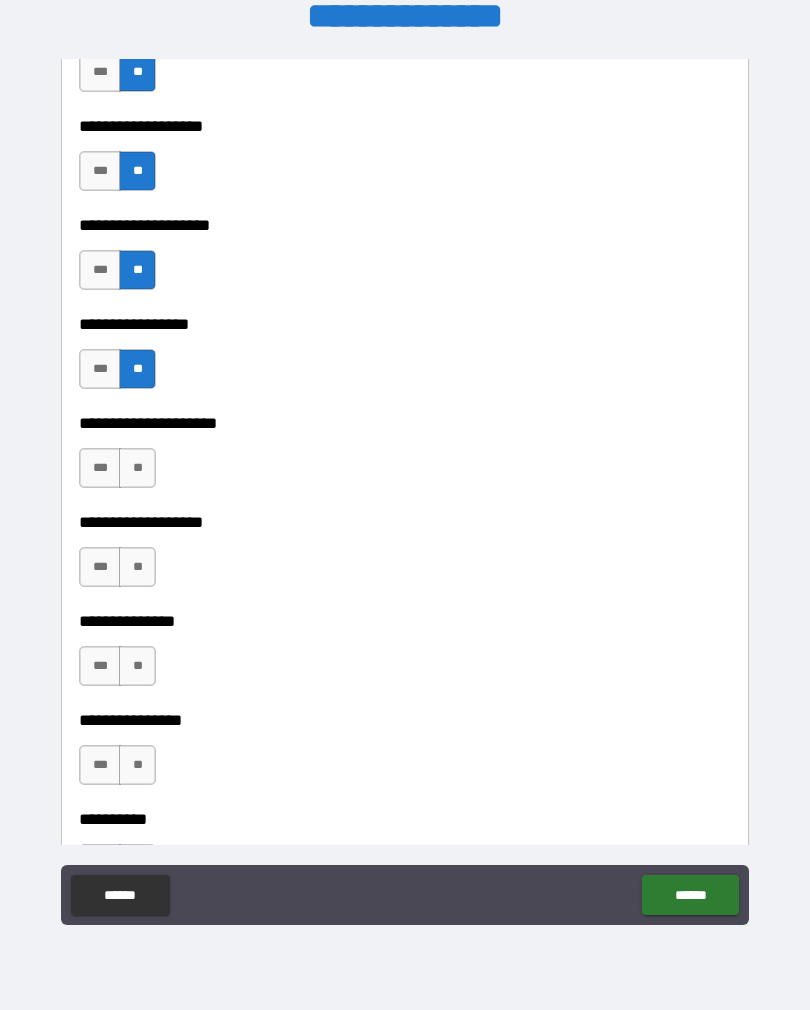 click on "**" at bounding box center (137, 468) 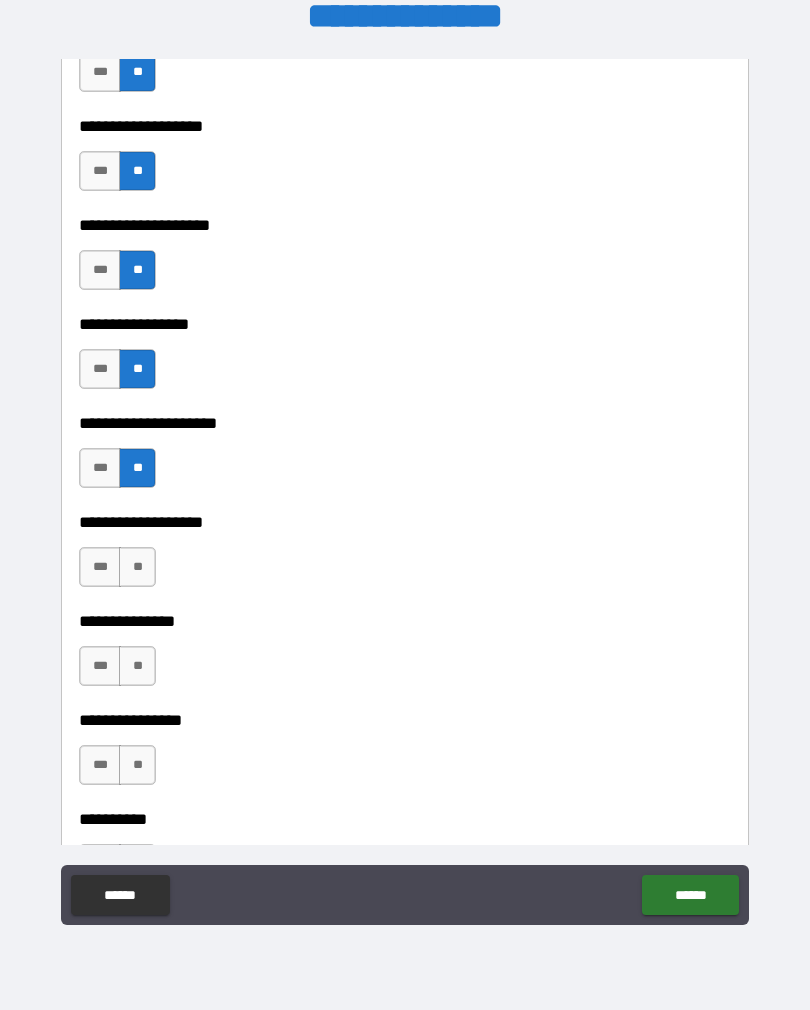 click on "**" at bounding box center [137, 567] 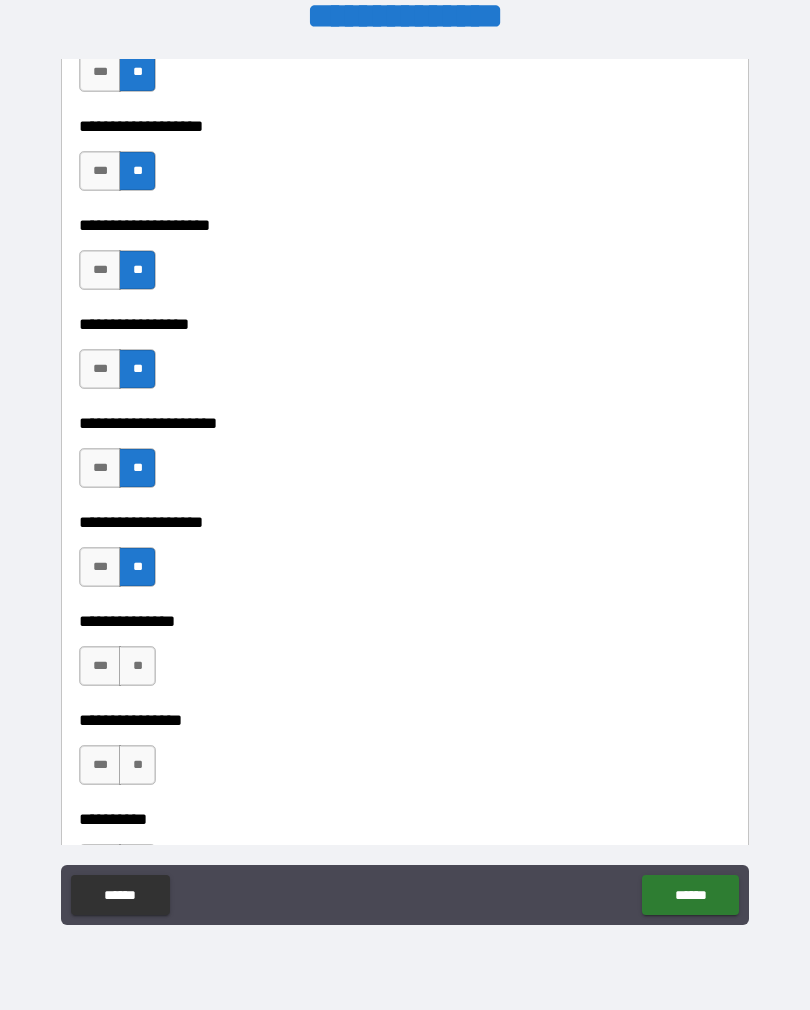 click on "**" at bounding box center (137, 666) 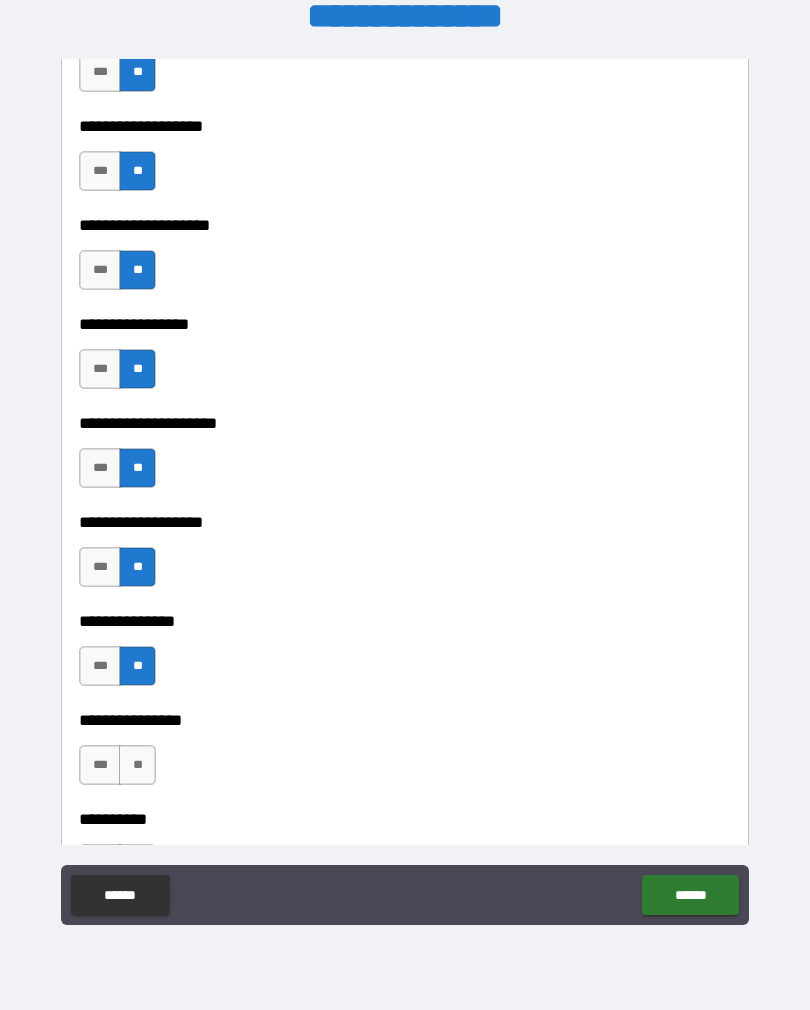 click on "**" at bounding box center [137, 765] 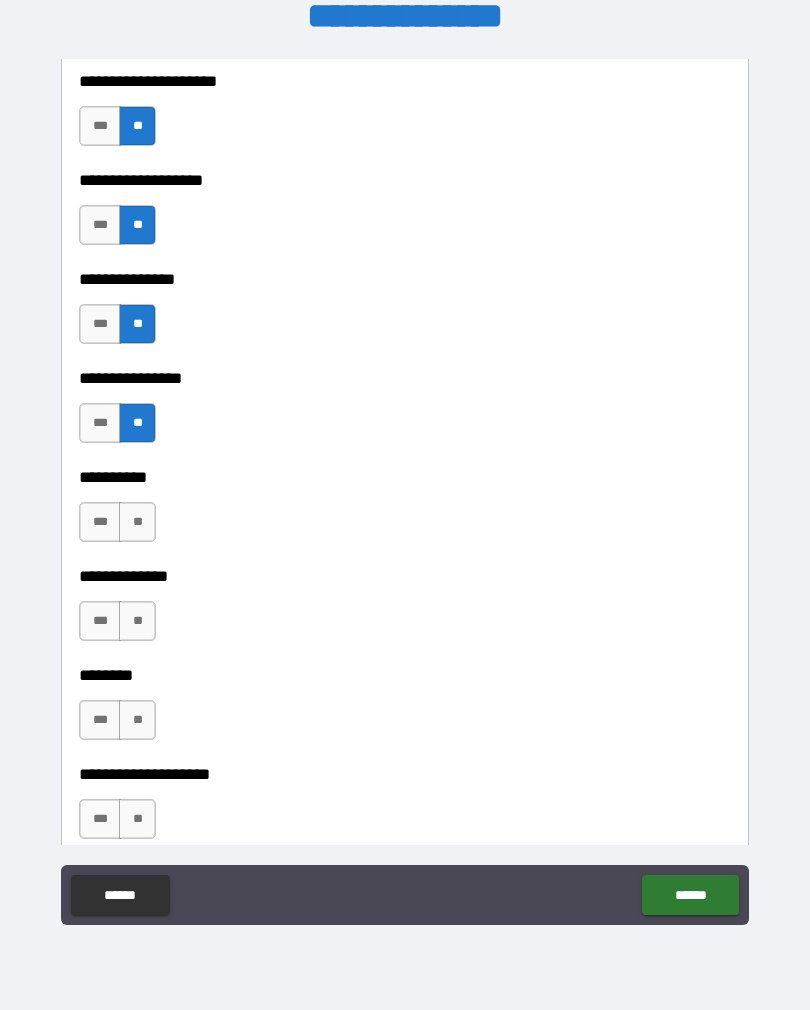 scroll, scrollTop: 8346, scrollLeft: 0, axis: vertical 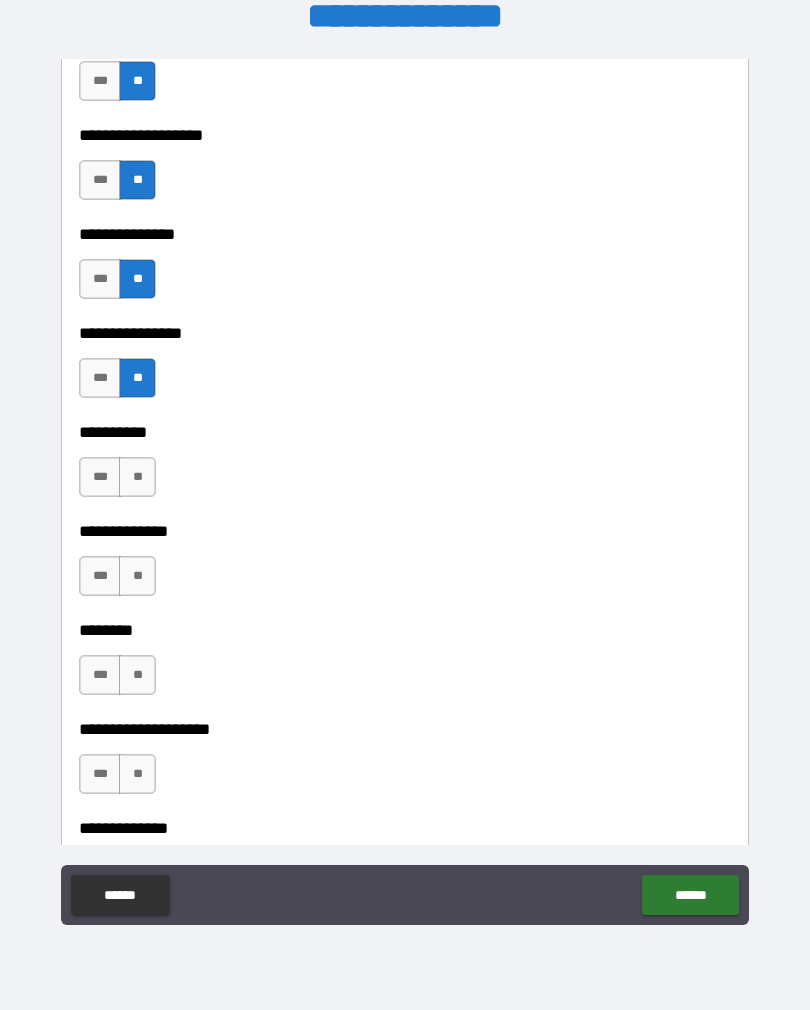 click on "**" at bounding box center [137, 477] 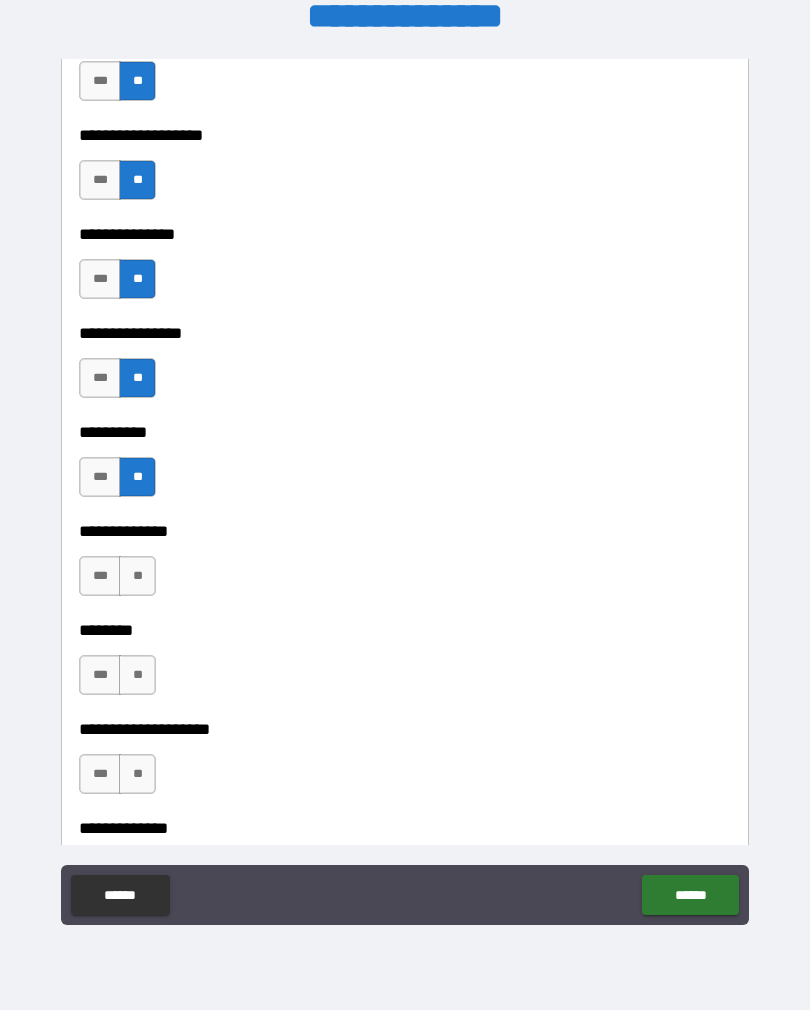 click on "**" at bounding box center [137, 576] 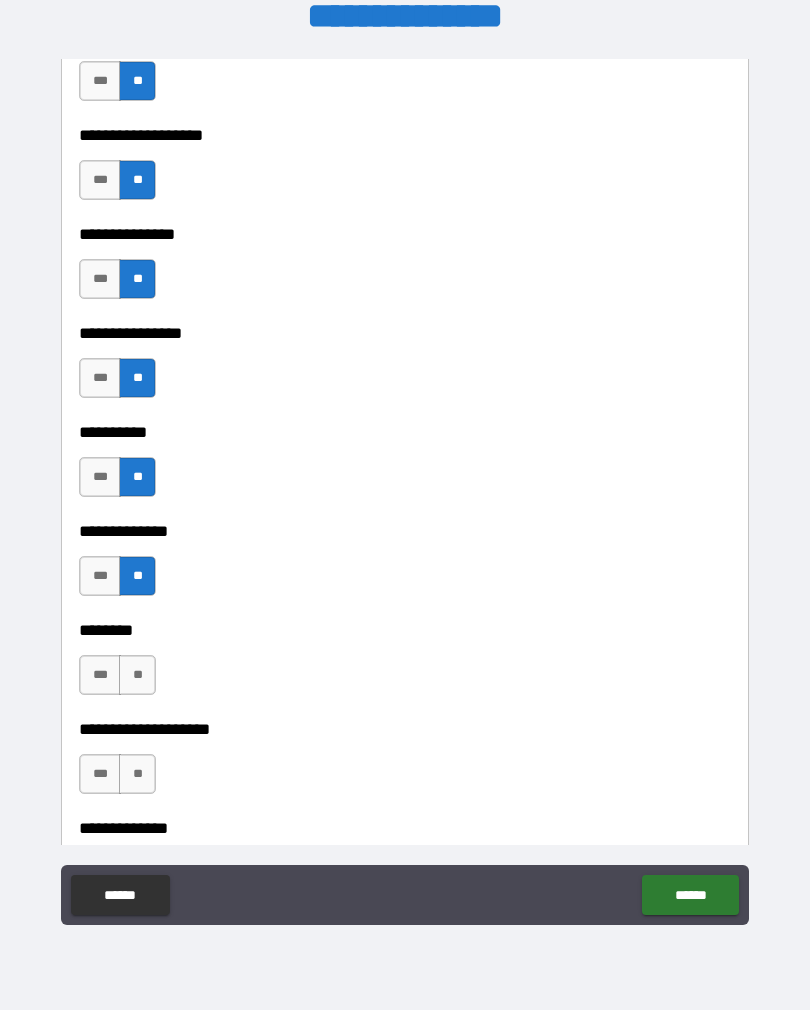 click on "**" at bounding box center [137, 675] 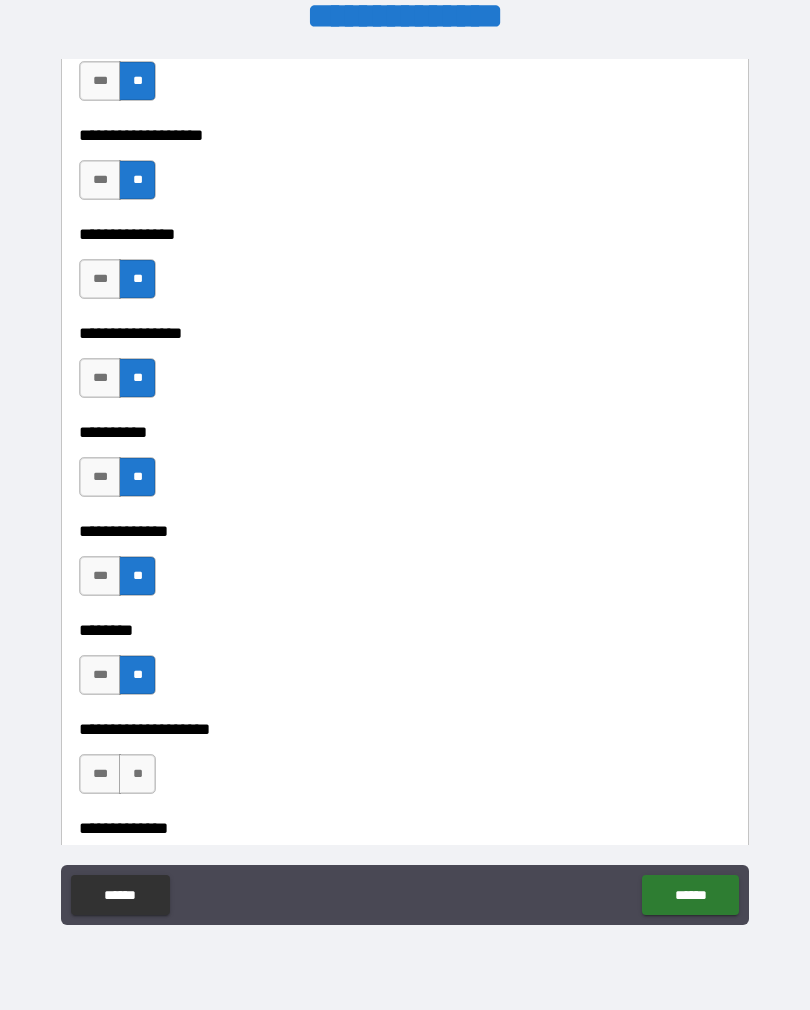 click on "**" at bounding box center [137, 774] 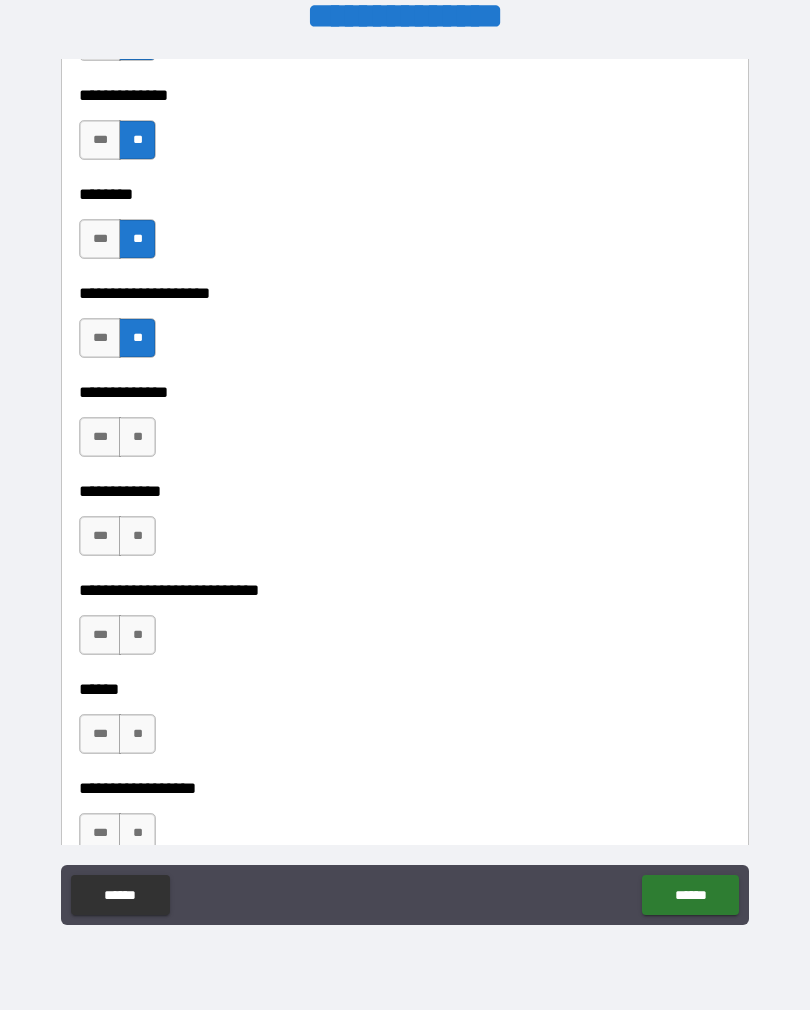 scroll, scrollTop: 8788, scrollLeft: 0, axis: vertical 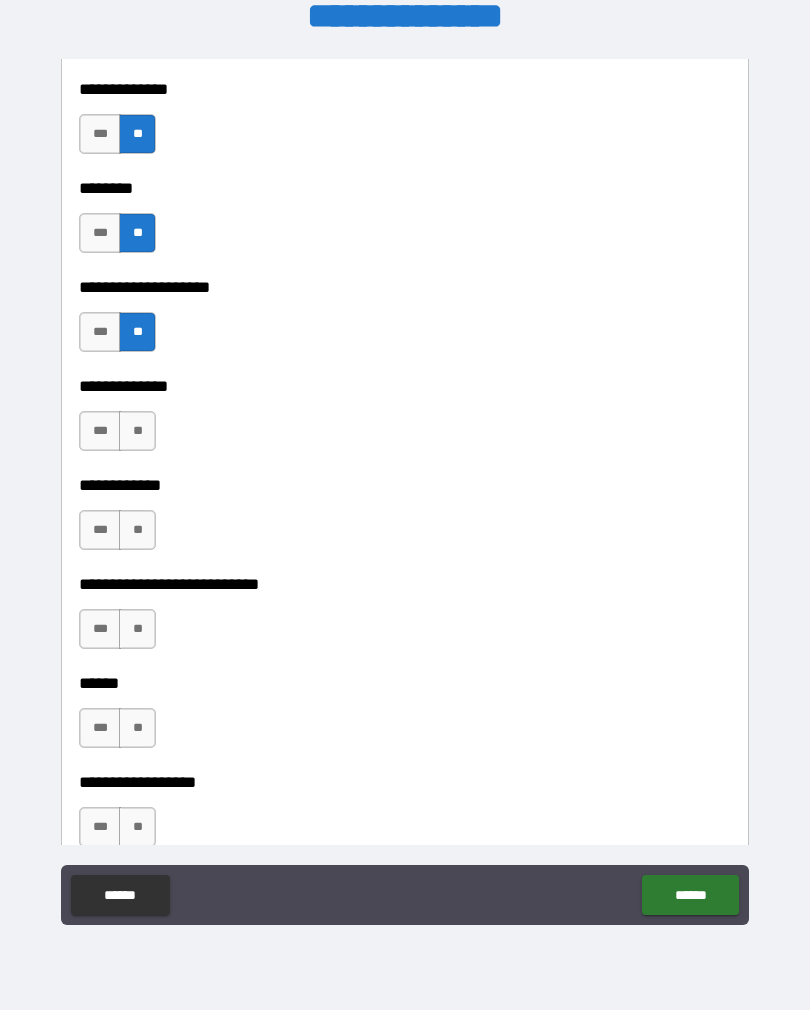 click on "**" at bounding box center (137, 431) 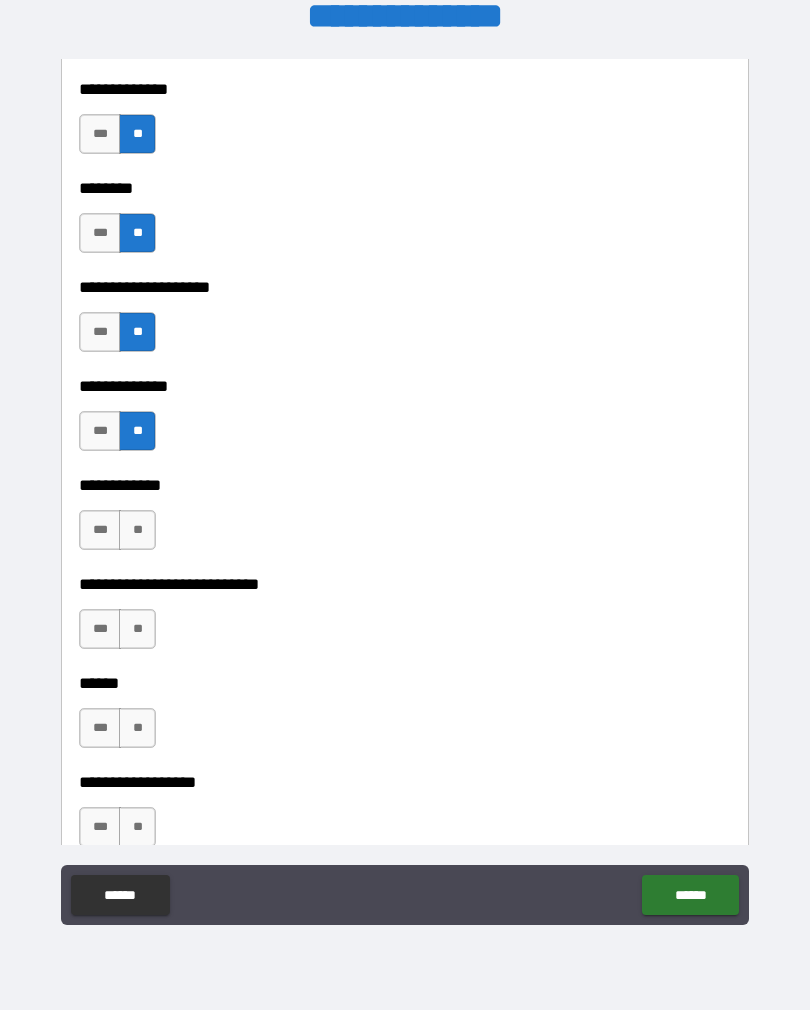 click on "**" at bounding box center [137, 530] 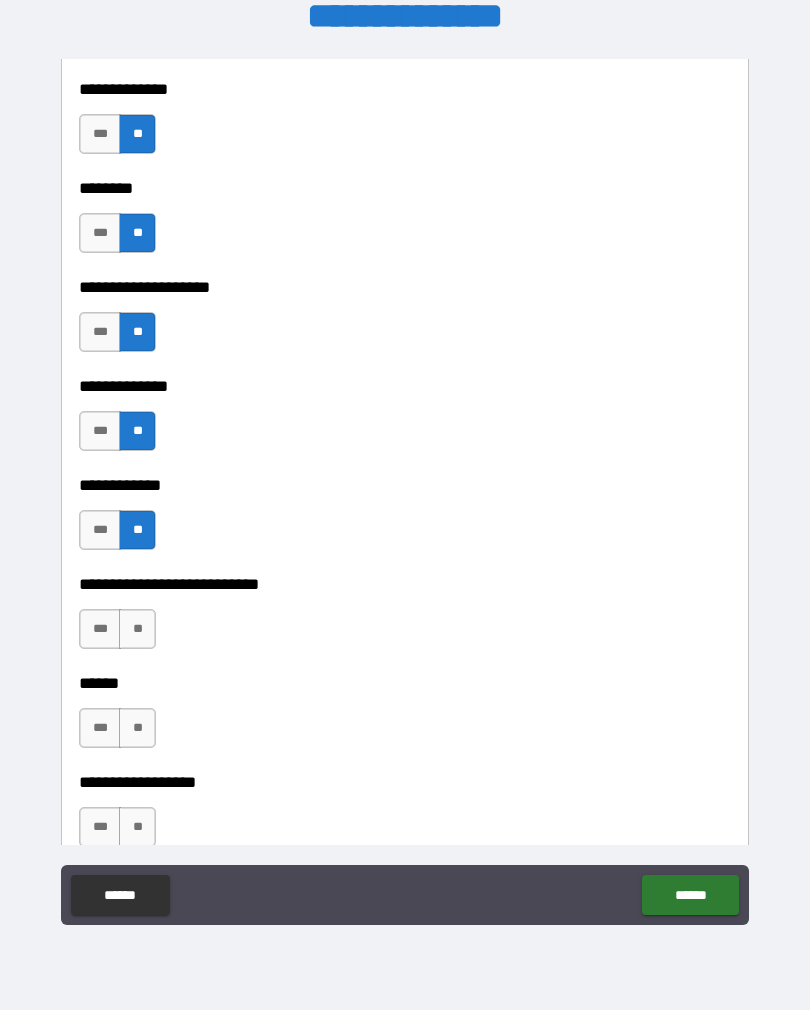click on "**" at bounding box center (137, 629) 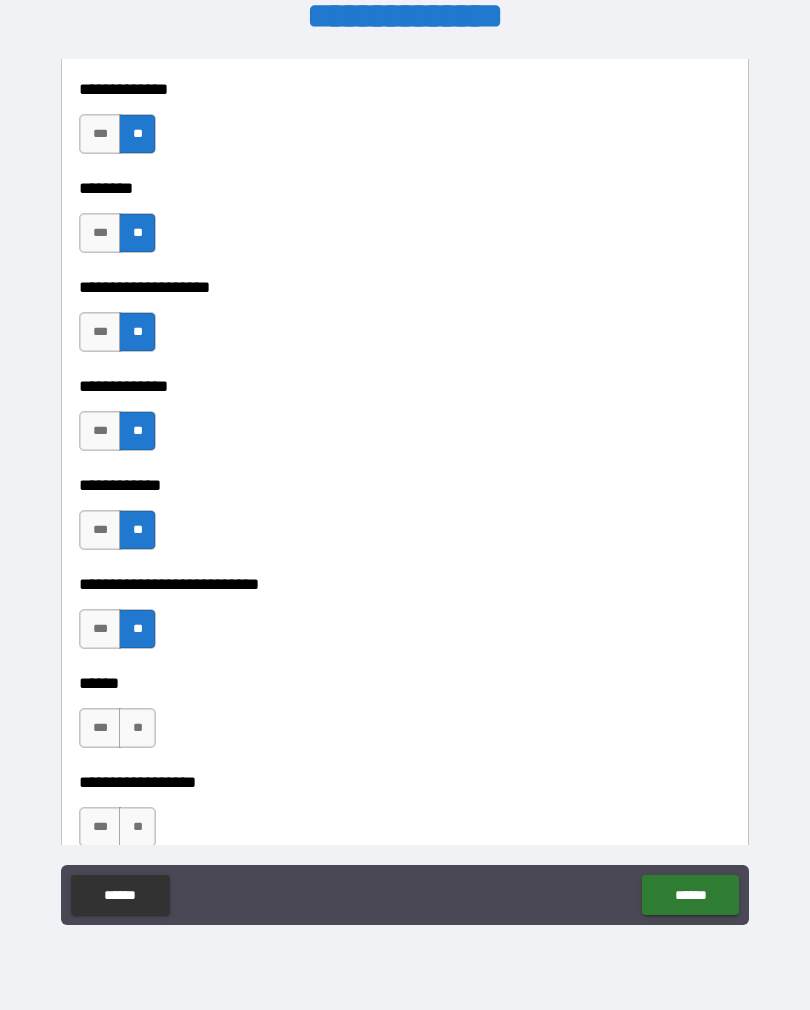 click on "**" at bounding box center [137, 728] 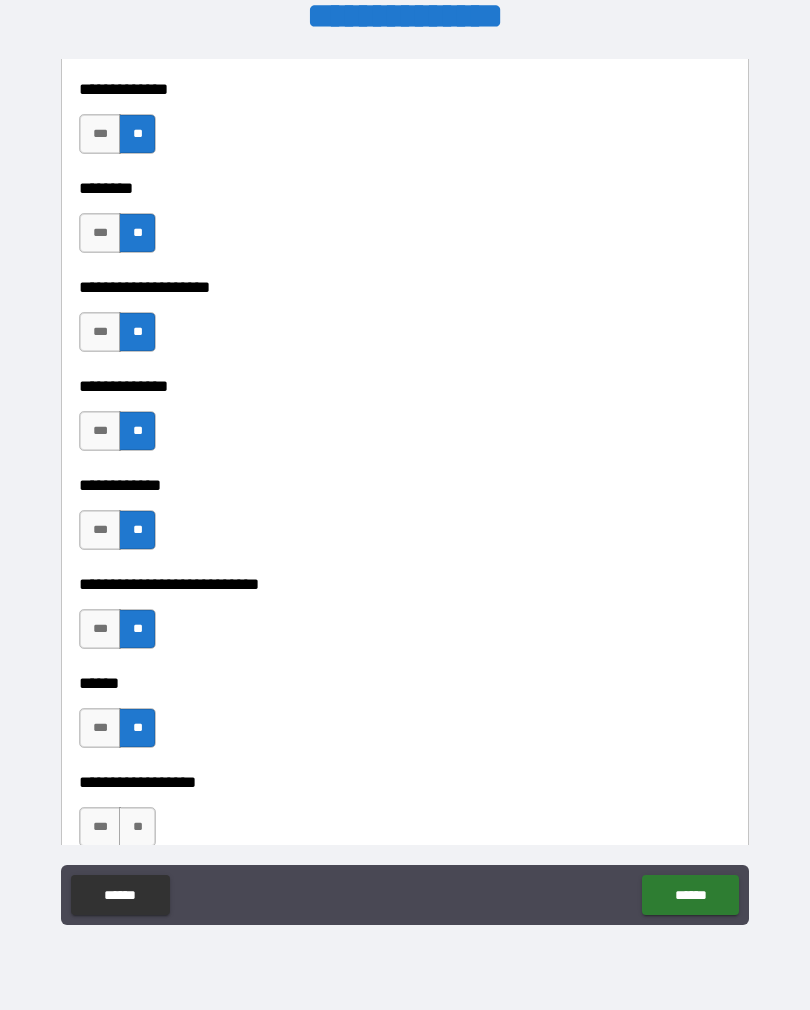click on "**" at bounding box center (137, 827) 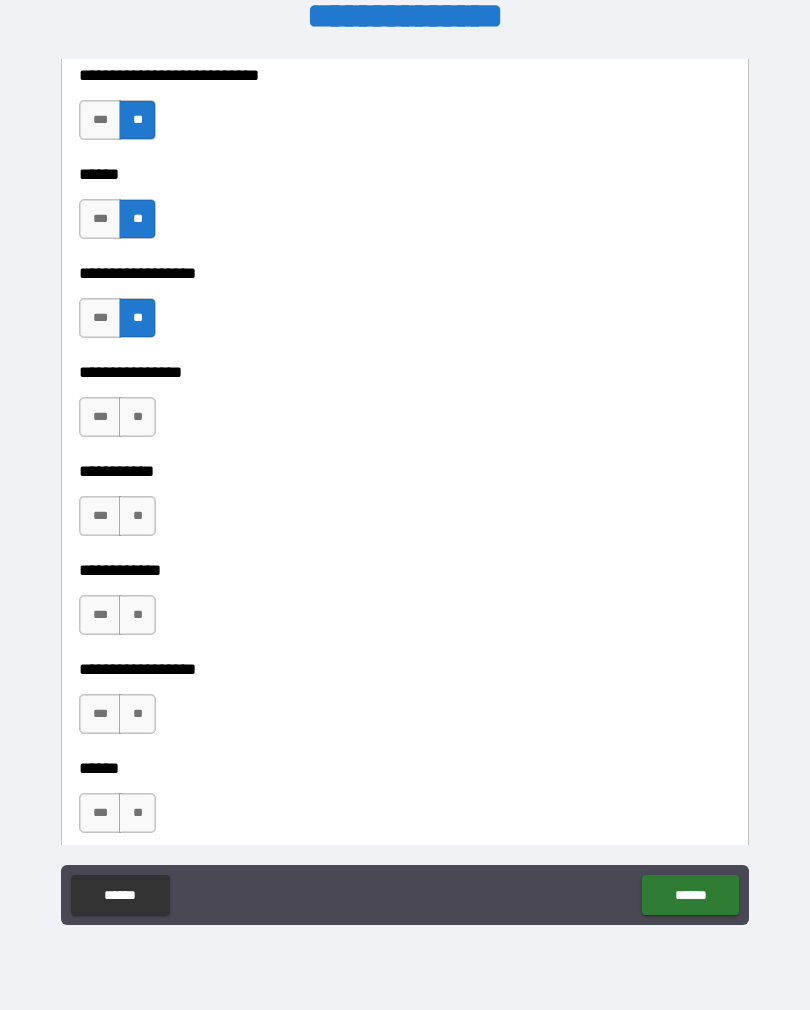 scroll, scrollTop: 9323, scrollLeft: 0, axis: vertical 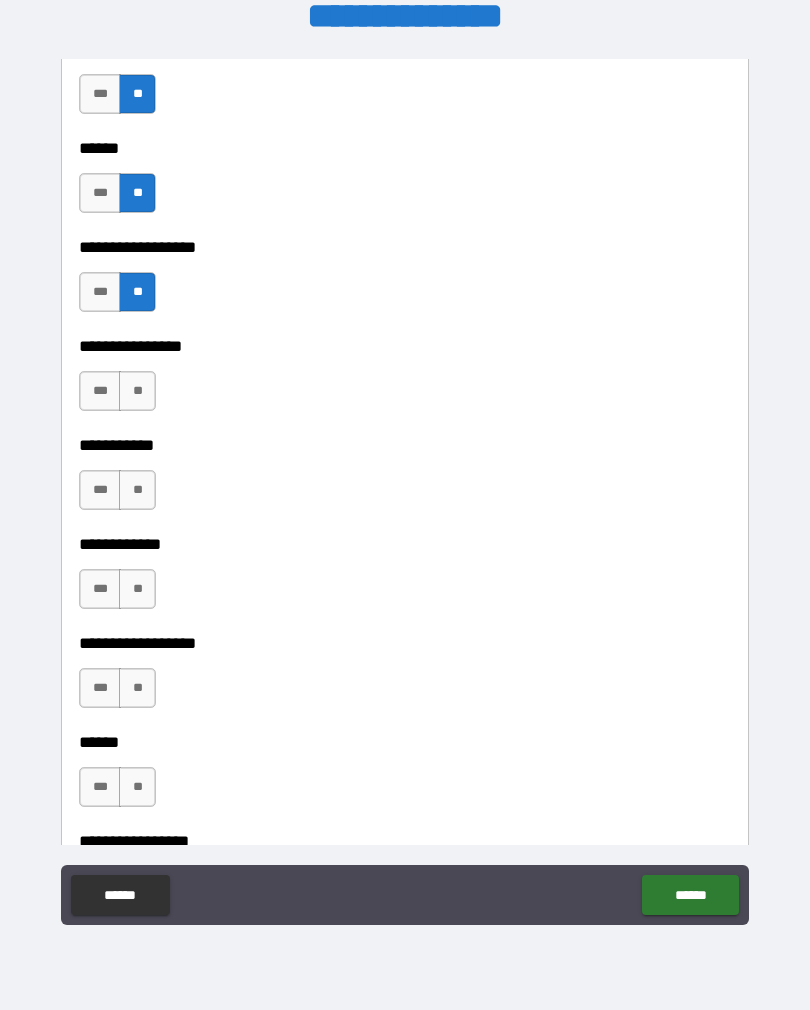 click on "**" at bounding box center (137, 391) 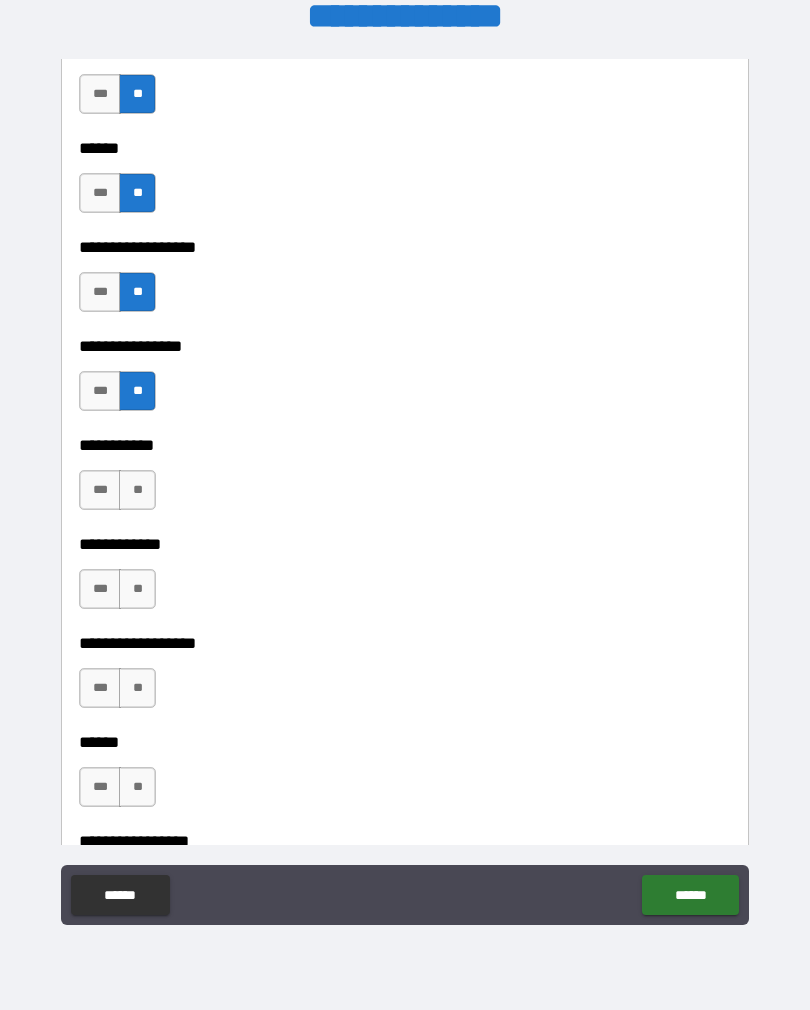 click on "**" at bounding box center [137, 490] 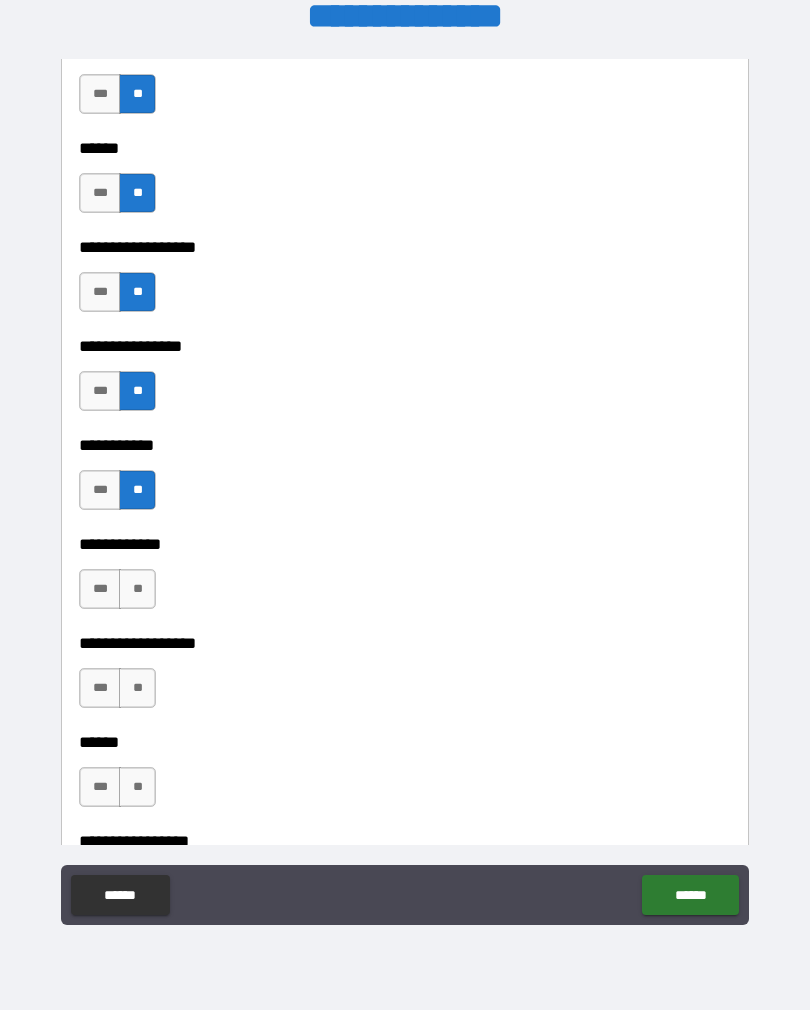 click on "**" at bounding box center [137, 589] 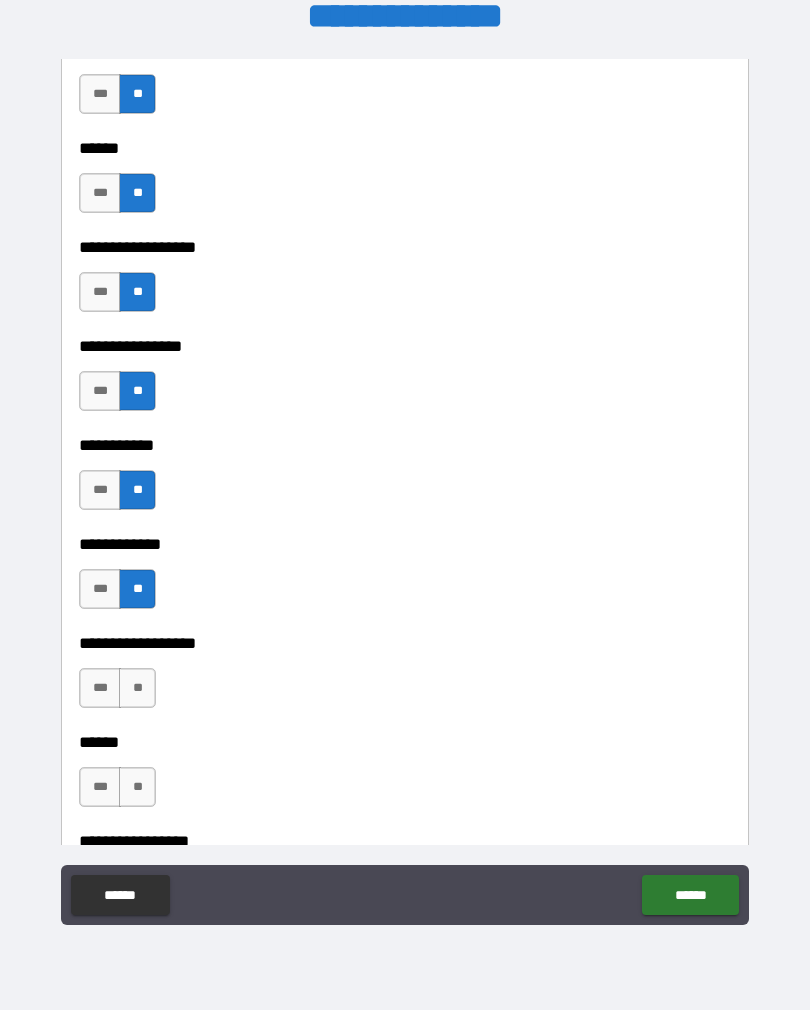 click on "**" at bounding box center (137, 688) 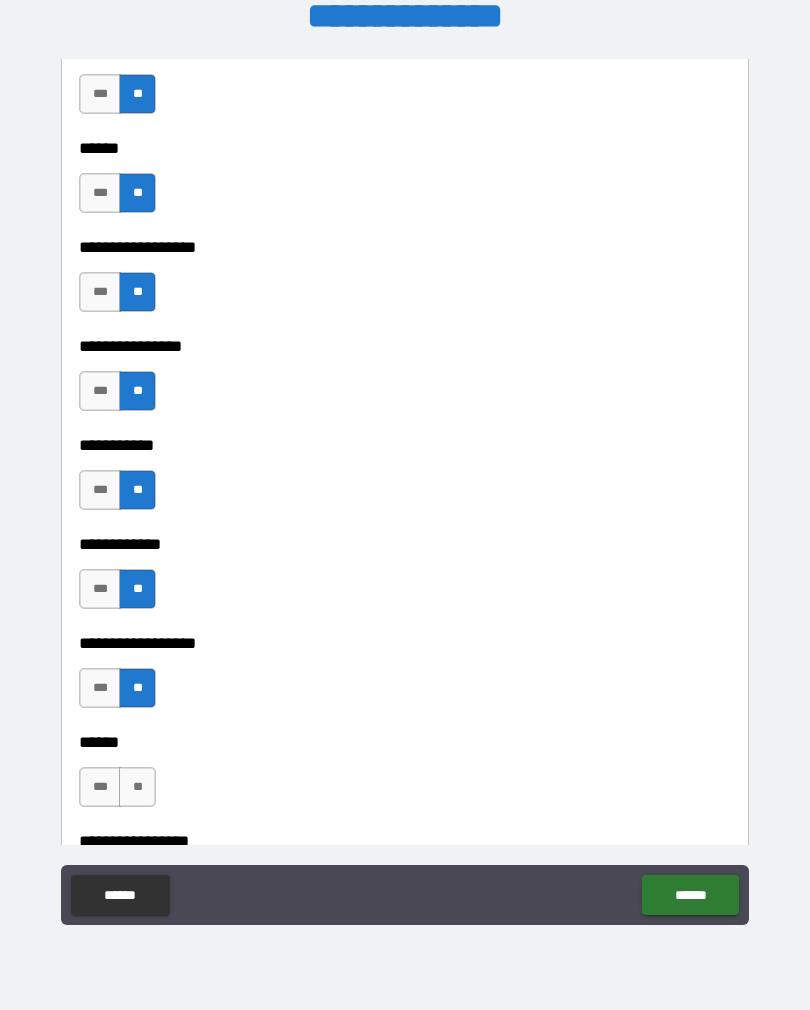 click on "**" at bounding box center (137, 787) 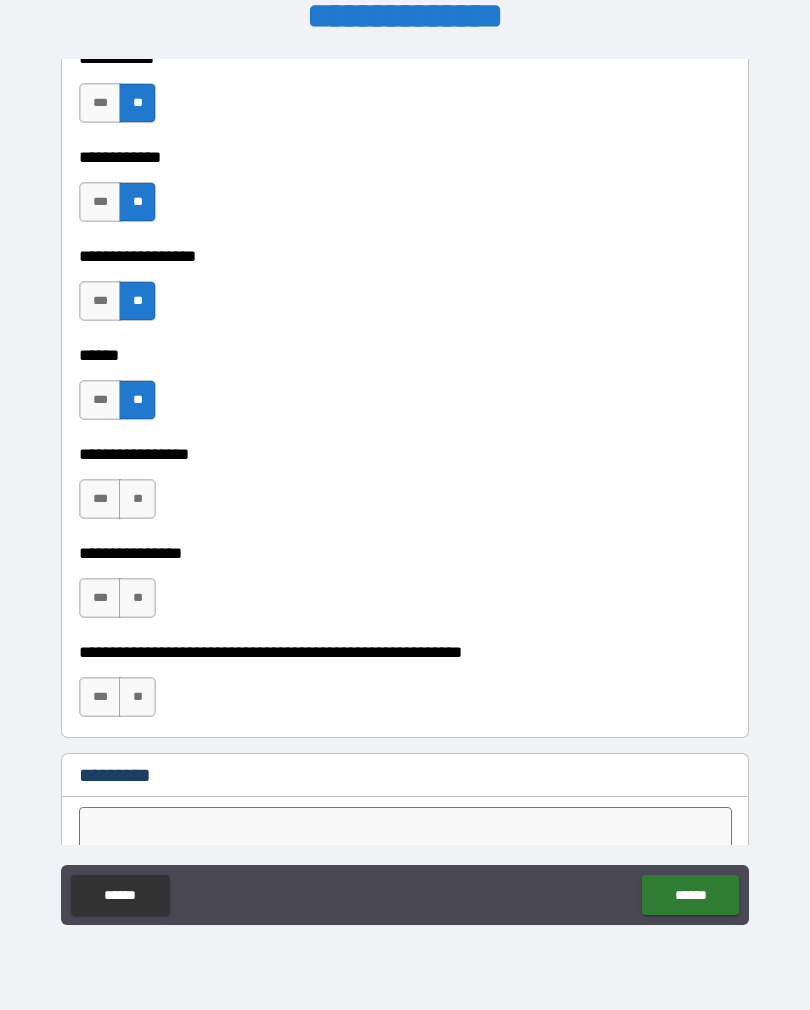 scroll, scrollTop: 9740, scrollLeft: 0, axis: vertical 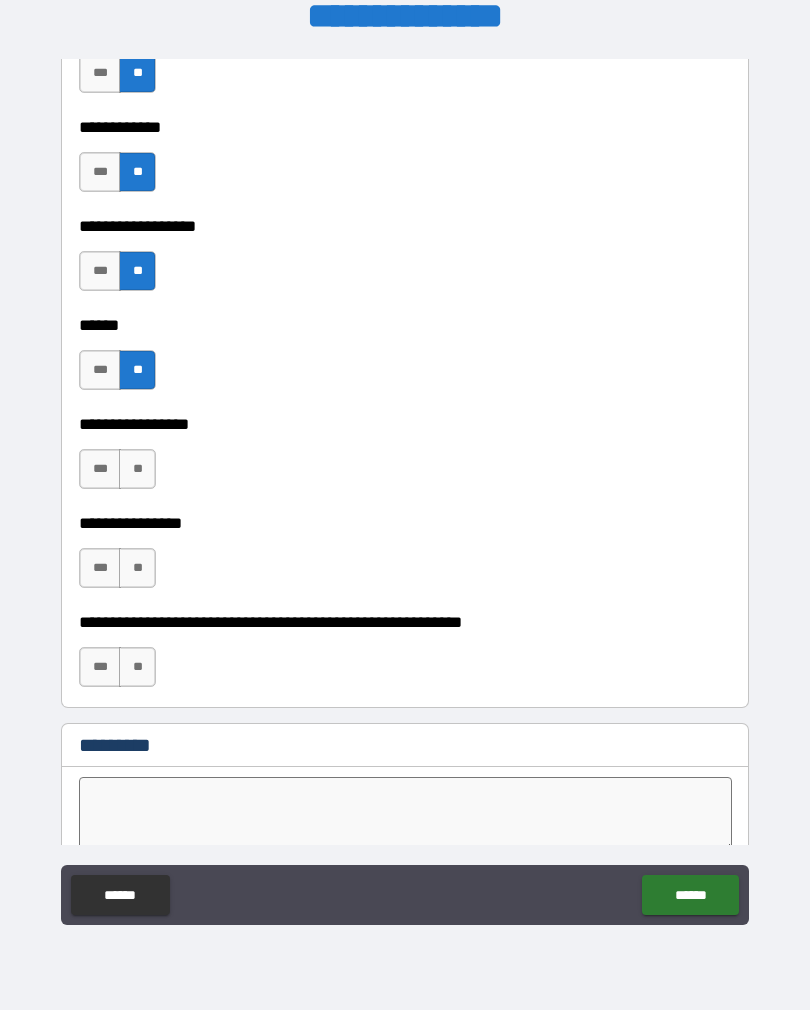 click on "**" at bounding box center [137, 469] 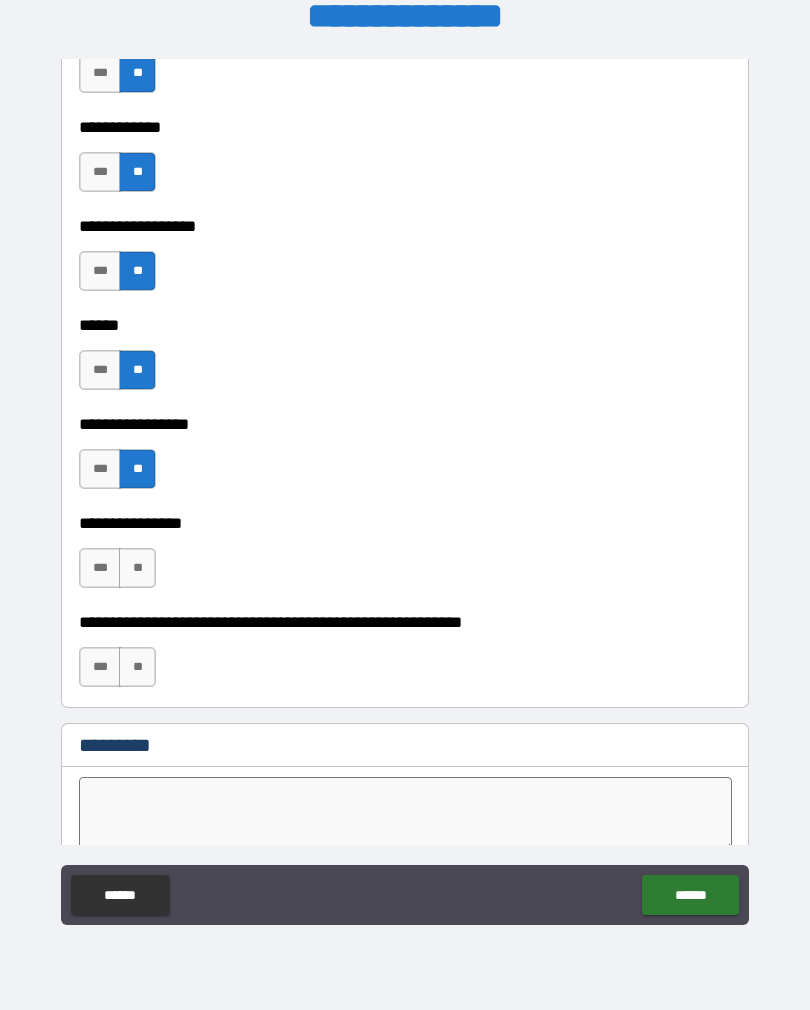 click on "**" at bounding box center [137, 568] 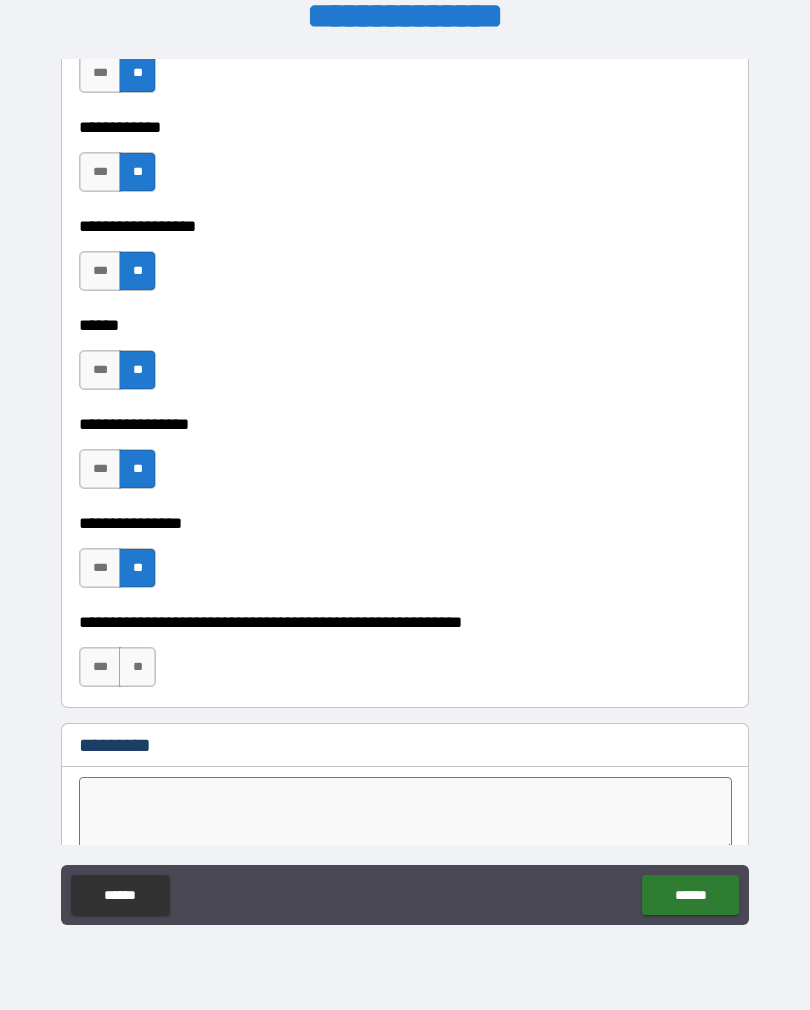 click on "**" at bounding box center [137, 667] 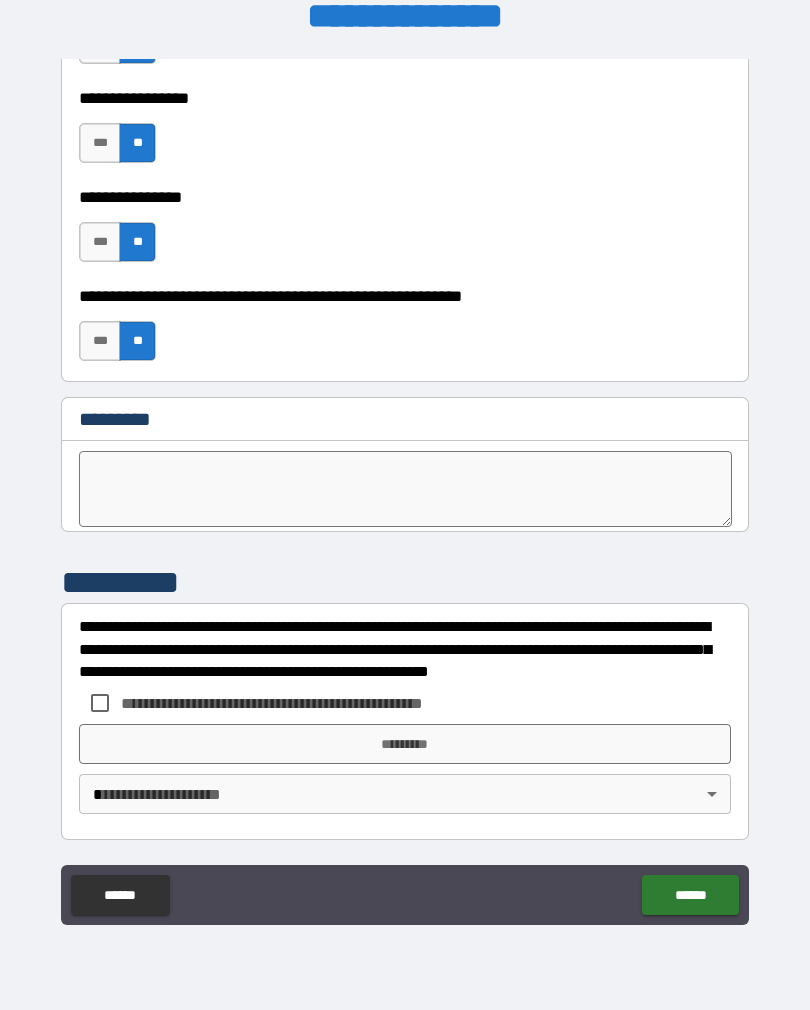 scroll, scrollTop: 10066, scrollLeft: 0, axis: vertical 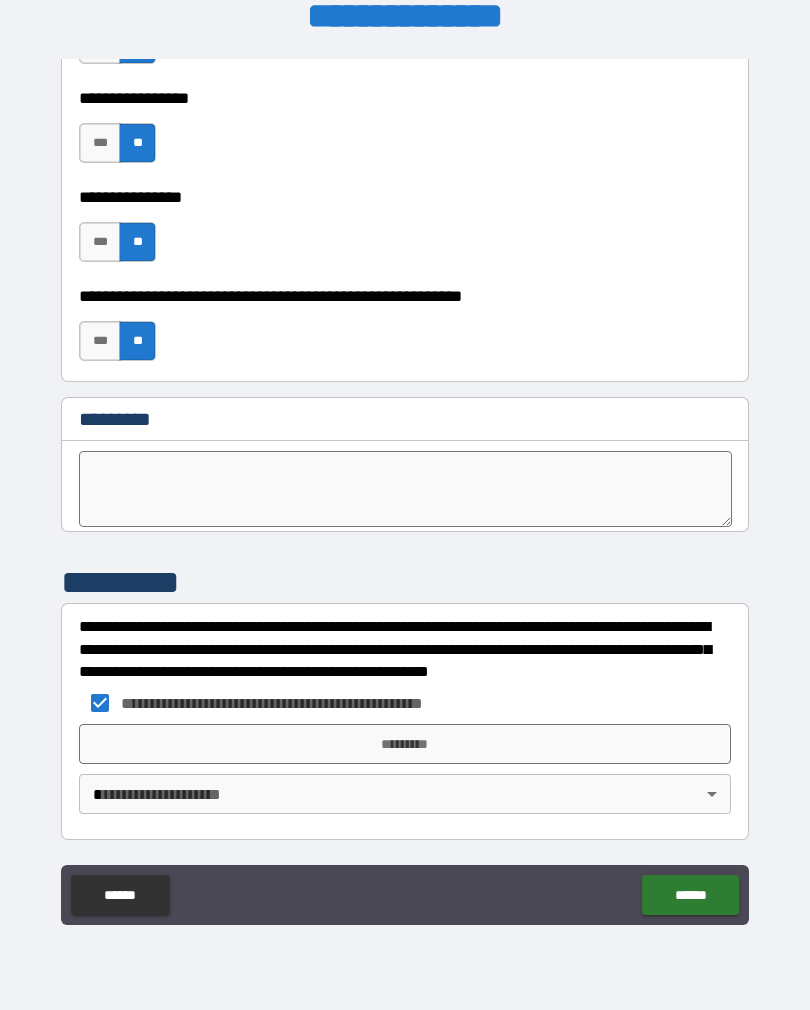 click on "*********" at bounding box center [405, 744] 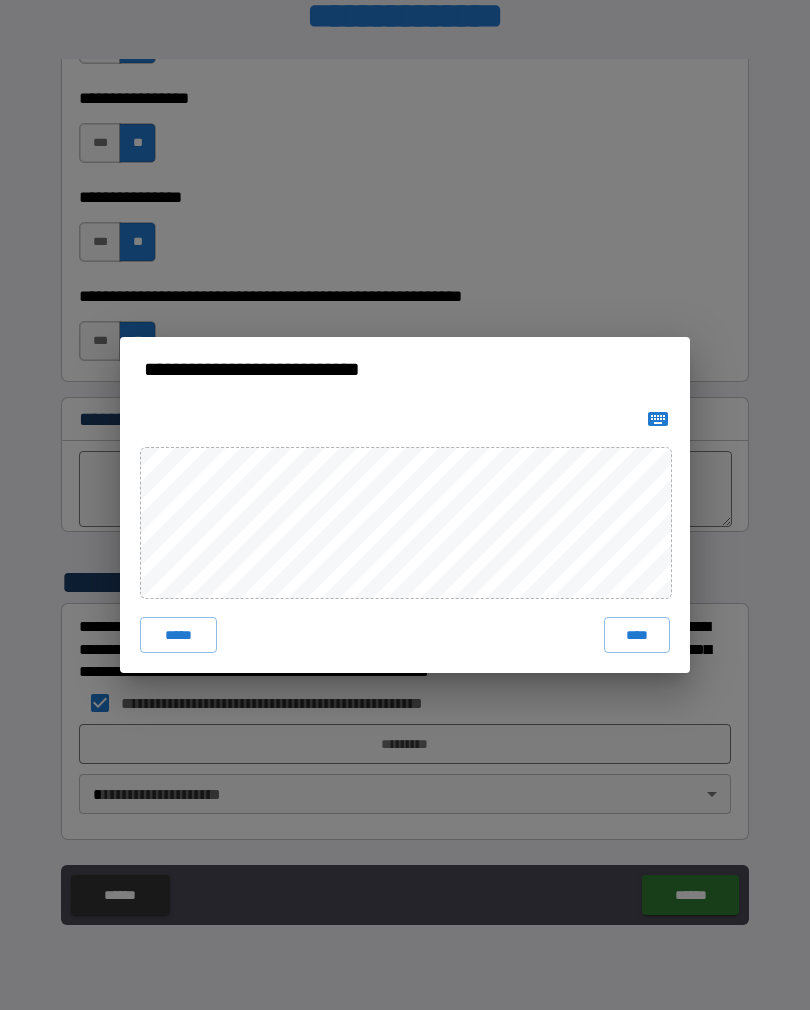 click on "****" at bounding box center (637, 635) 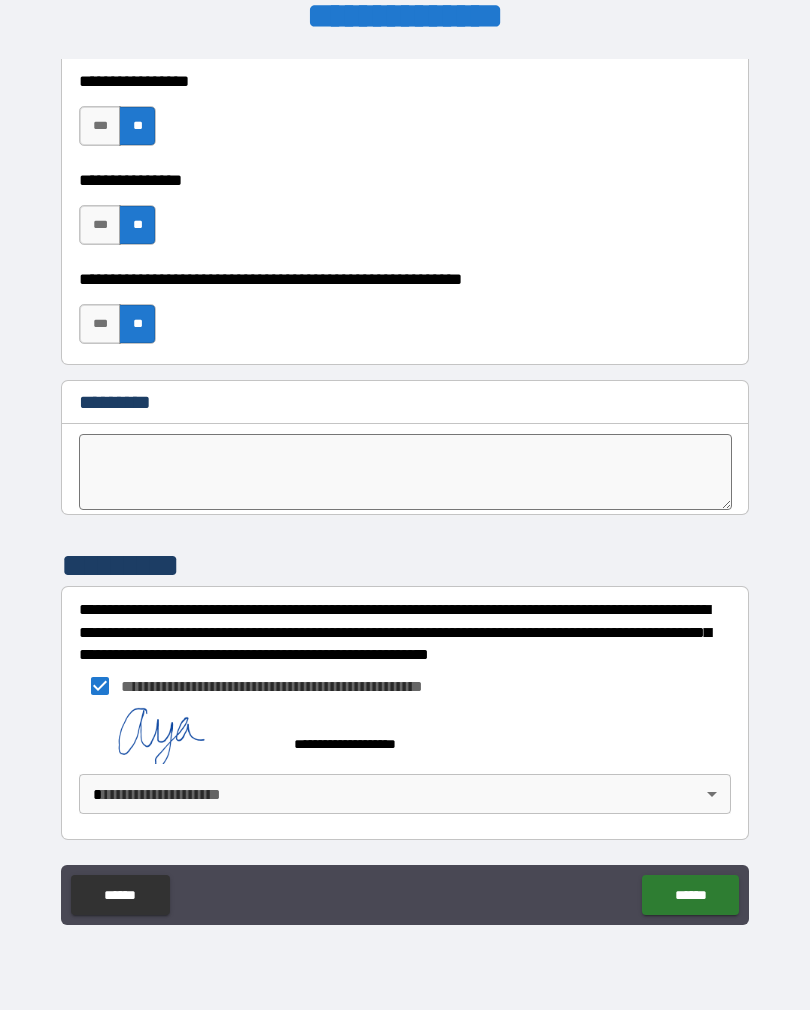 scroll, scrollTop: 10083, scrollLeft: 0, axis: vertical 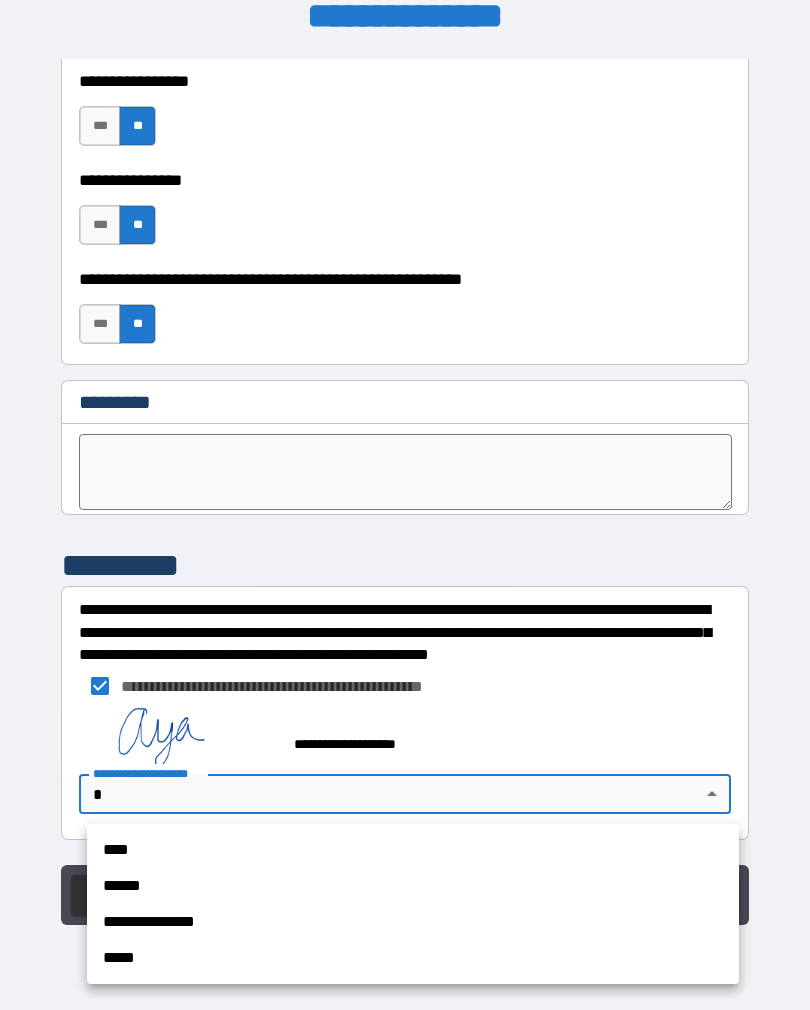 click on "****" at bounding box center [413, 850] 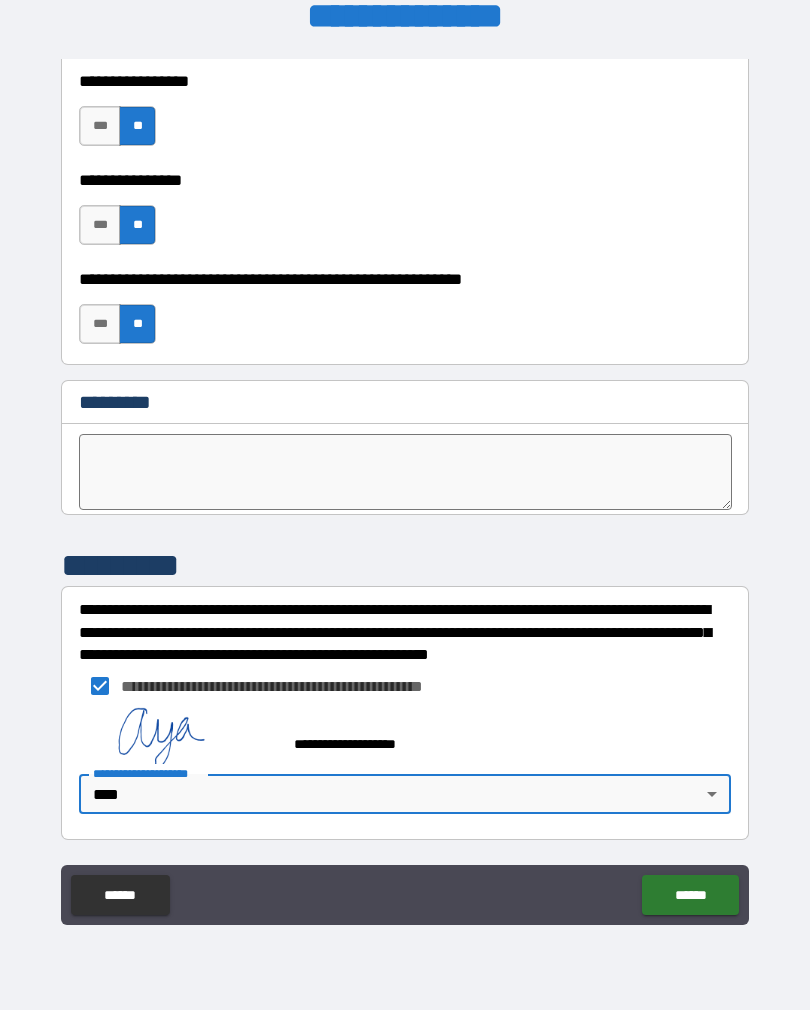 click on "******" at bounding box center [690, 895] 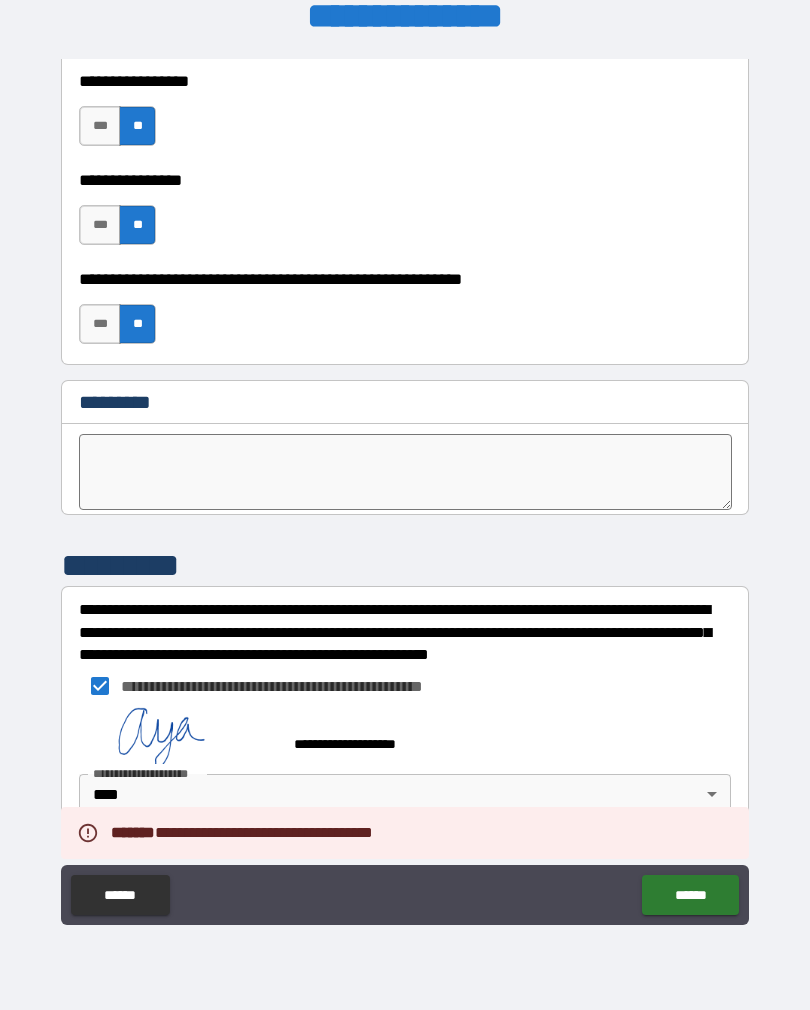 scroll, scrollTop: 10083, scrollLeft: 0, axis: vertical 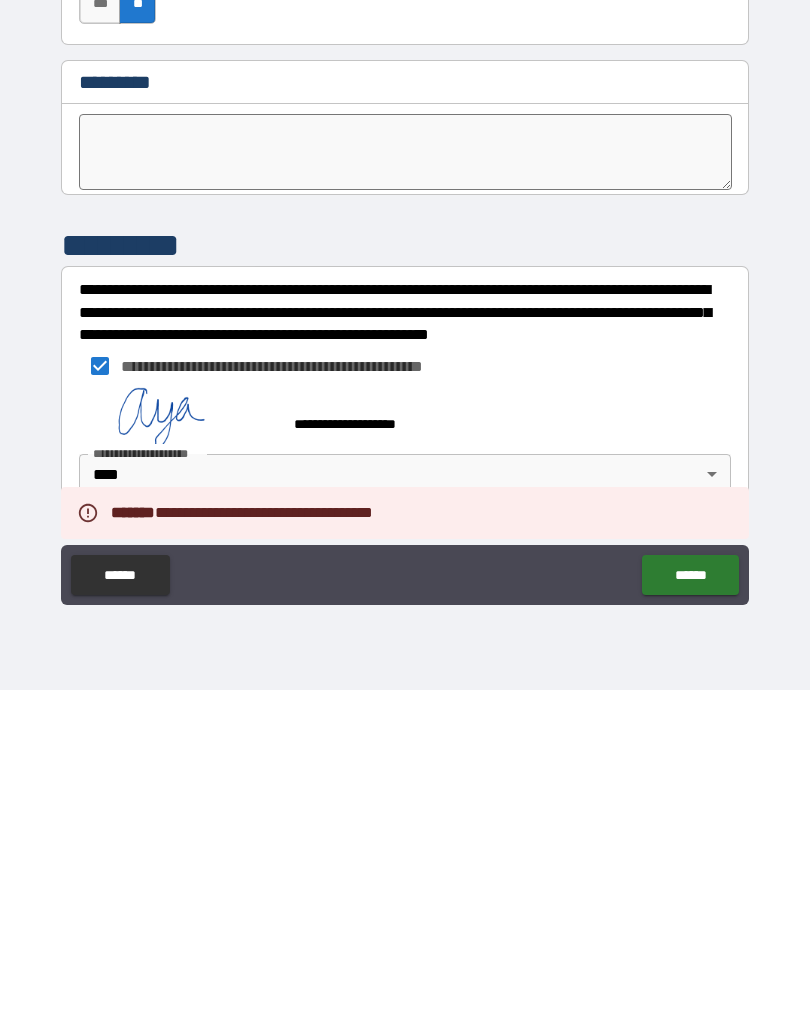 click on "**********" at bounding box center (405, 773) 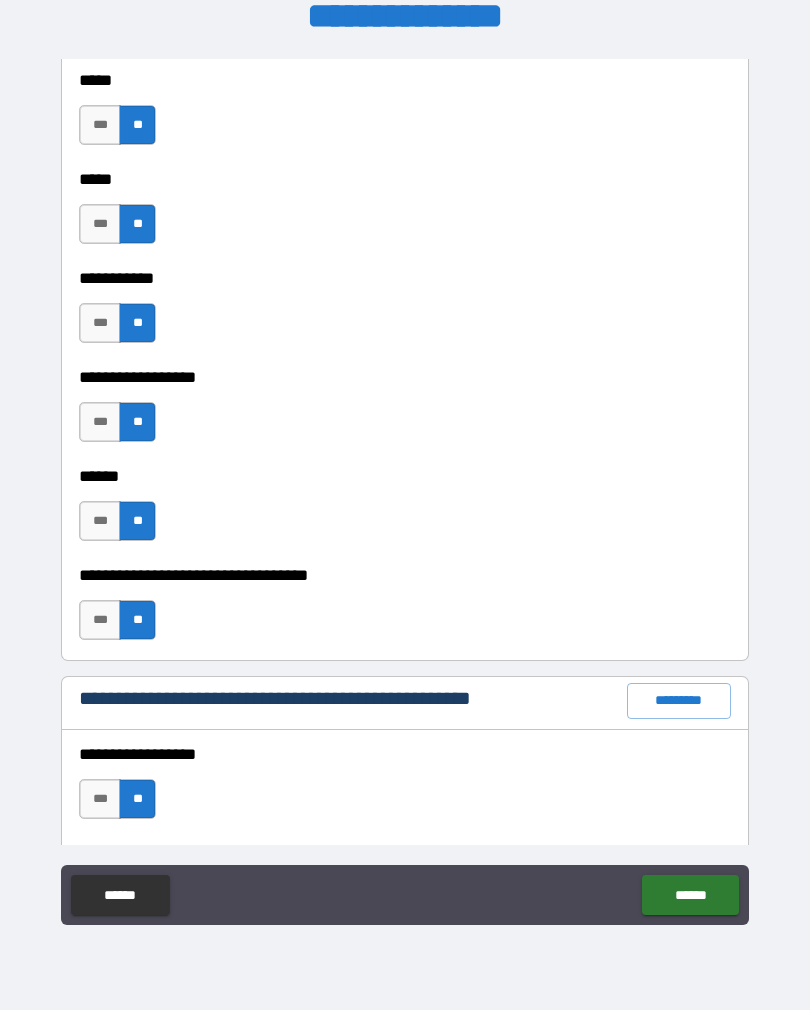 scroll, scrollTop: 1984, scrollLeft: 0, axis: vertical 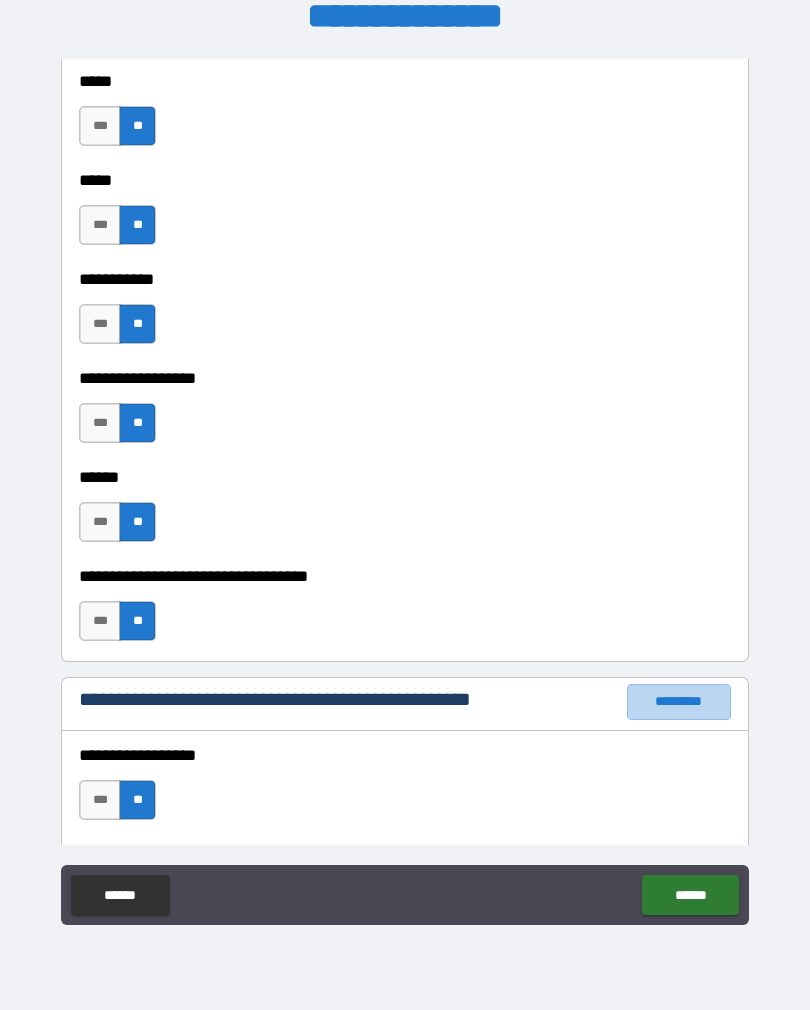 click on "*********" at bounding box center [679, 702] 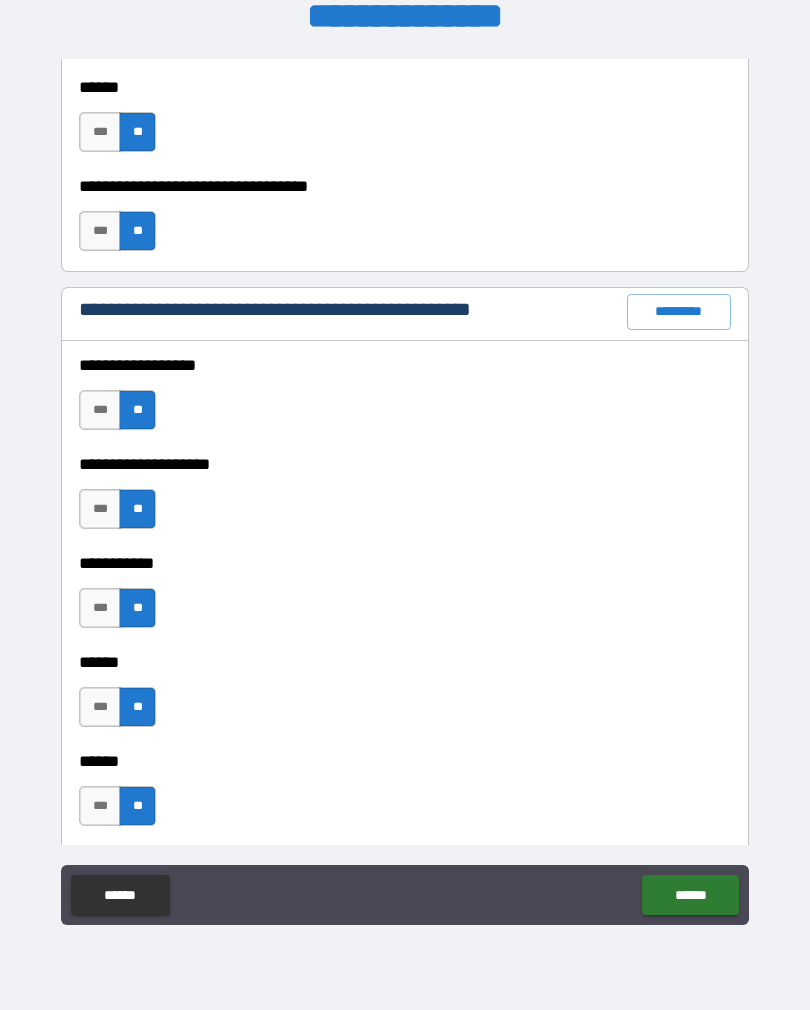 scroll, scrollTop: 2498, scrollLeft: 0, axis: vertical 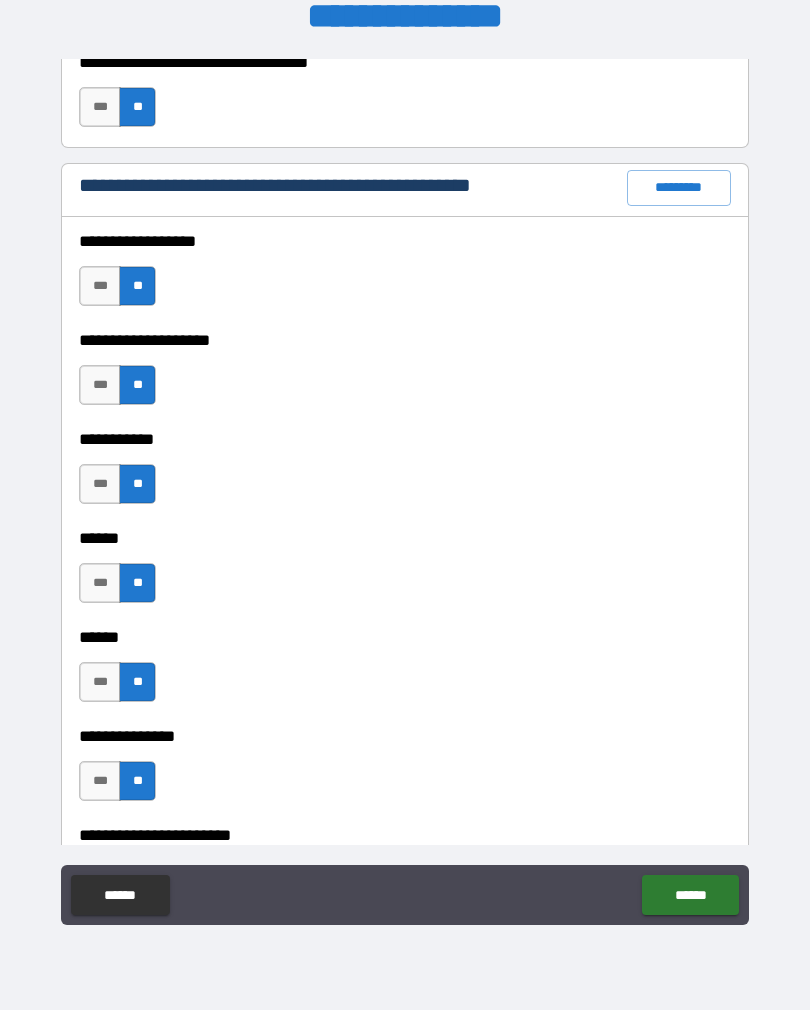 click on "***" at bounding box center [100, 583] 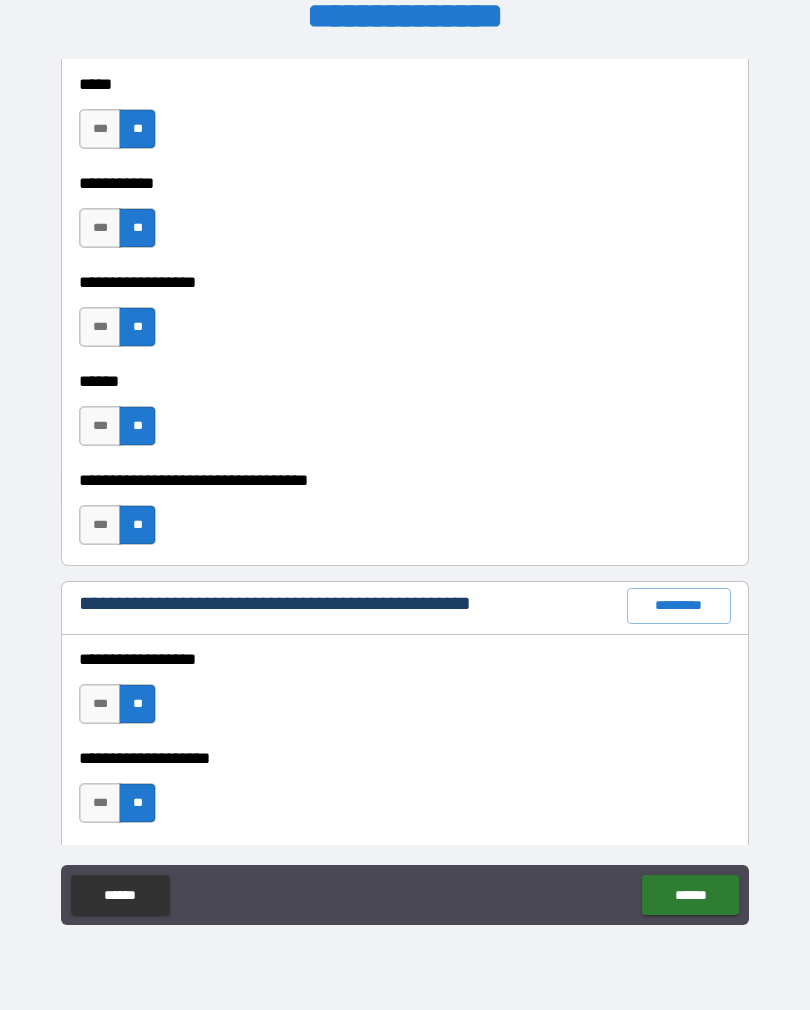 scroll, scrollTop: 2190, scrollLeft: 0, axis: vertical 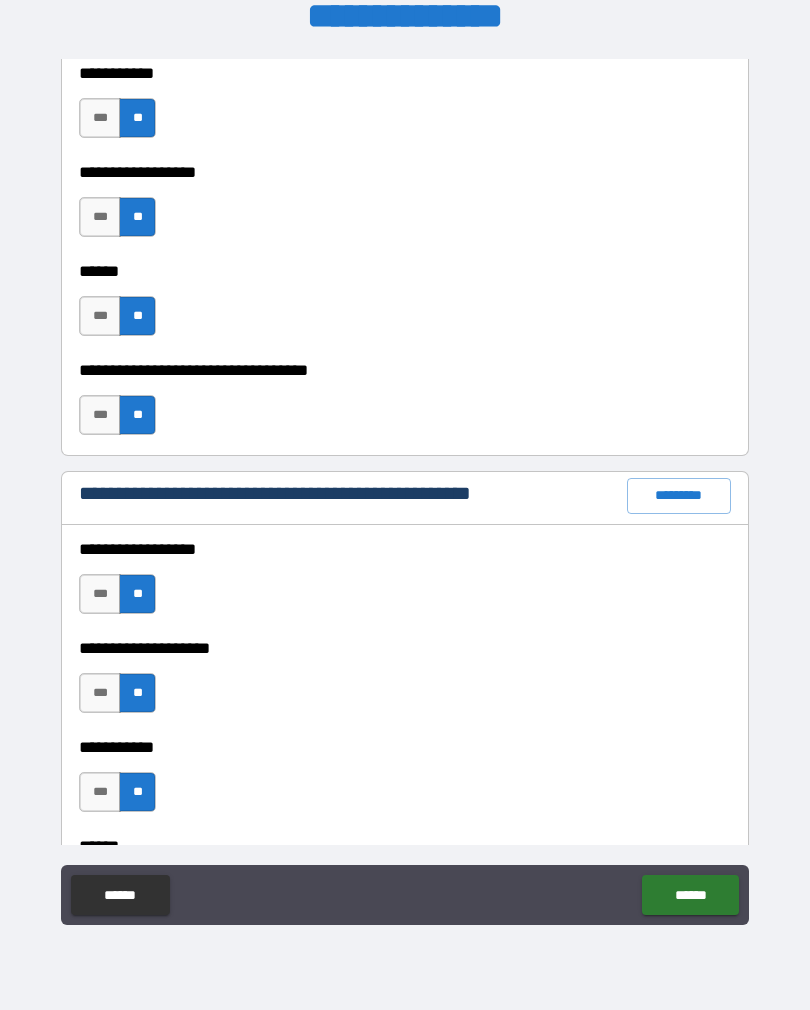 click on "*********" at bounding box center [679, 496] 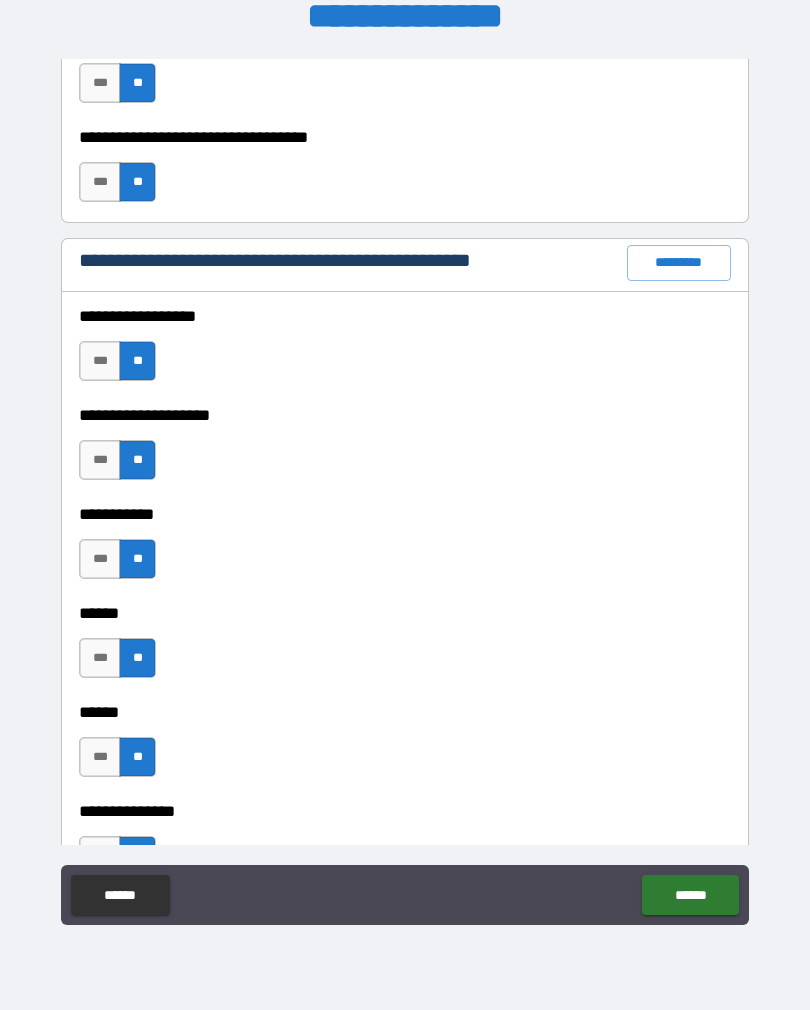 scroll, scrollTop: 2437, scrollLeft: 0, axis: vertical 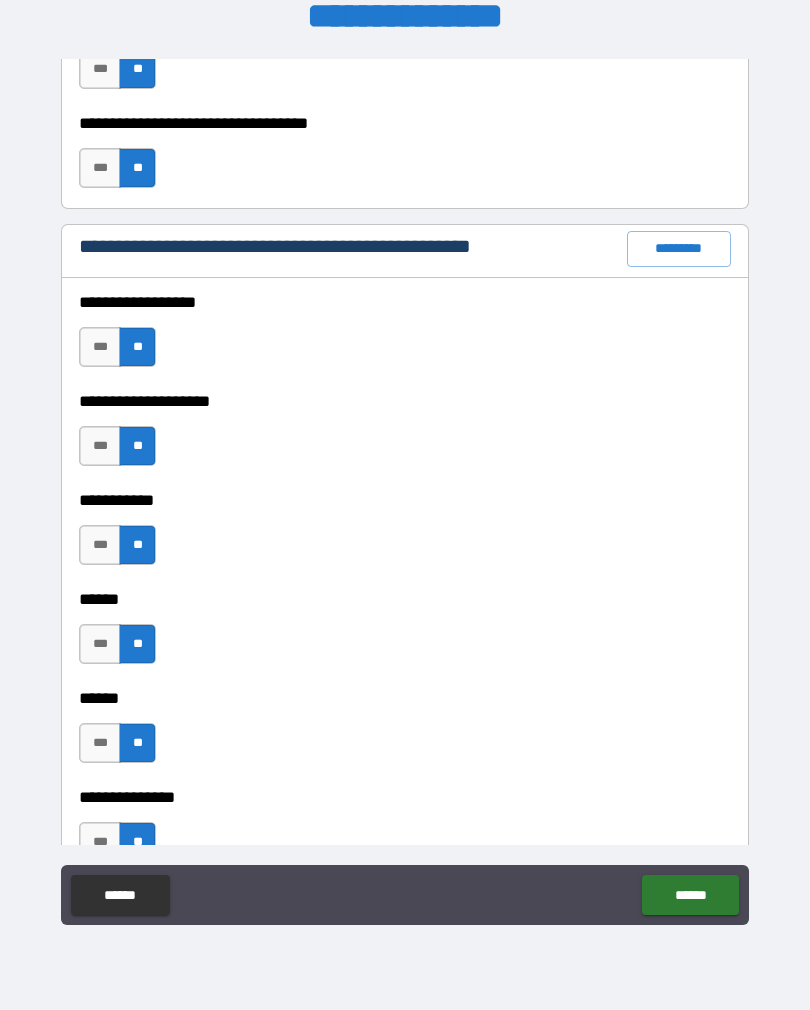 click on "***" at bounding box center [100, 644] 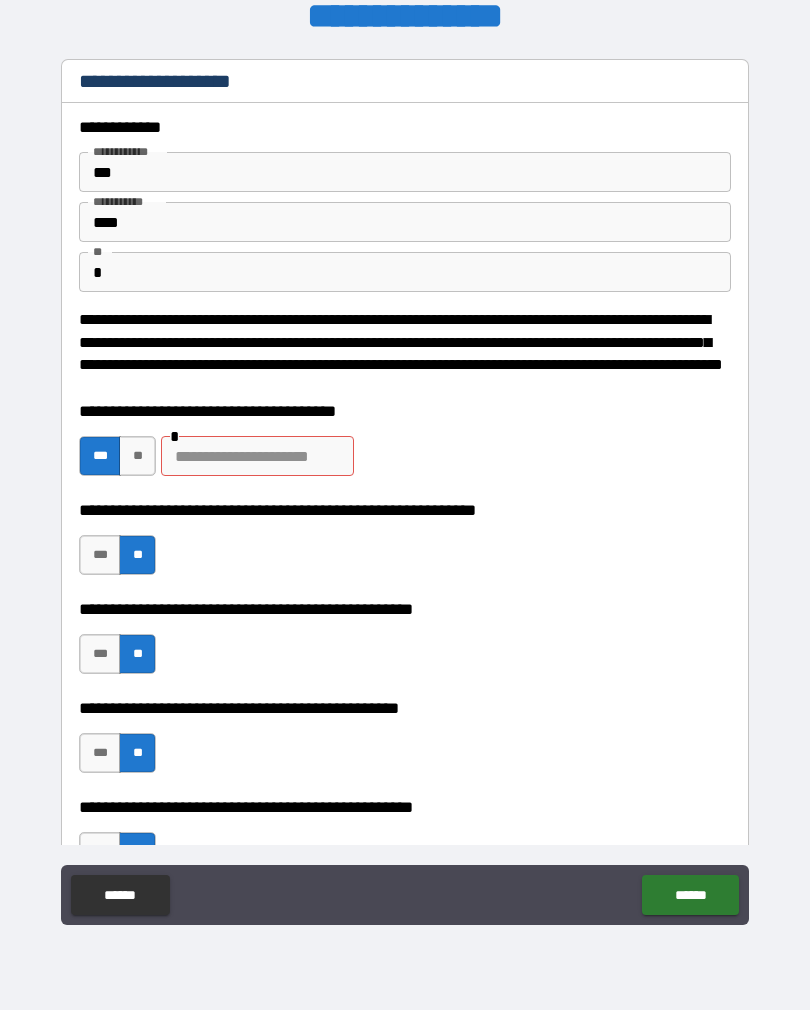 scroll, scrollTop: 0, scrollLeft: 0, axis: both 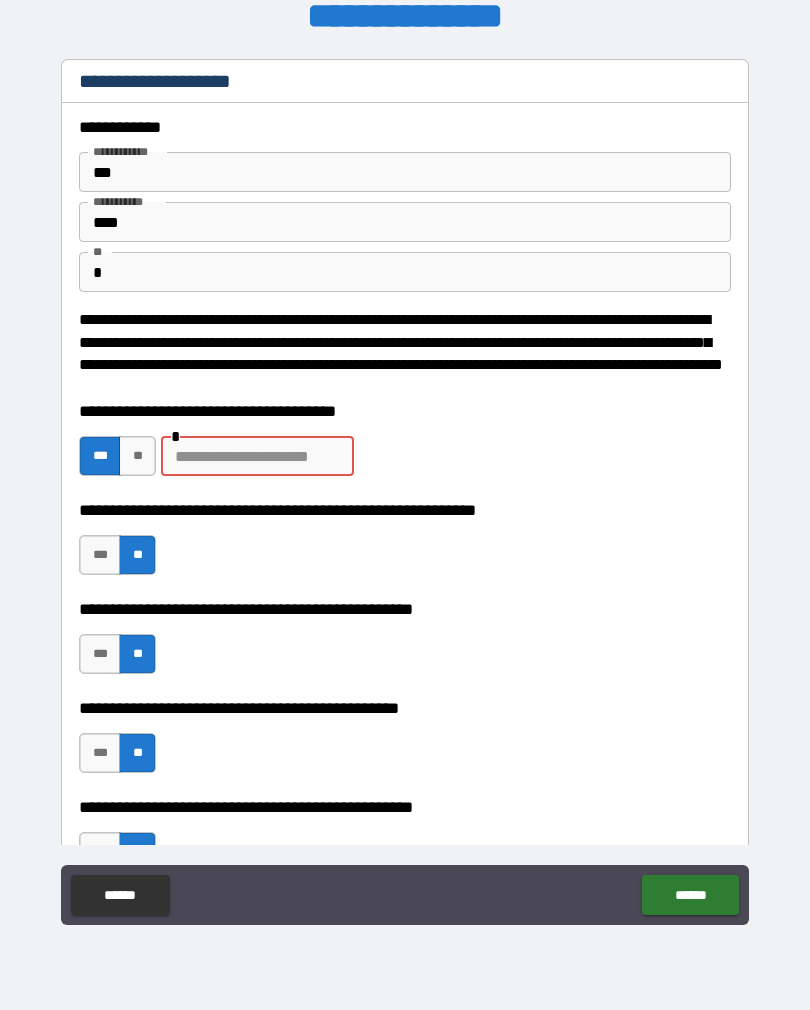 click on "**" at bounding box center (137, 456) 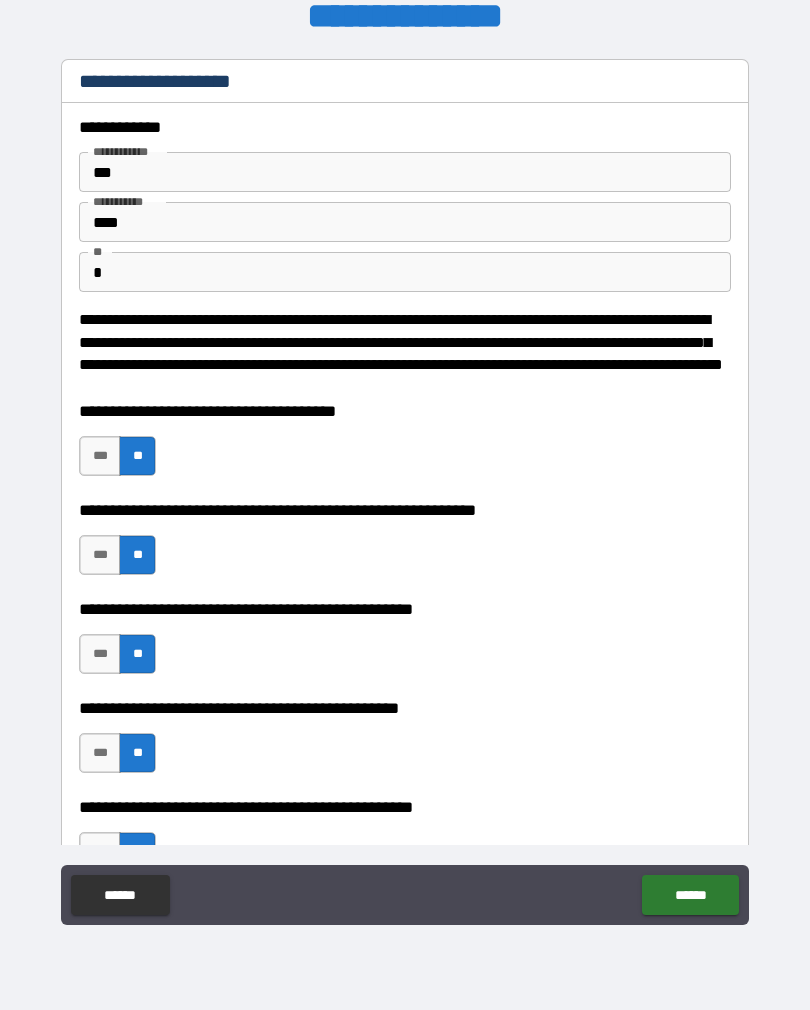click on "******" at bounding box center (690, 895) 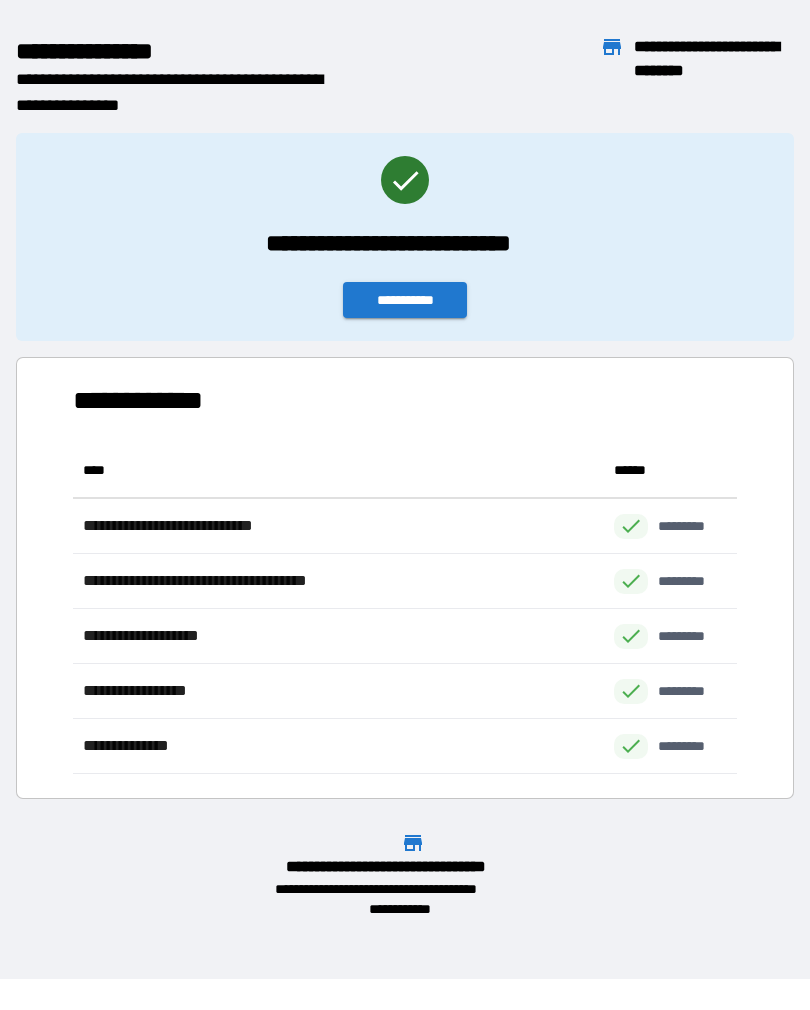 scroll, scrollTop: 1, scrollLeft: 1, axis: both 